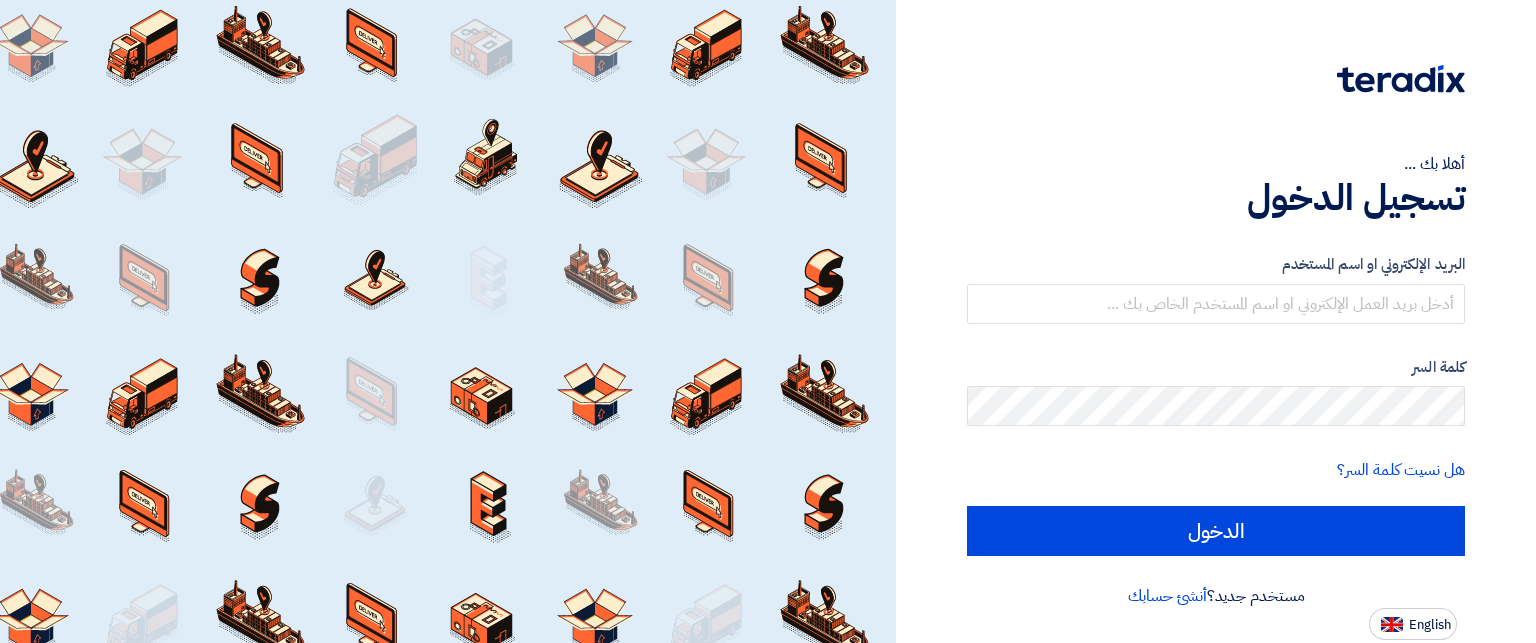 scroll, scrollTop: 0, scrollLeft: 0, axis: both 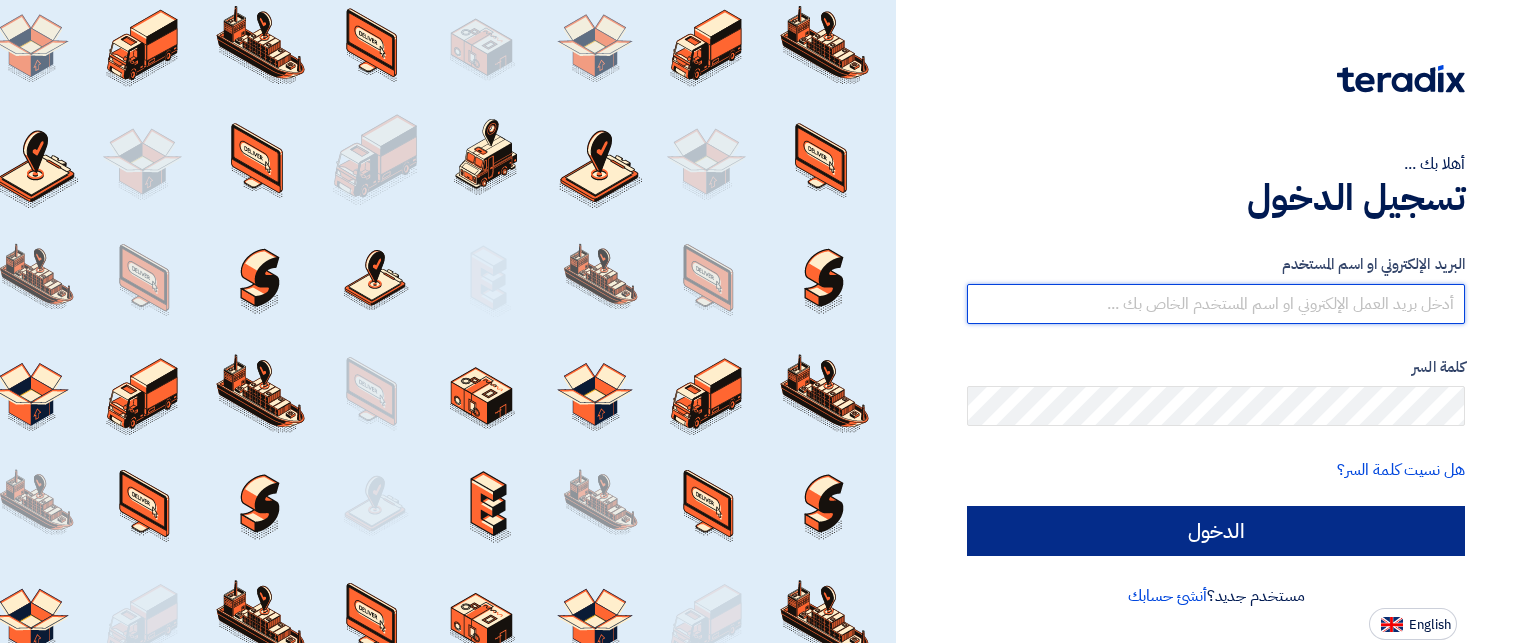 type on "[EMAIL]" 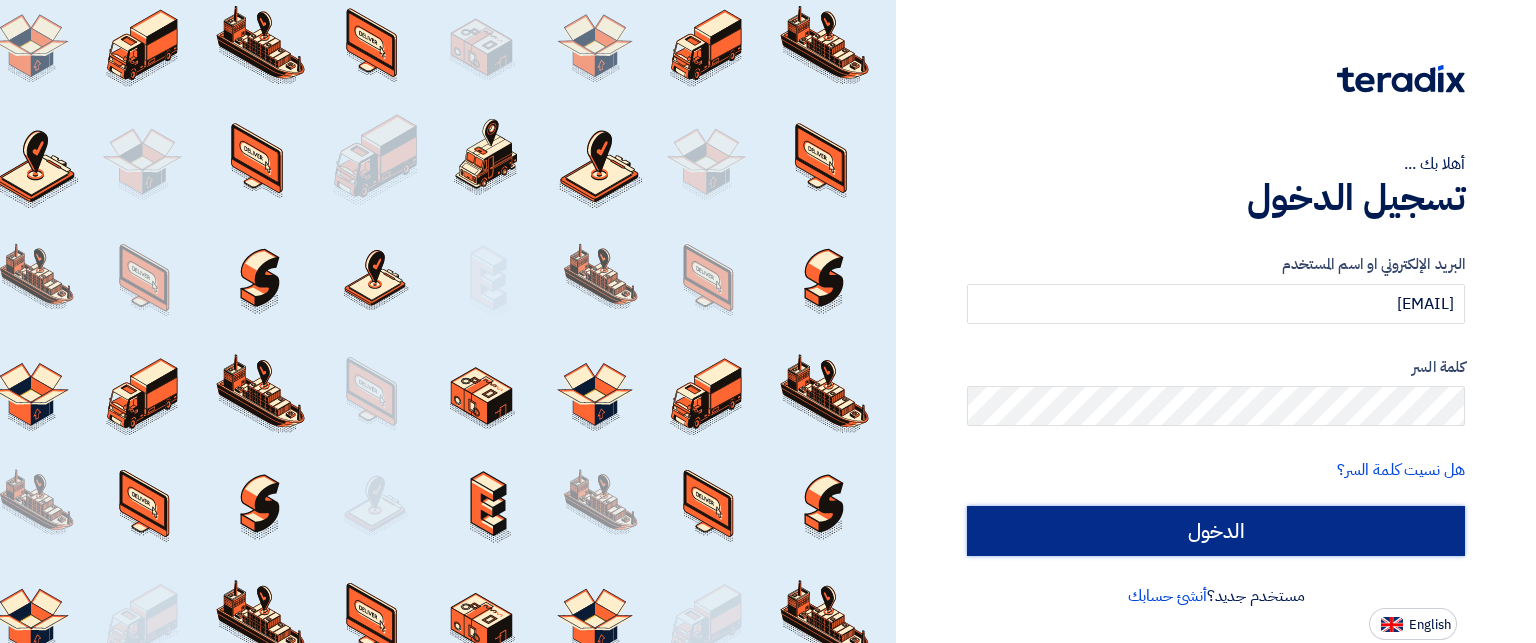 click on "الدخول" 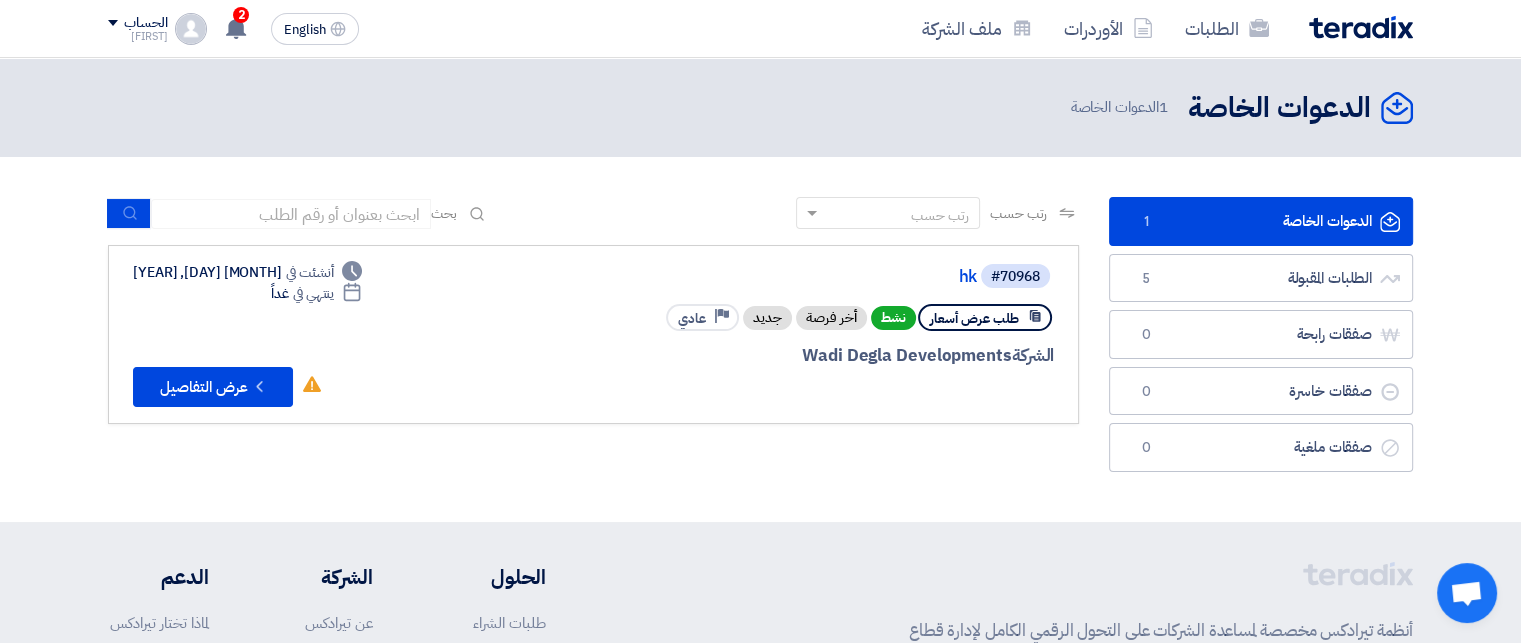 click on "الحساب" 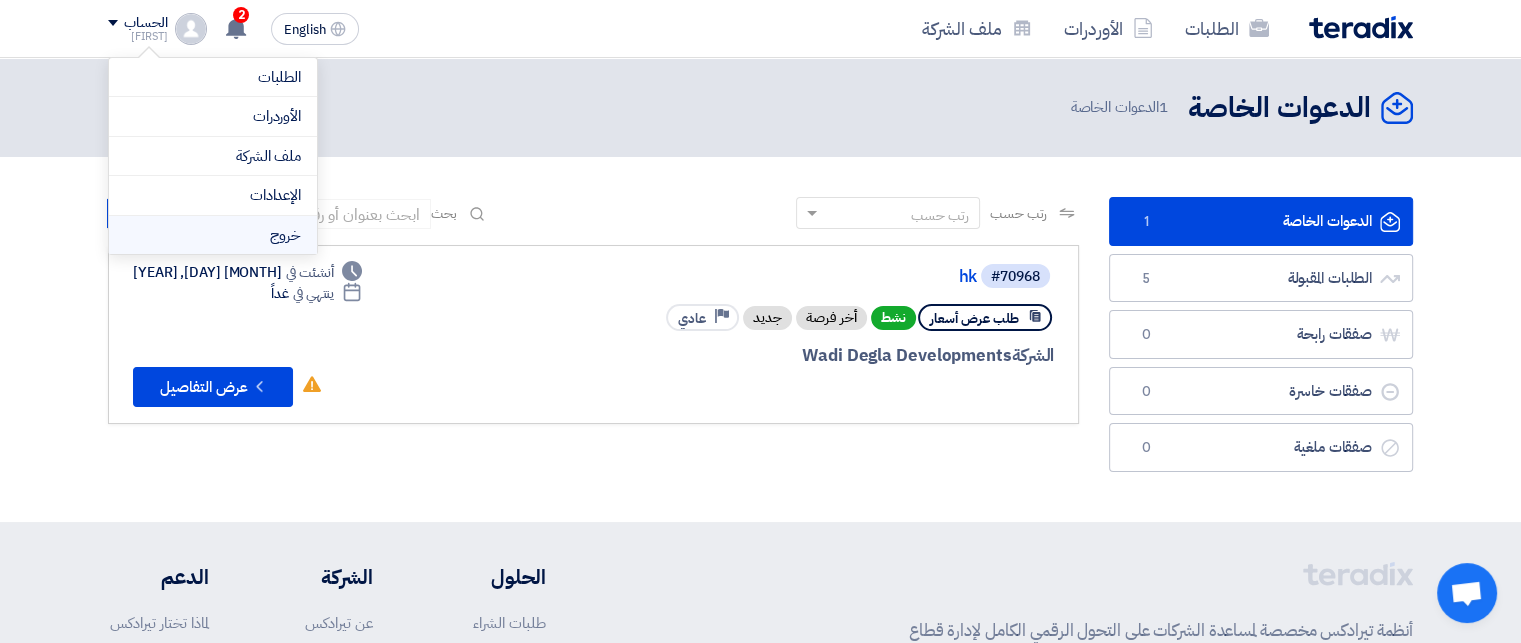 click on "خروج" 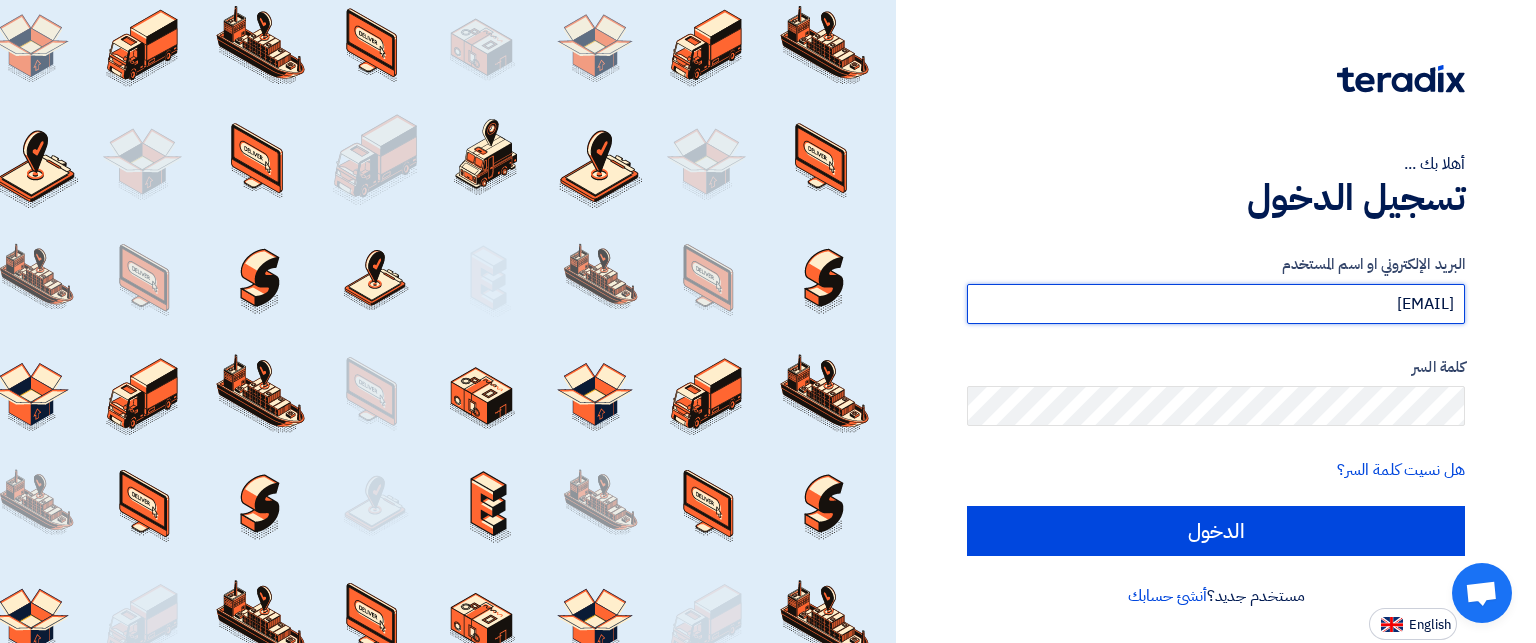 click on "[USERNAME]@example.com" at bounding box center (1216, 304) 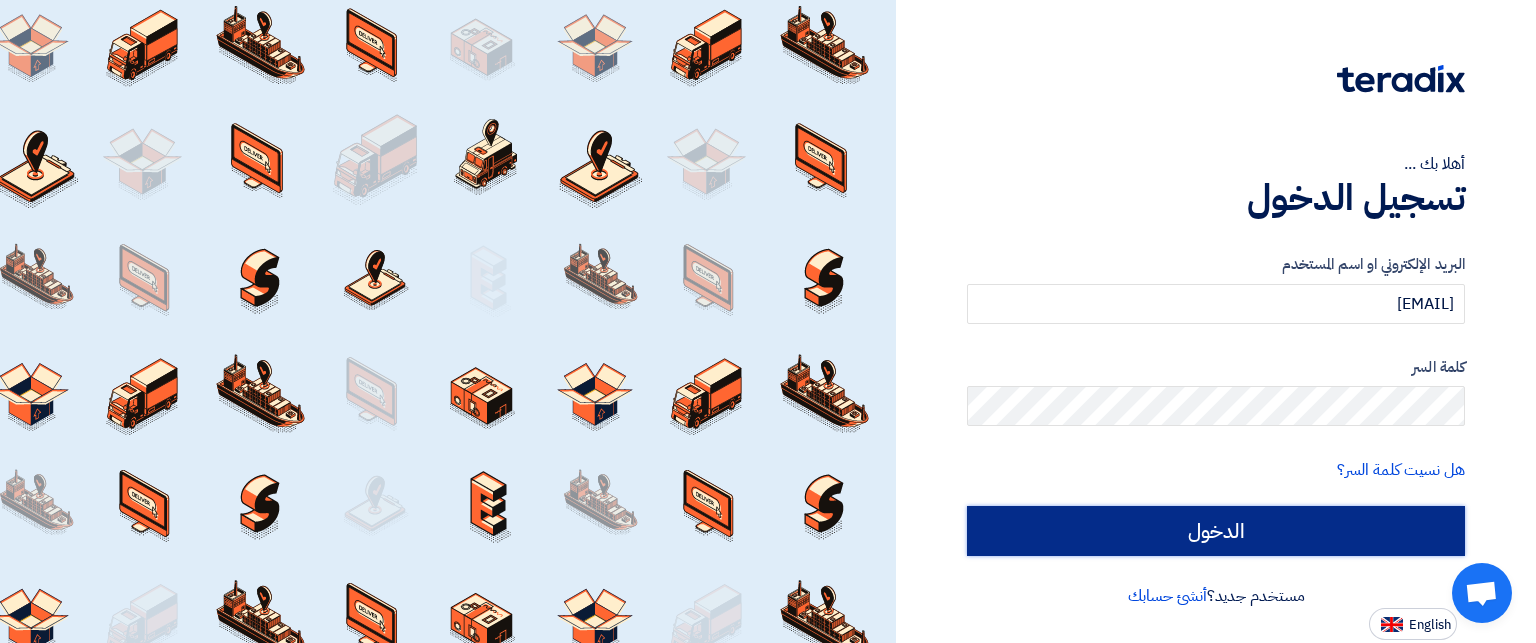 click on "الدخول" 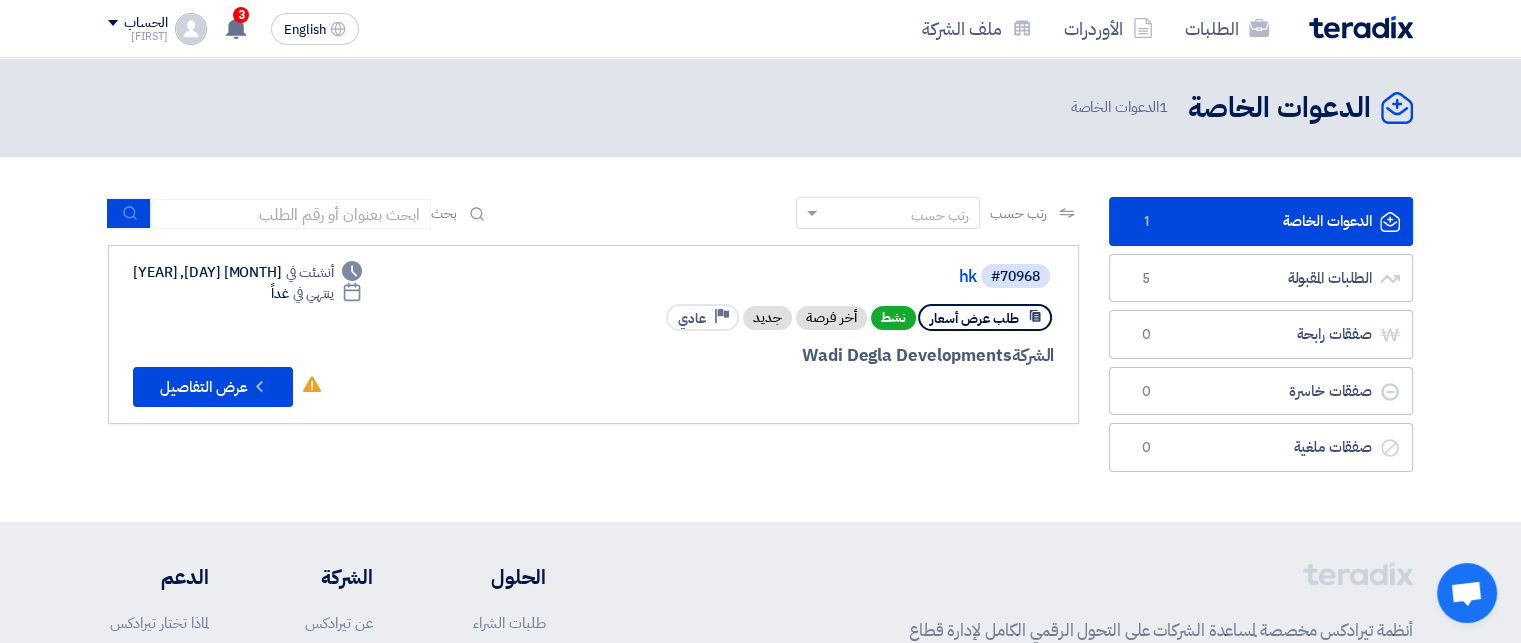 click on "الدعوات الخاصة
الدعوات الخاصة
1" 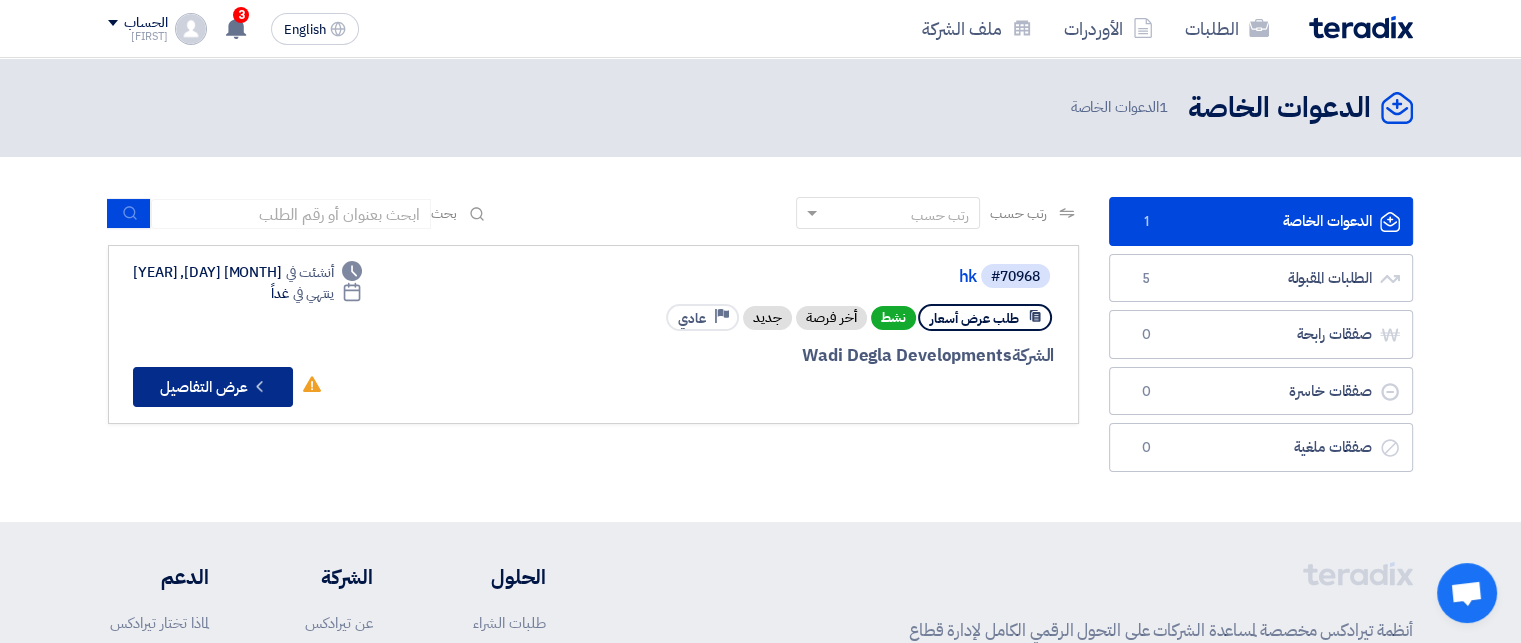 click on "Check details
عرض التفاصيل" 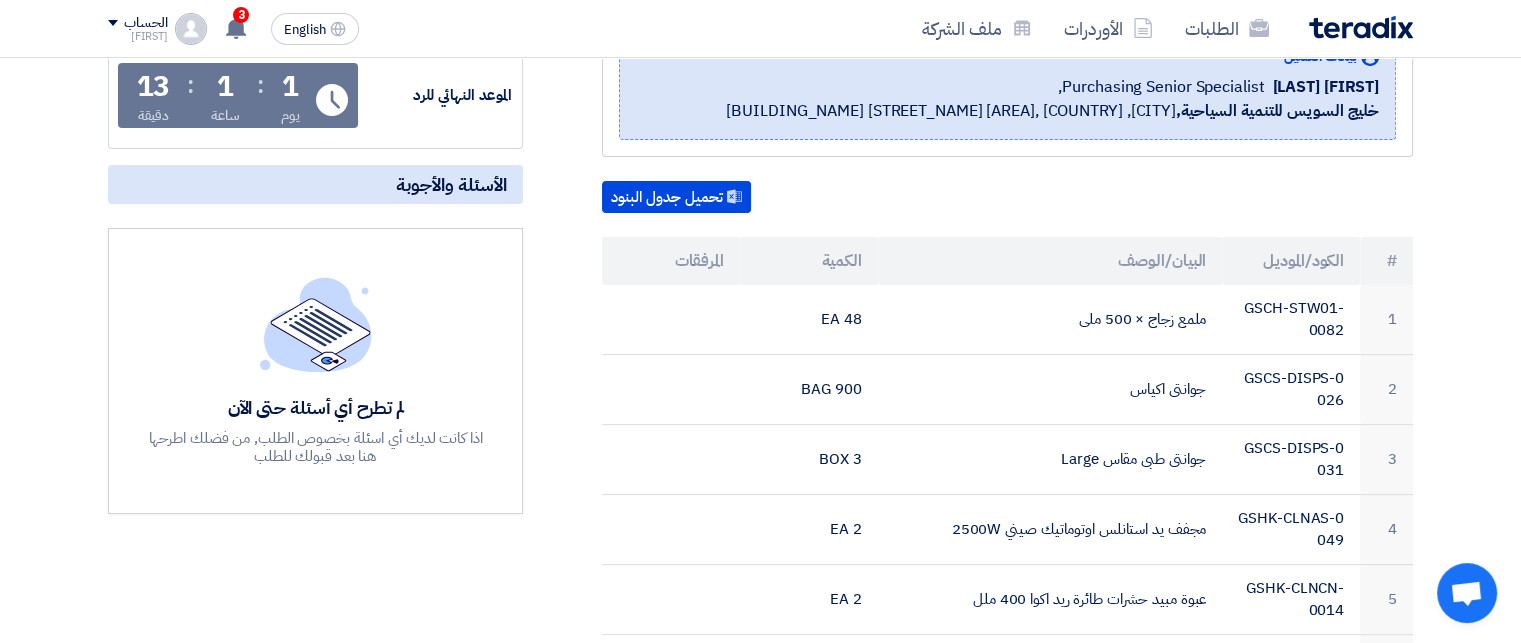 scroll, scrollTop: 328, scrollLeft: 0, axis: vertical 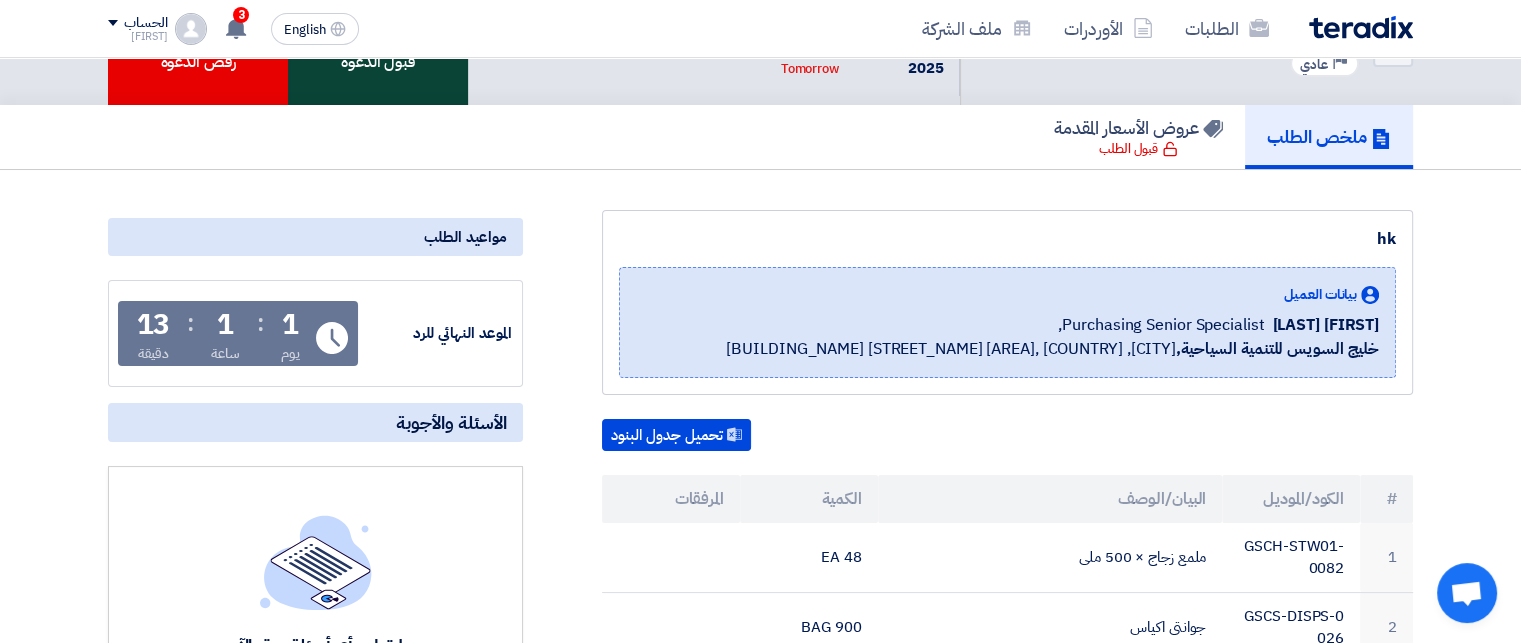 click on "قبول الدعوه" 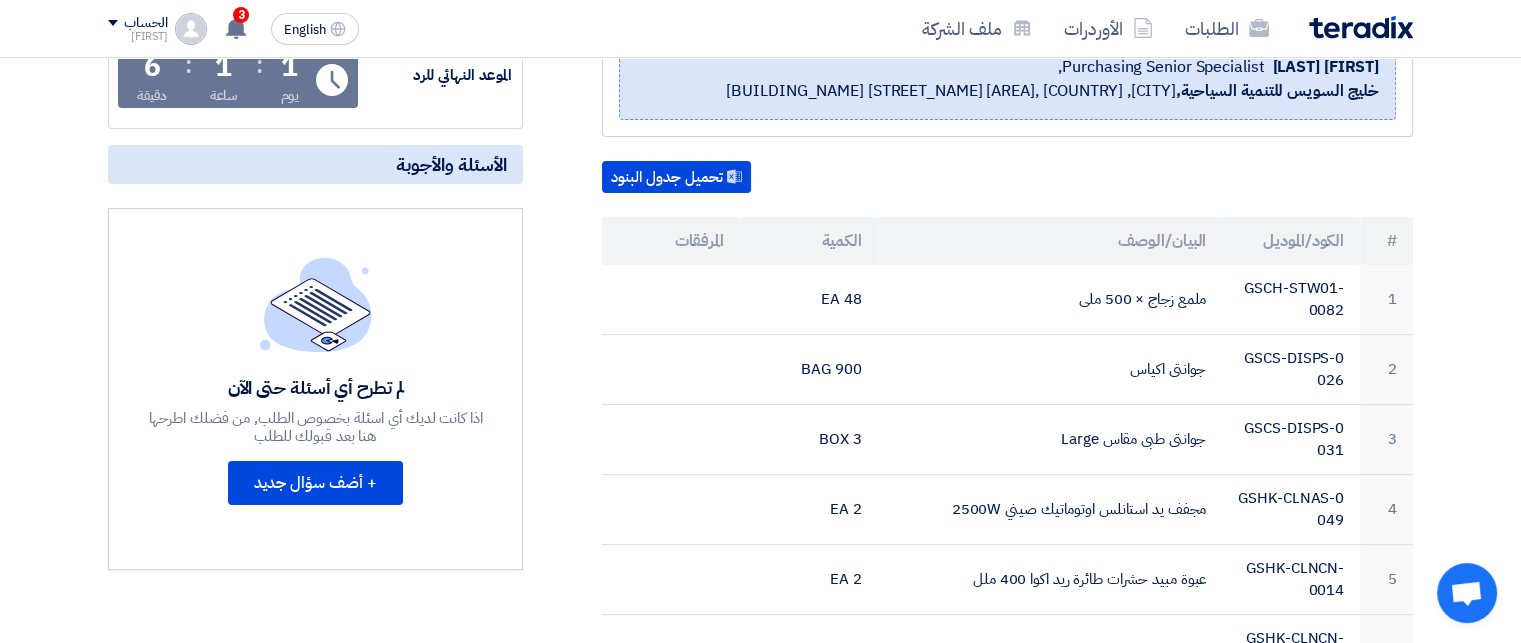 scroll, scrollTop: 359, scrollLeft: 0, axis: vertical 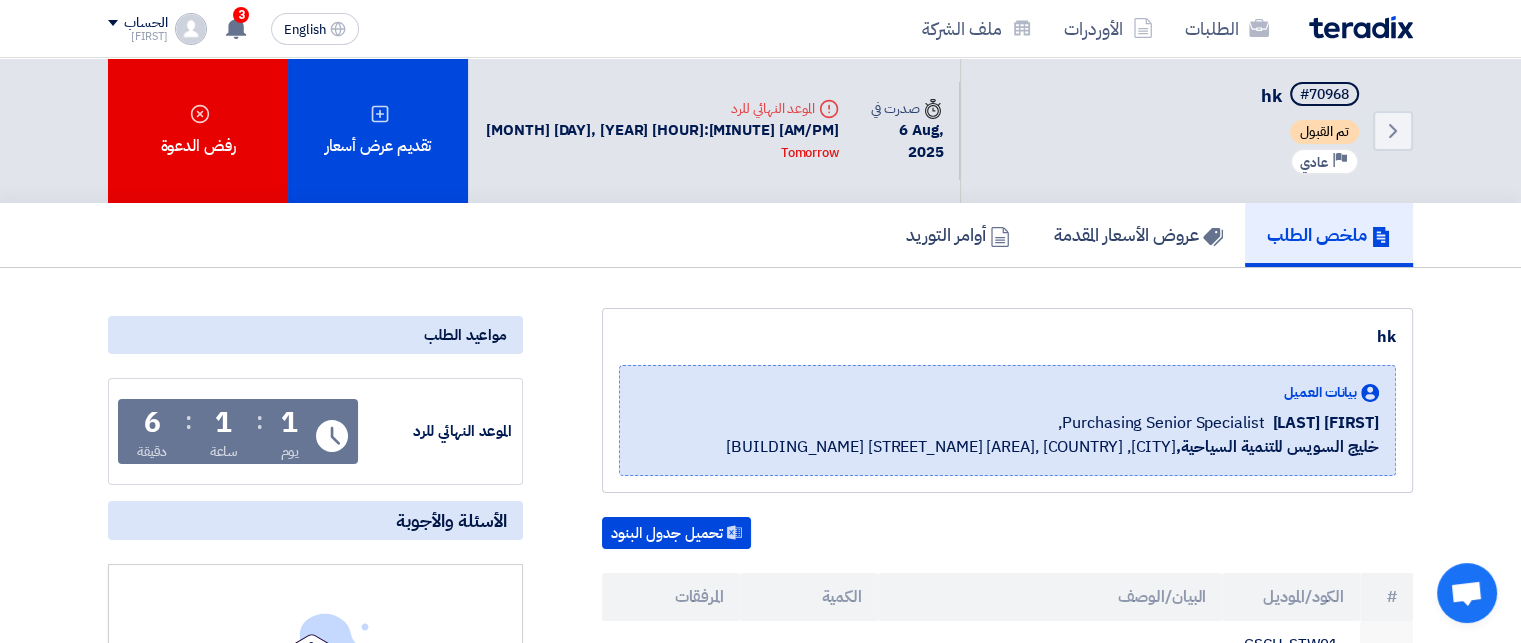 drag, startPoint x: 1507, startPoint y: 115, endPoint x: 1520, endPoint y: 158, distance: 44.922153 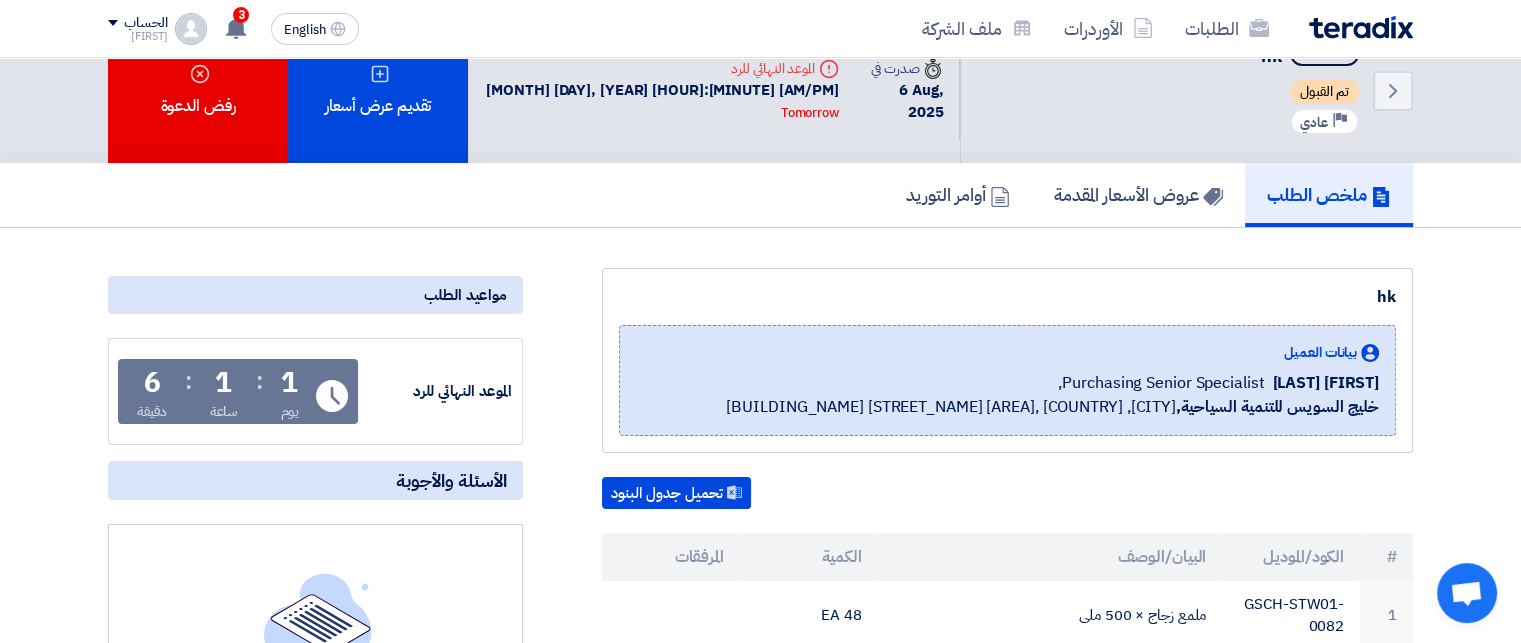 scroll, scrollTop: 0, scrollLeft: 0, axis: both 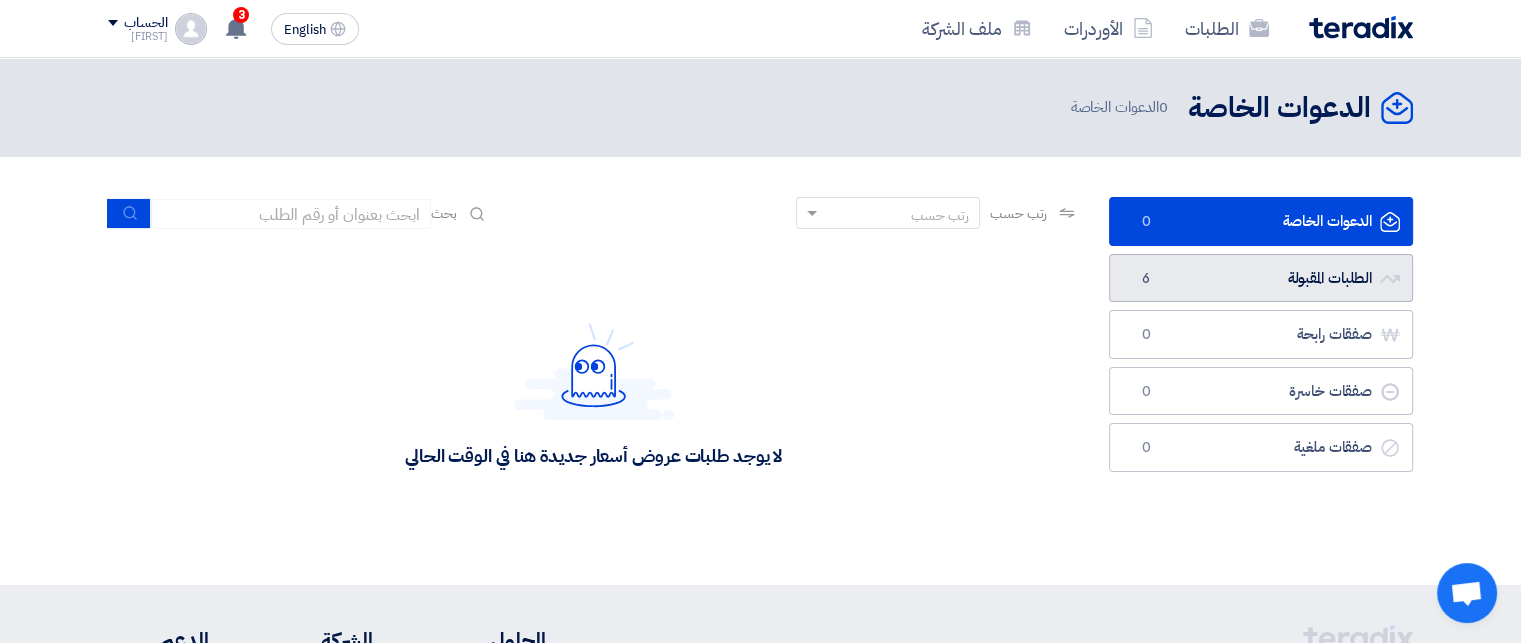 click on "6" 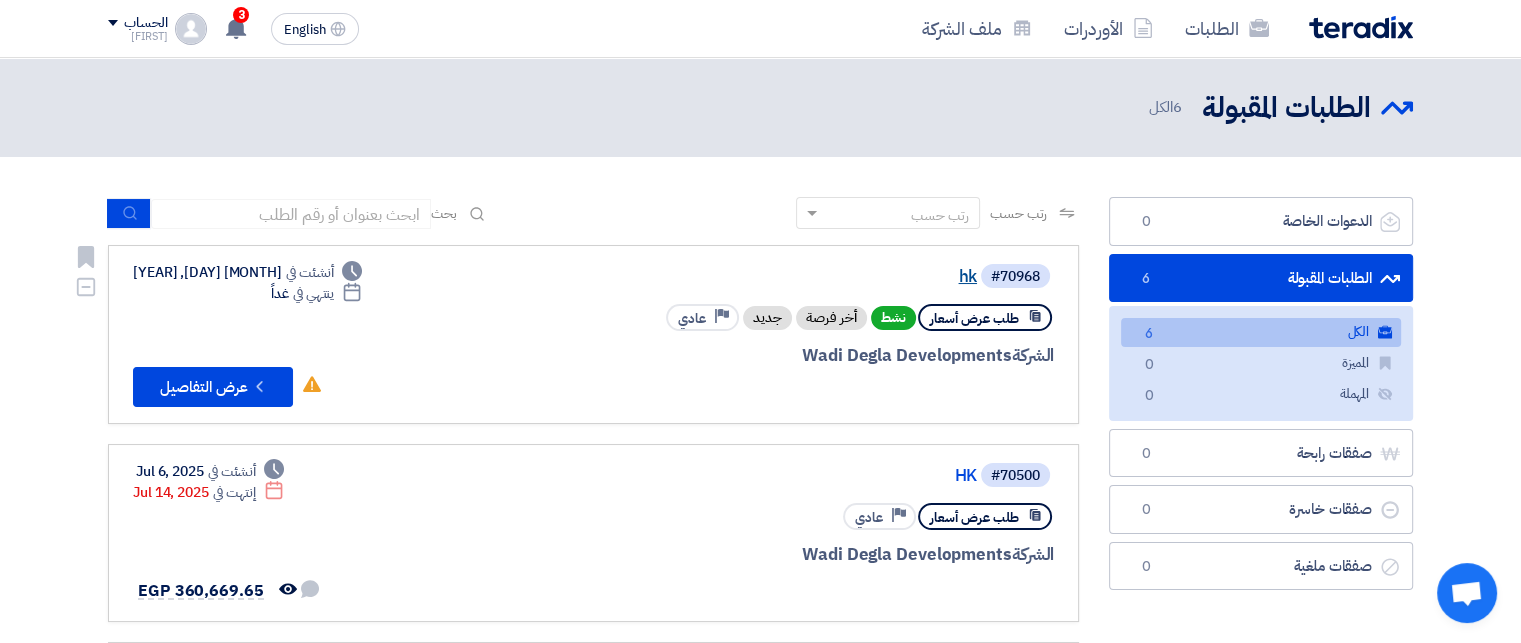 click on "hk" 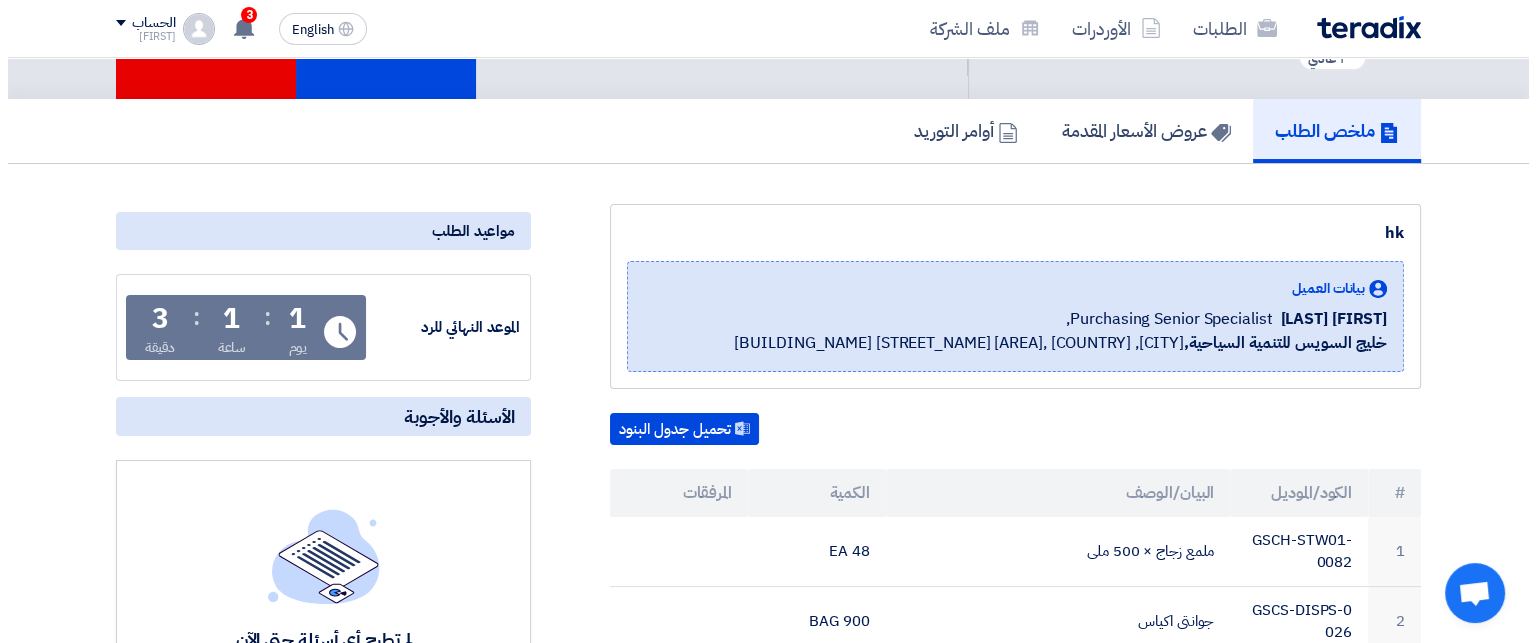 scroll, scrollTop: 108, scrollLeft: 0, axis: vertical 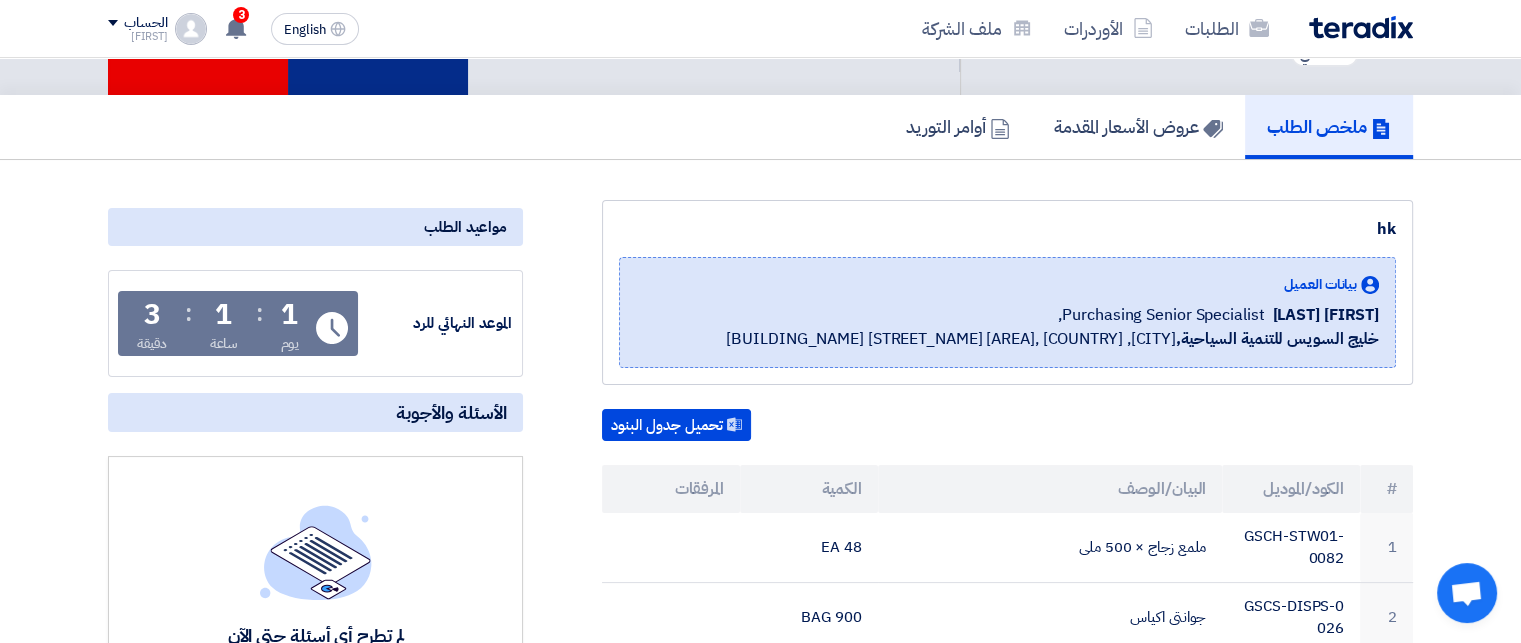 click on "تقديم عرض أسعار" 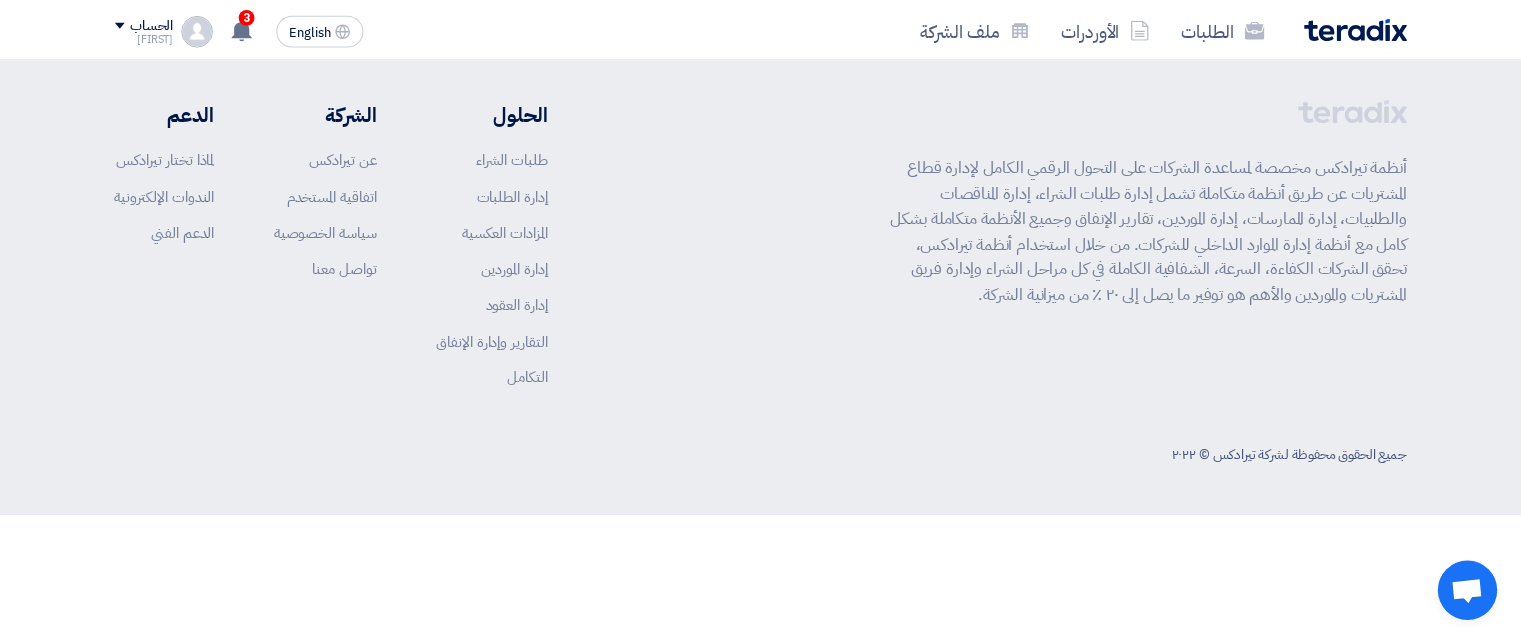 scroll, scrollTop: 0, scrollLeft: 0, axis: both 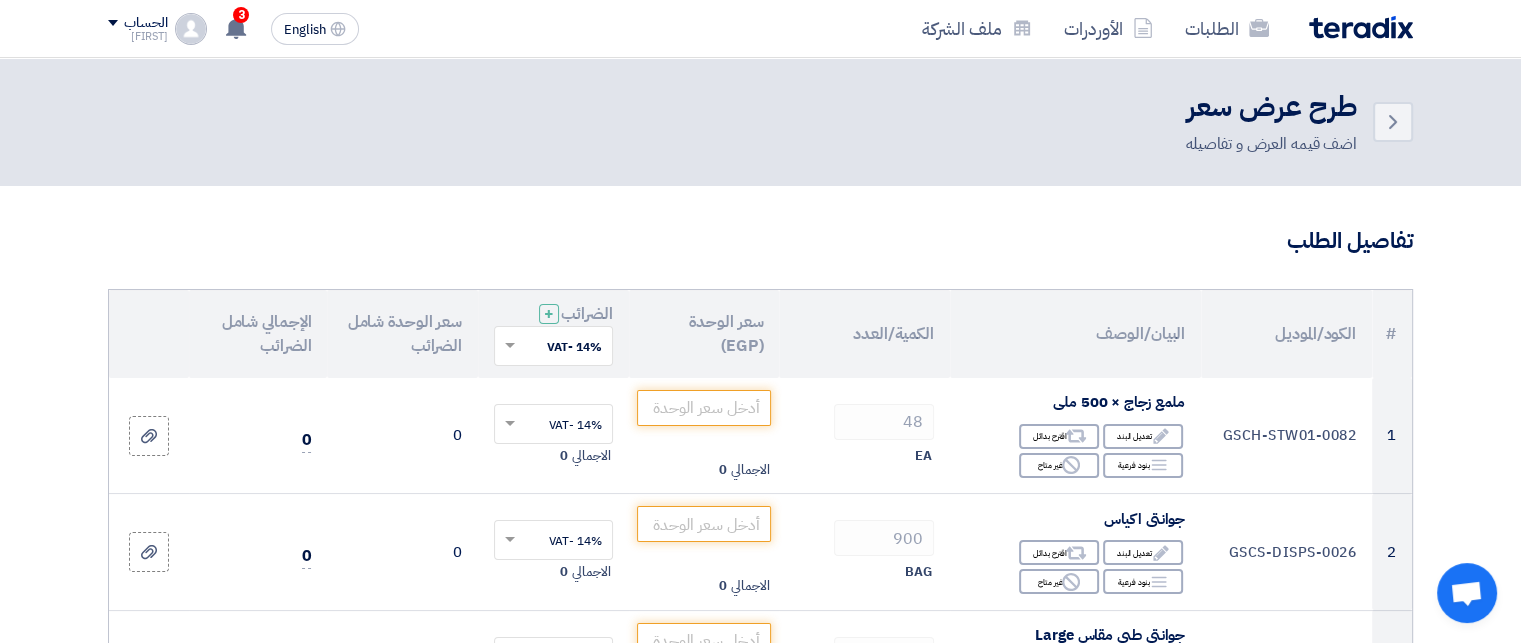 drag, startPoint x: 868, startPoint y: 291, endPoint x: 1350, endPoint y: 315, distance: 482.59714 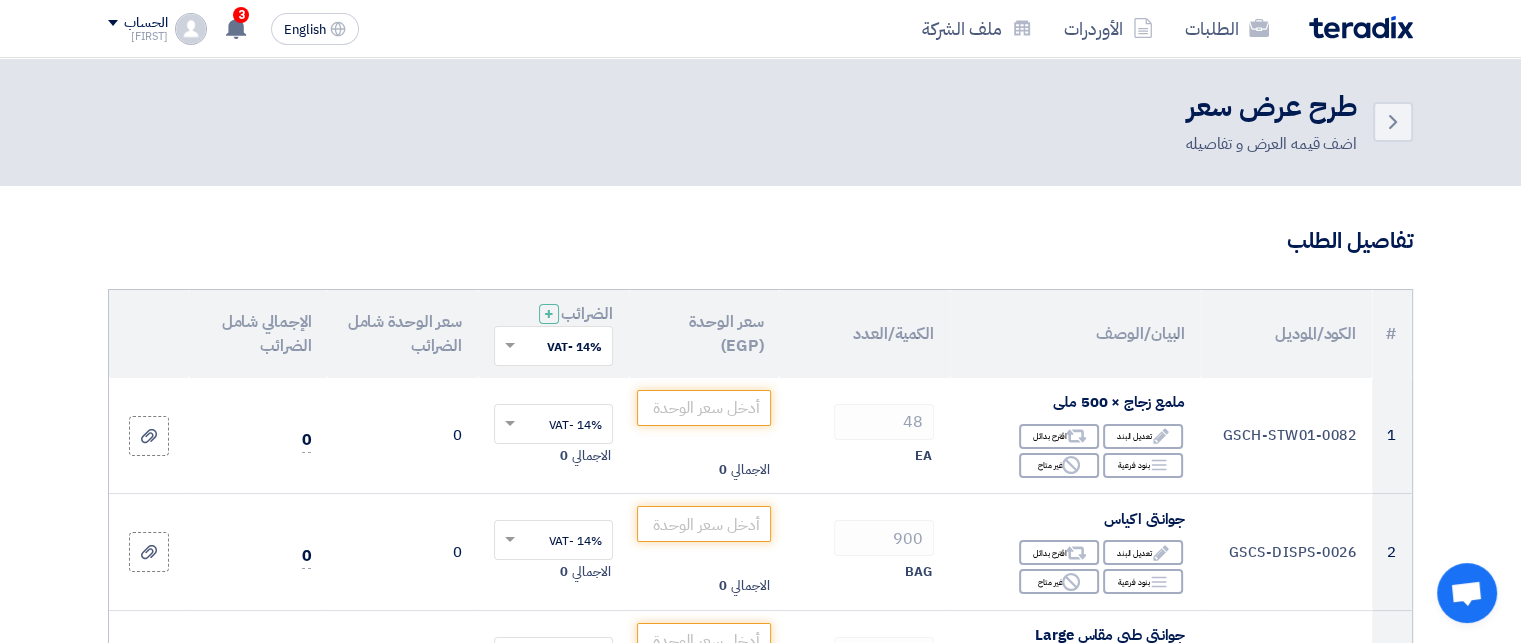 scroll, scrollTop: 108, scrollLeft: 0, axis: vertical 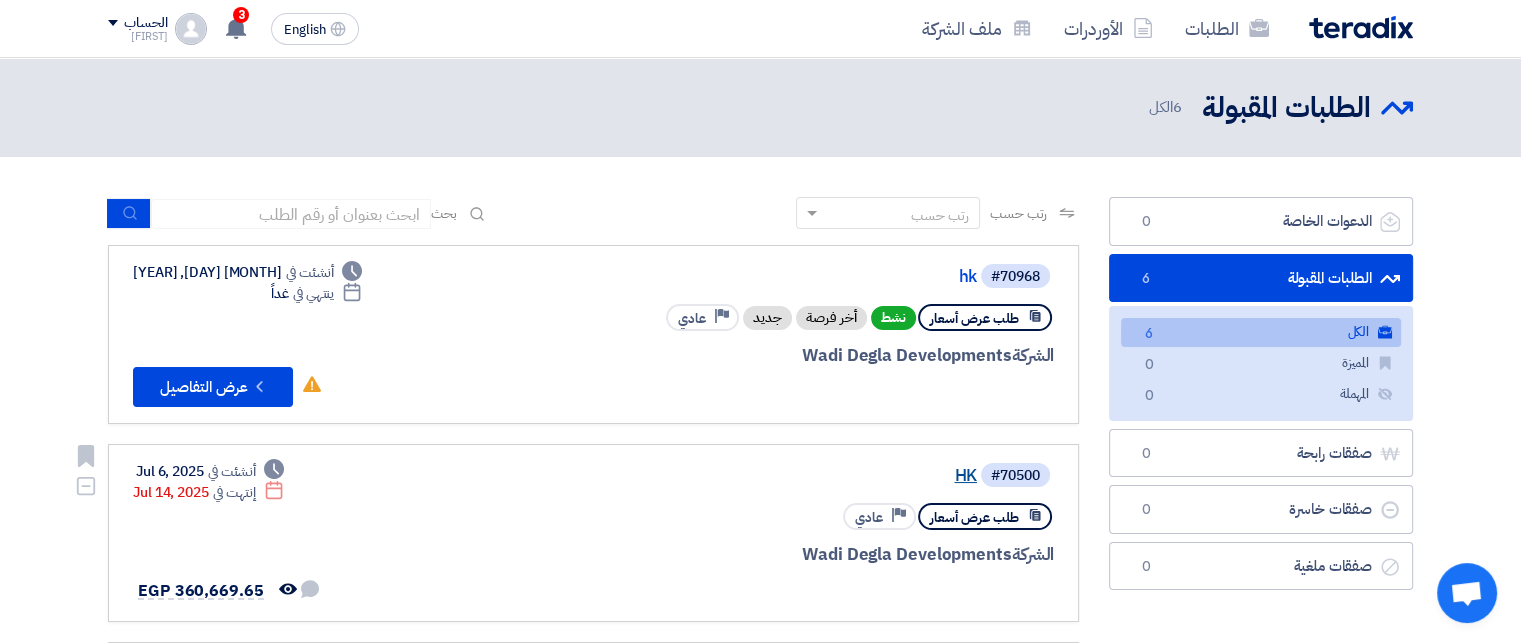 click on "HK" 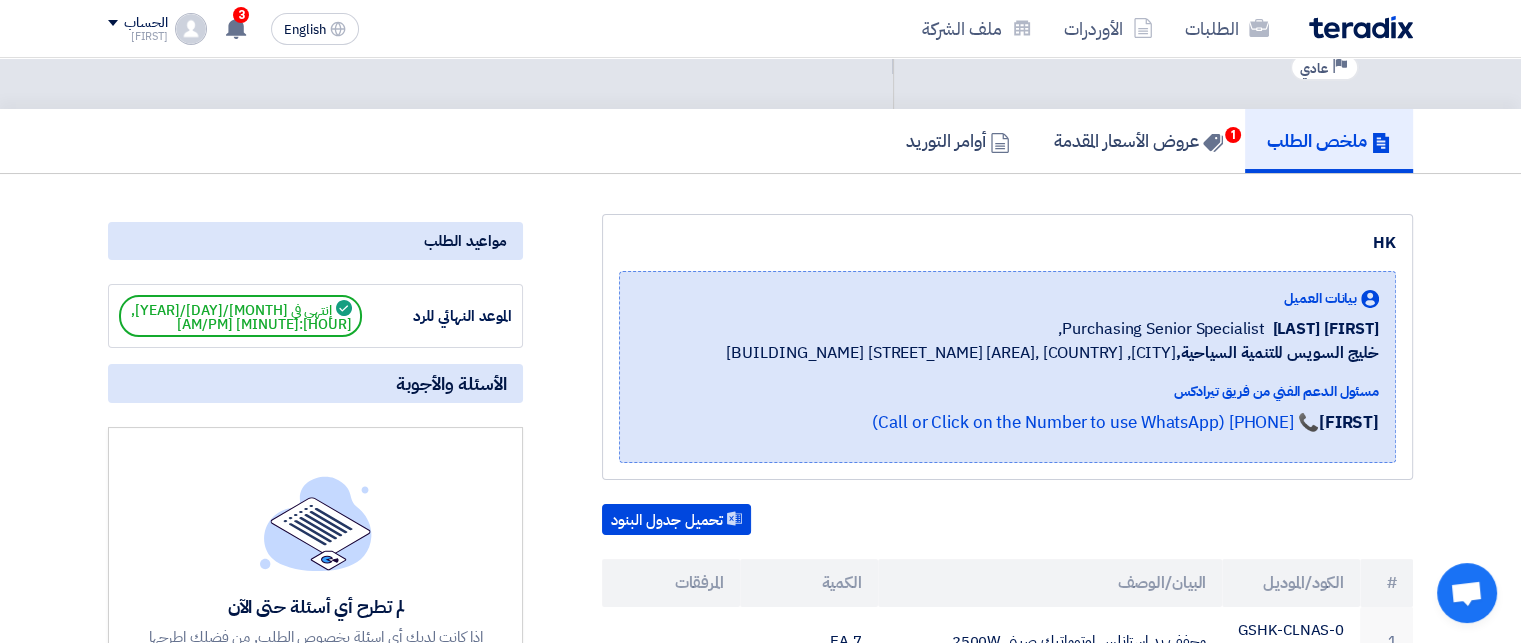 scroll, scrollTop: 68, scrollLeft: 0, axis: vertical 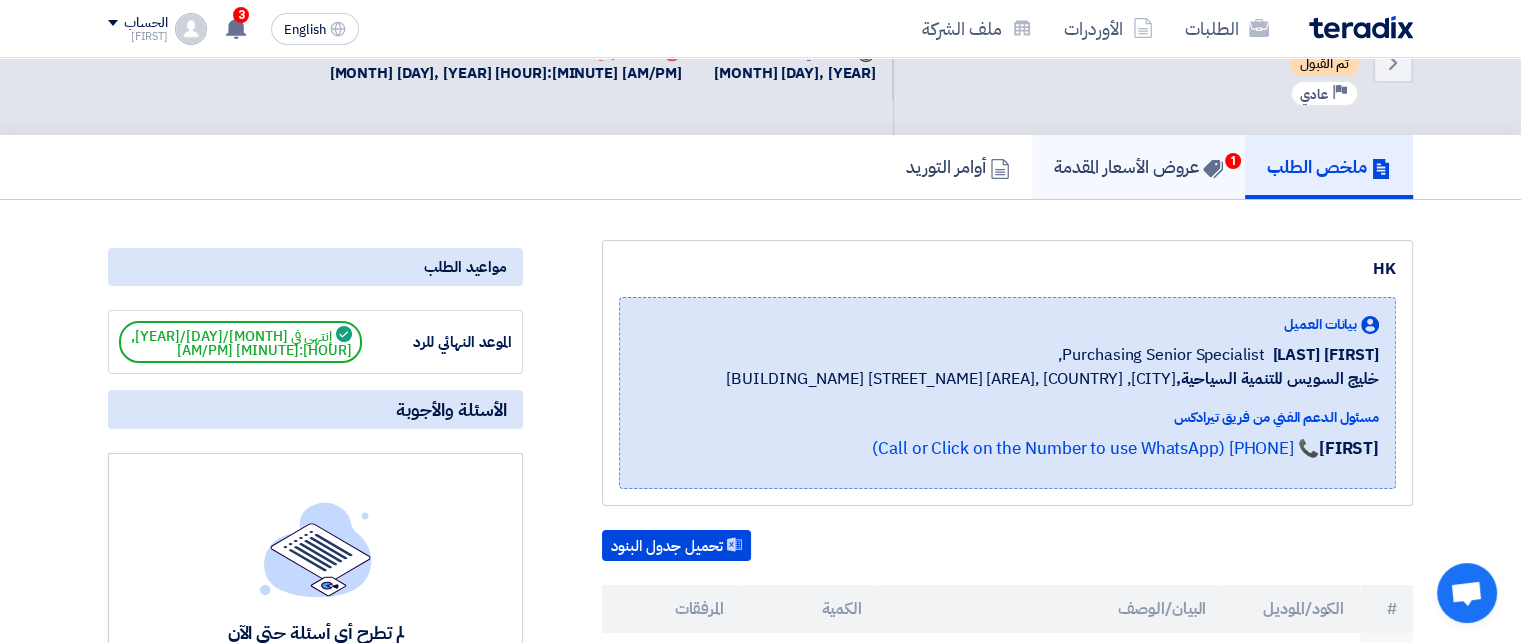 click on "عروض الأسعار المقدمة
1" 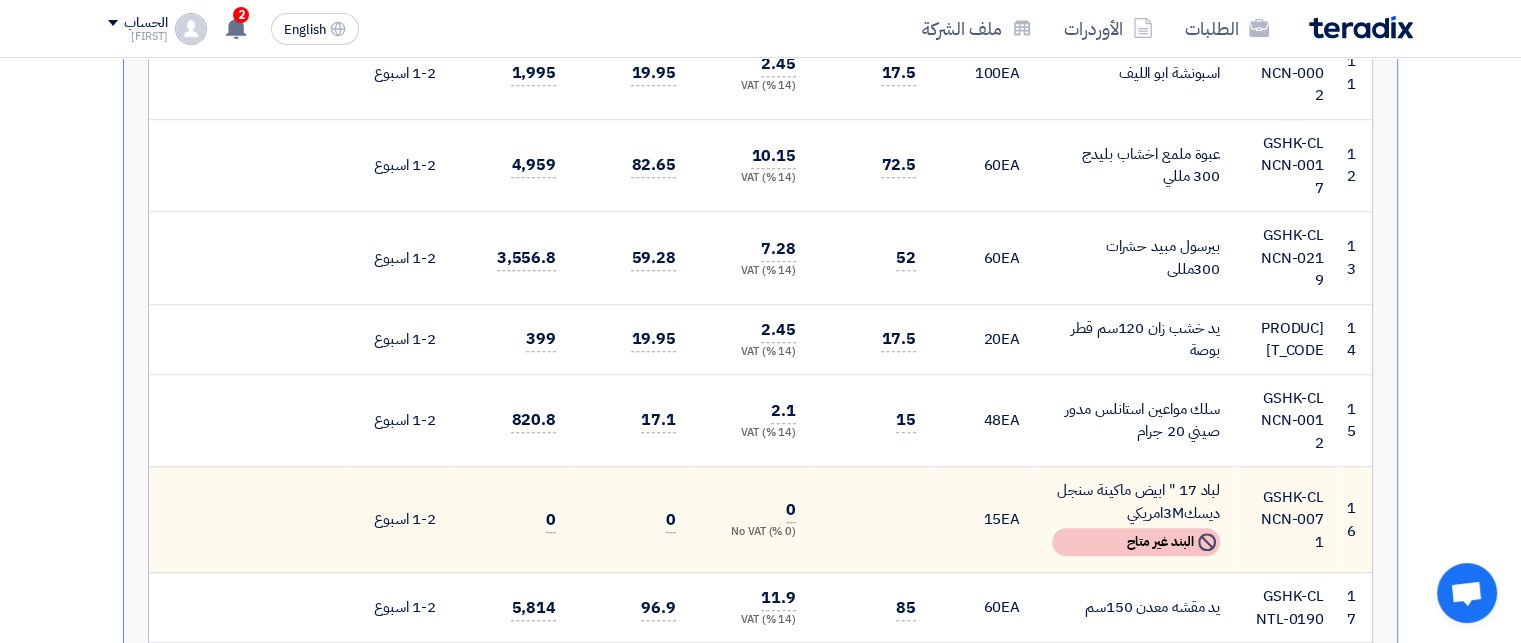 scroll, scrollTop: 1537, scrollLeft: 0, axis: vertical 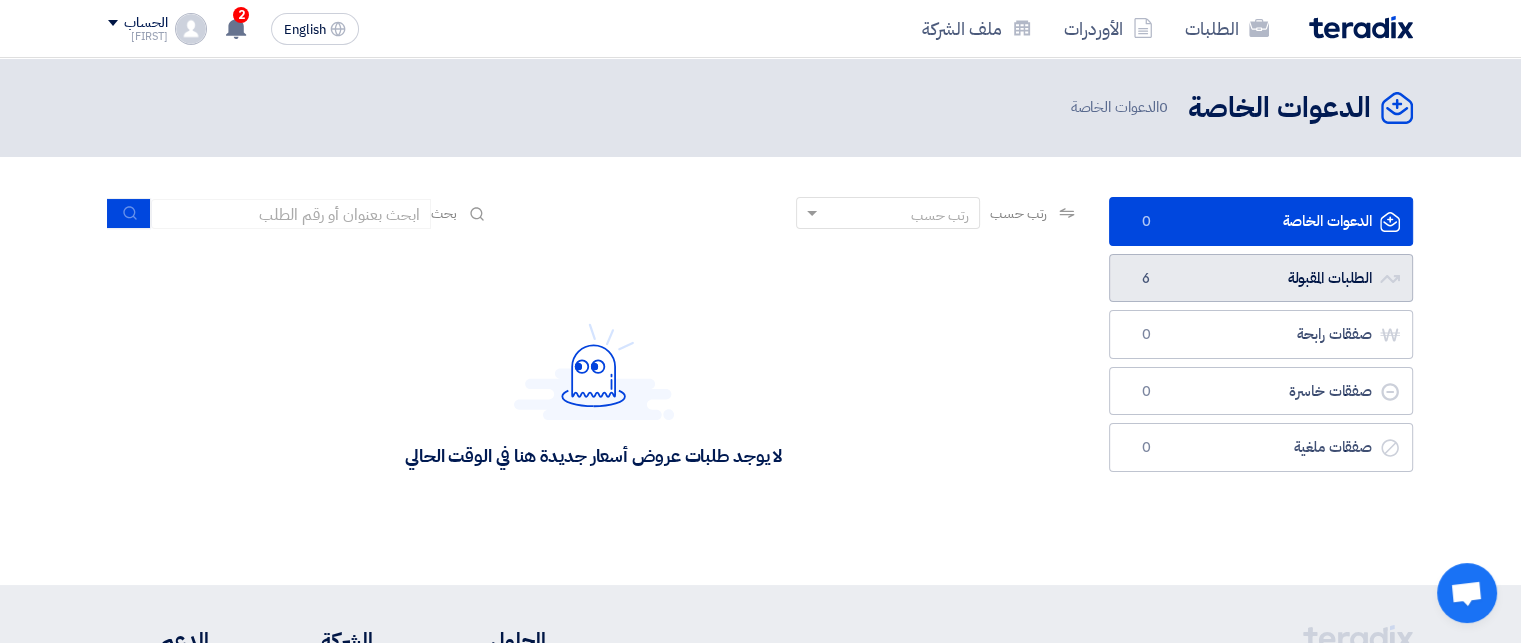 click on "الطلبات المقبولة
الطلبات المقبولة
6" 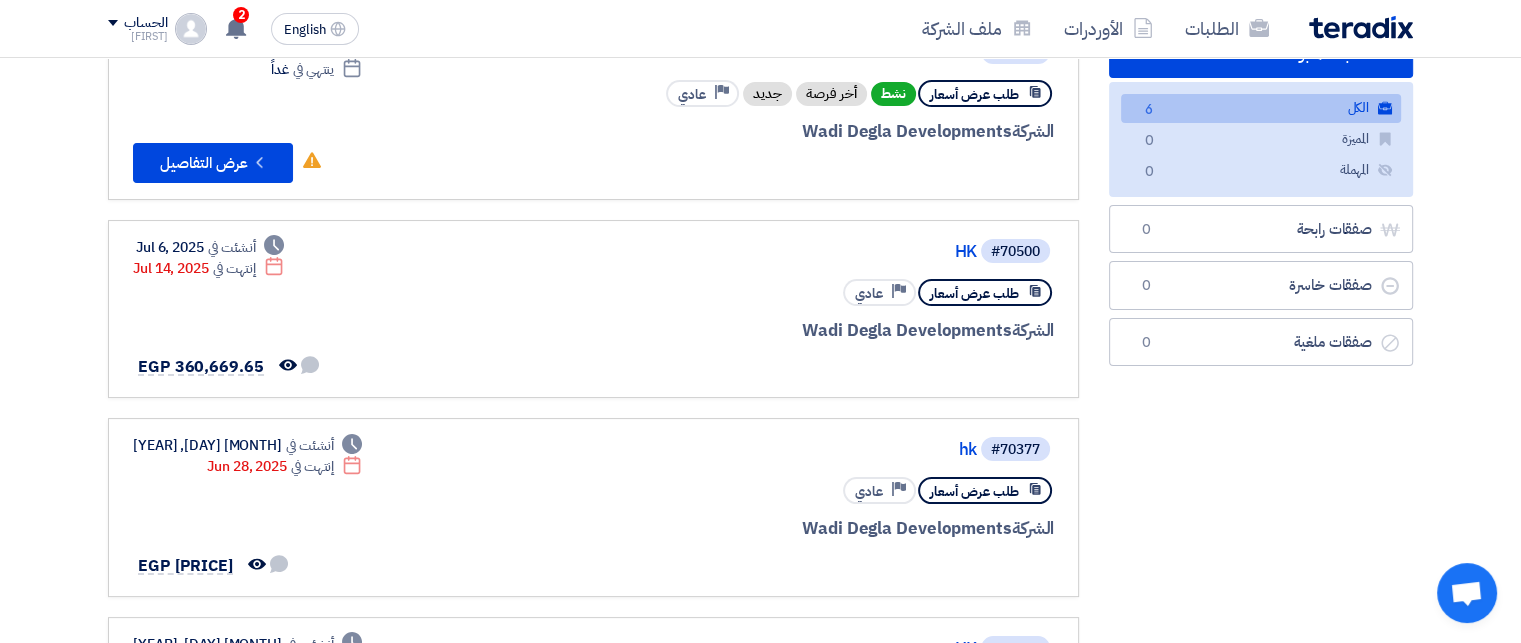 scroll, scrollTop: 356, scrollLeft: 0, axis: vertical 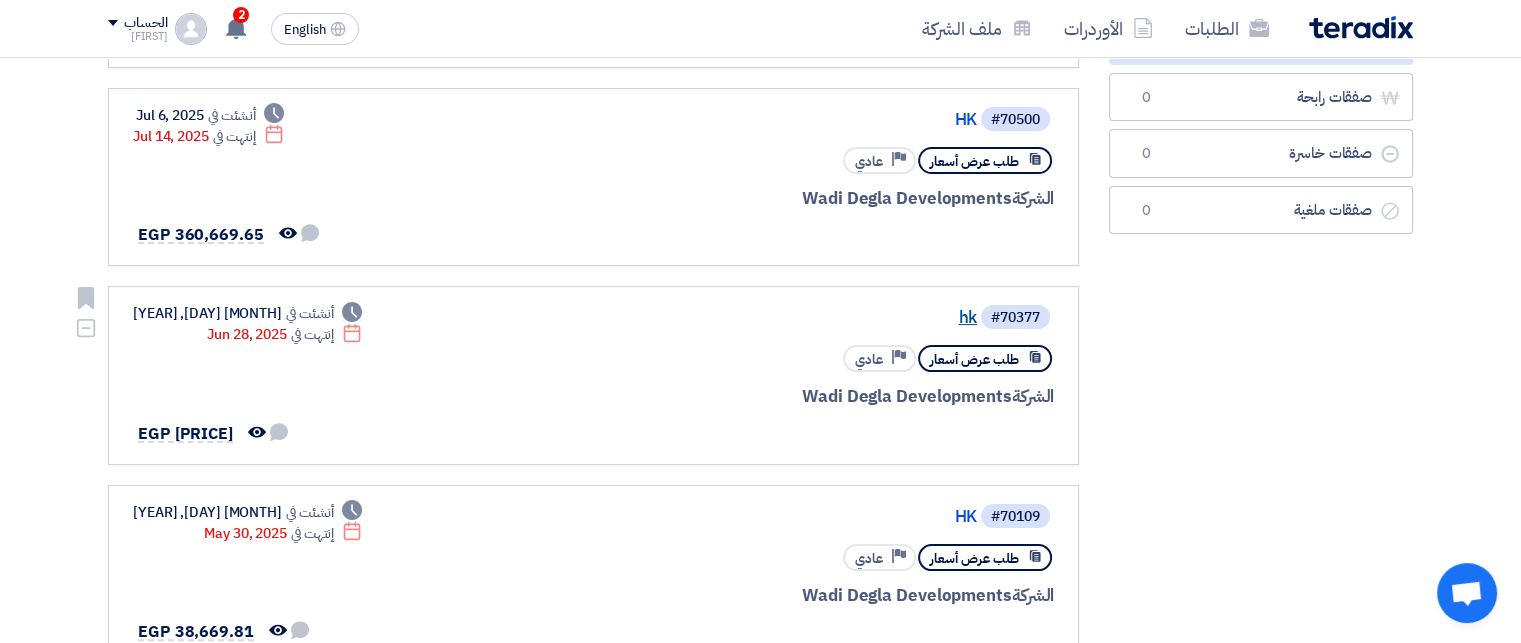 click on "hk" 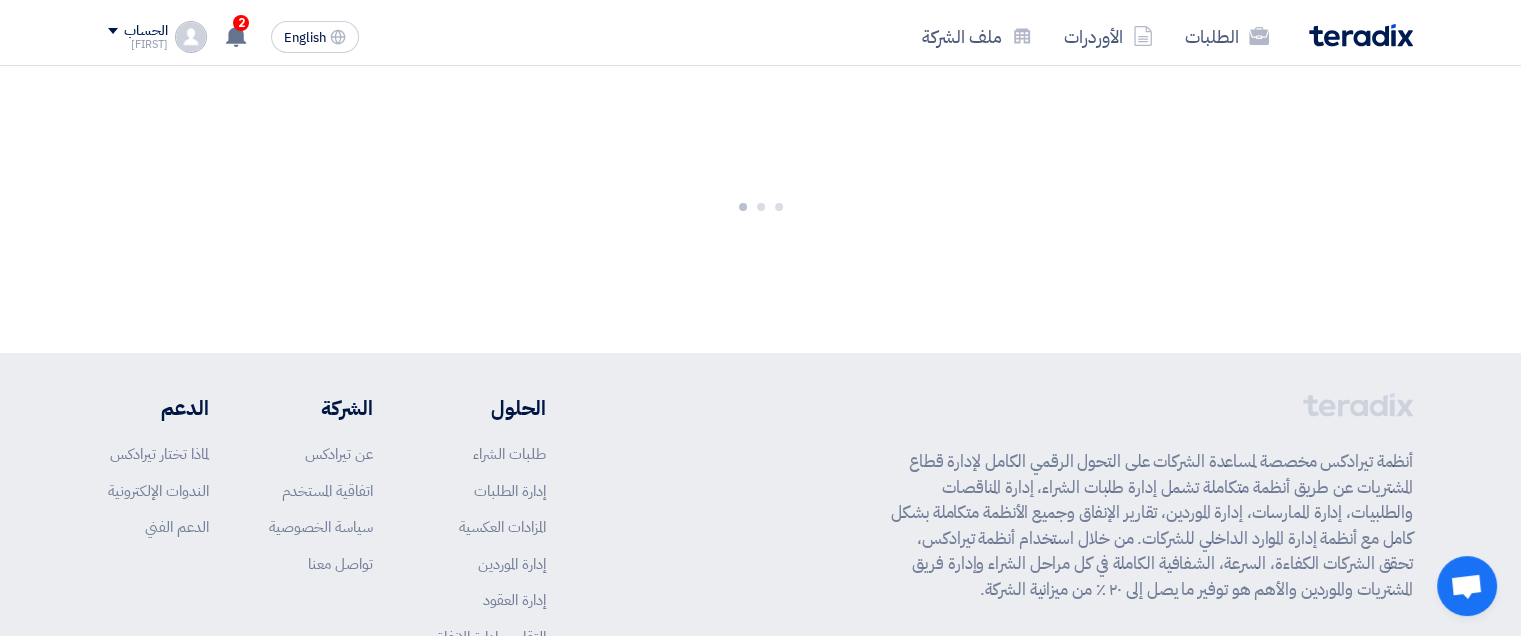scroll, scrollTop: 0, scrollLeft: 0, axis: both 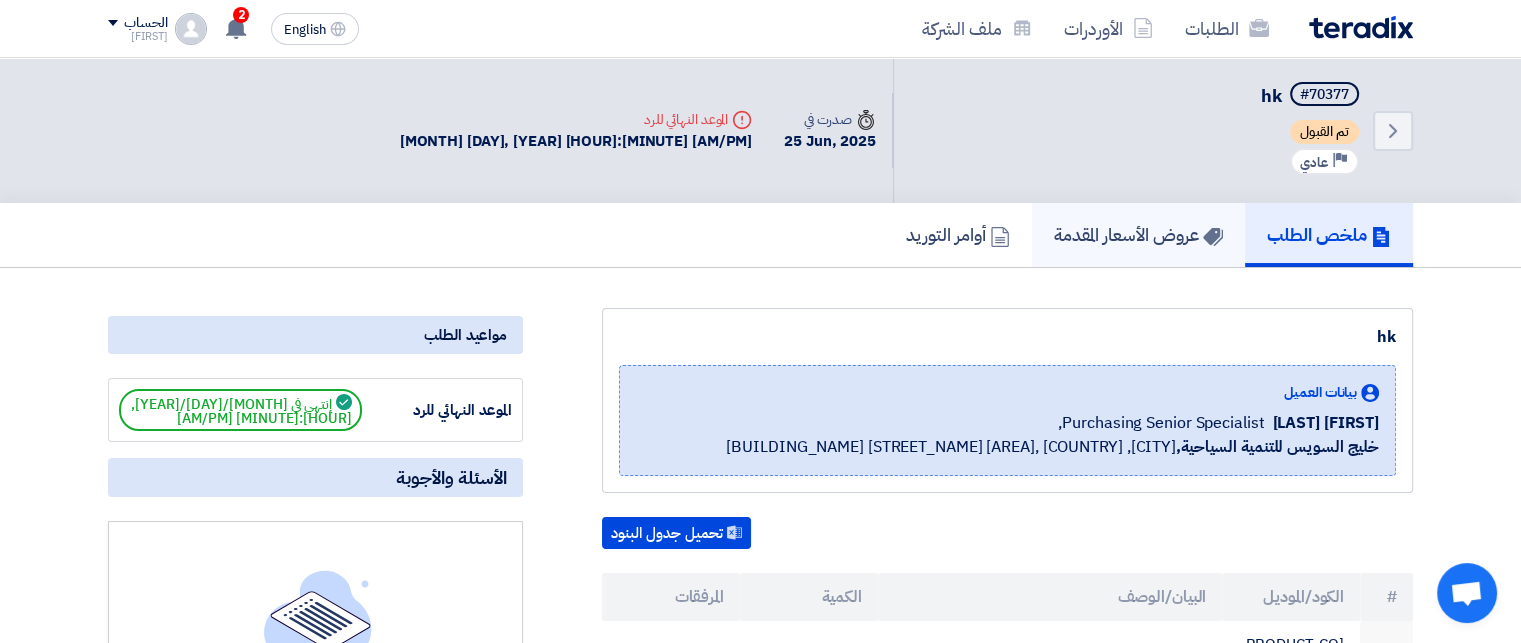 click on "عروض الأسعار المقدمة" 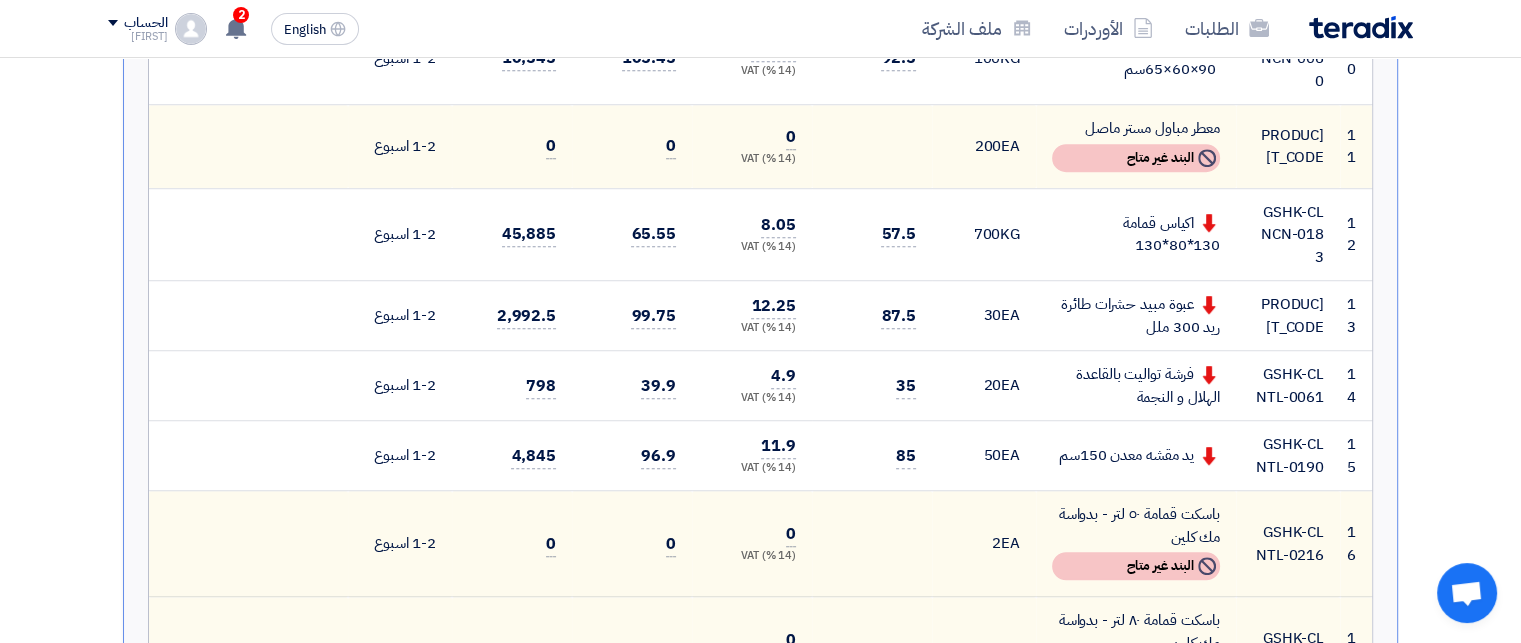 scroll, scrollTop: 1440, scrollLeft: 0, axis: vertical 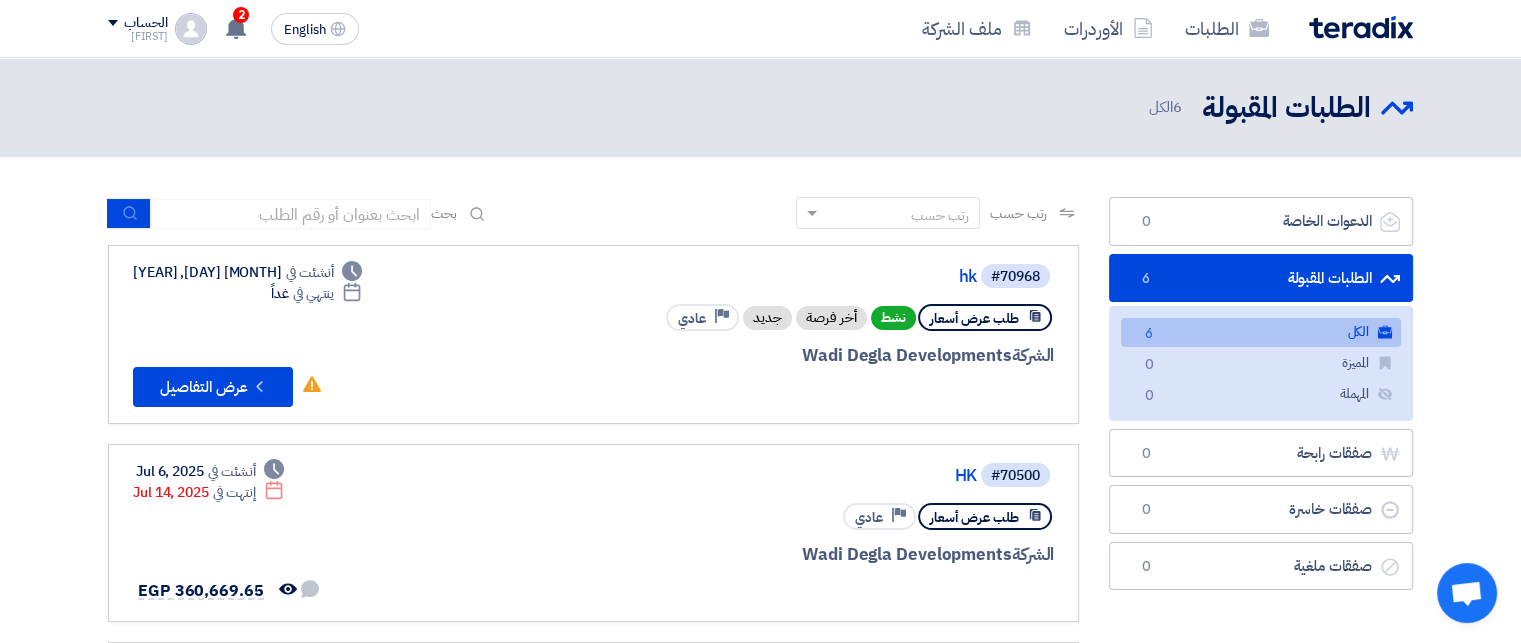 click on "الدعوات الخاصة
الدعوات الخاصة
0
الطلبات المقبولة
الطلبات المقبولة
6
الكل
الكل
6
المميزة
المميزة
0
المهملة" 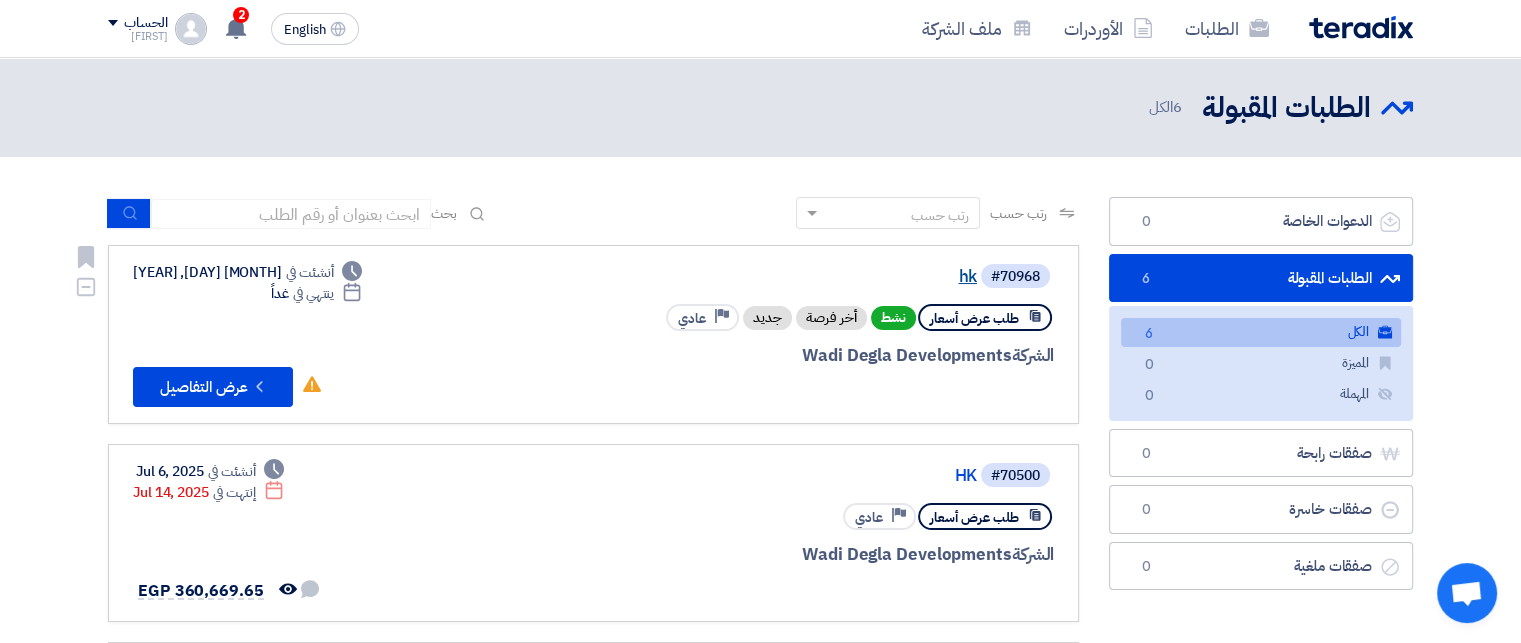 click on "hk" 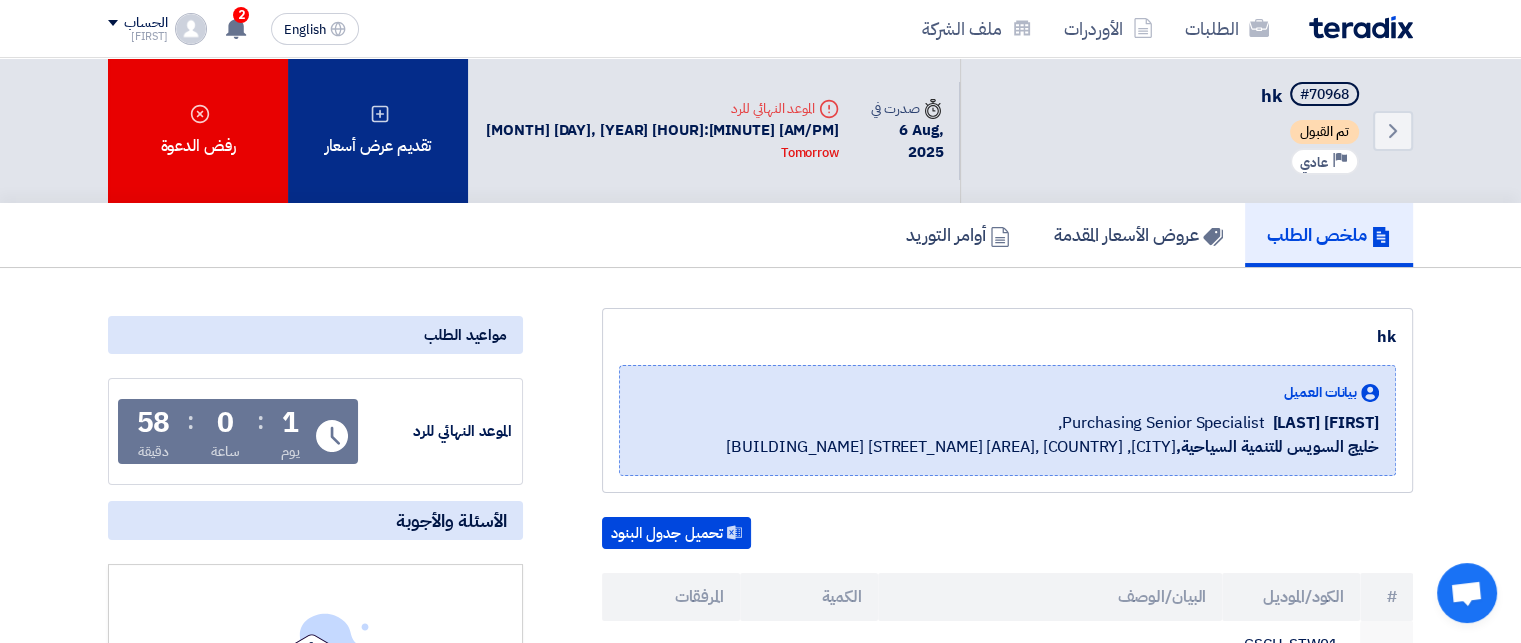 click on "تقديم عرض أسعار" 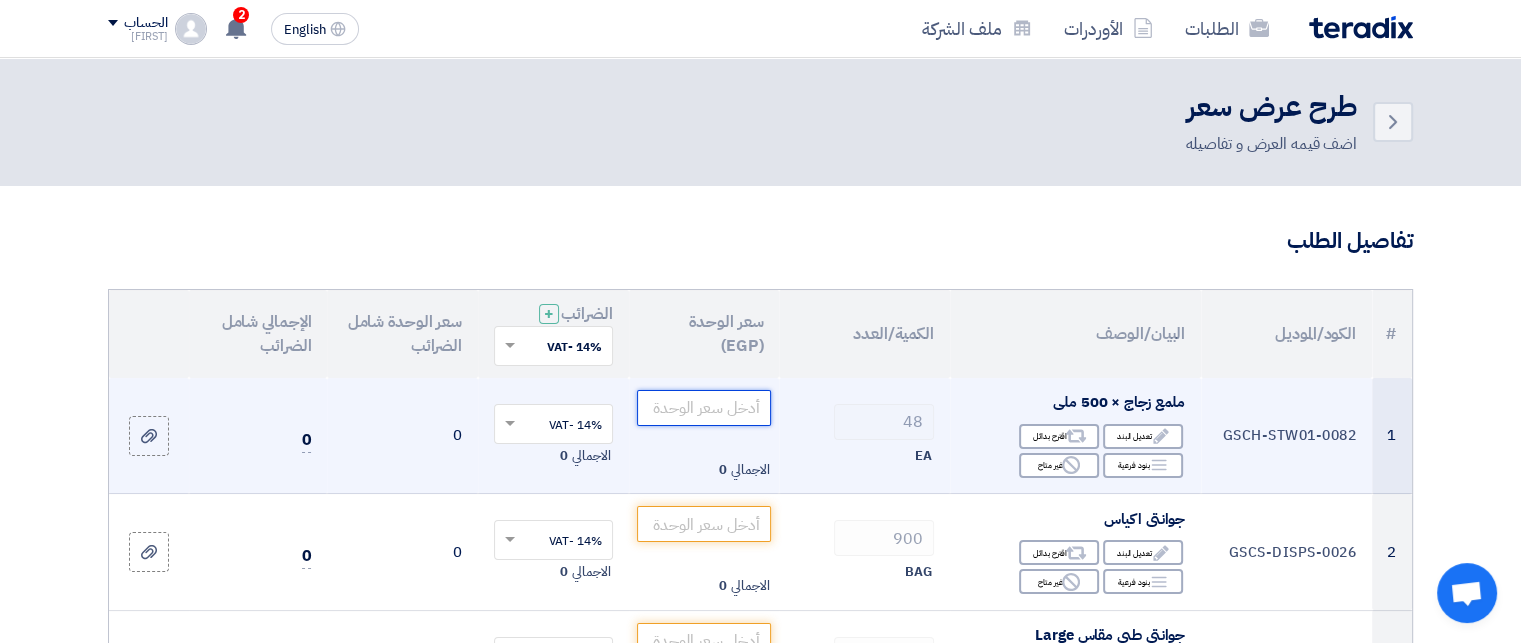 click 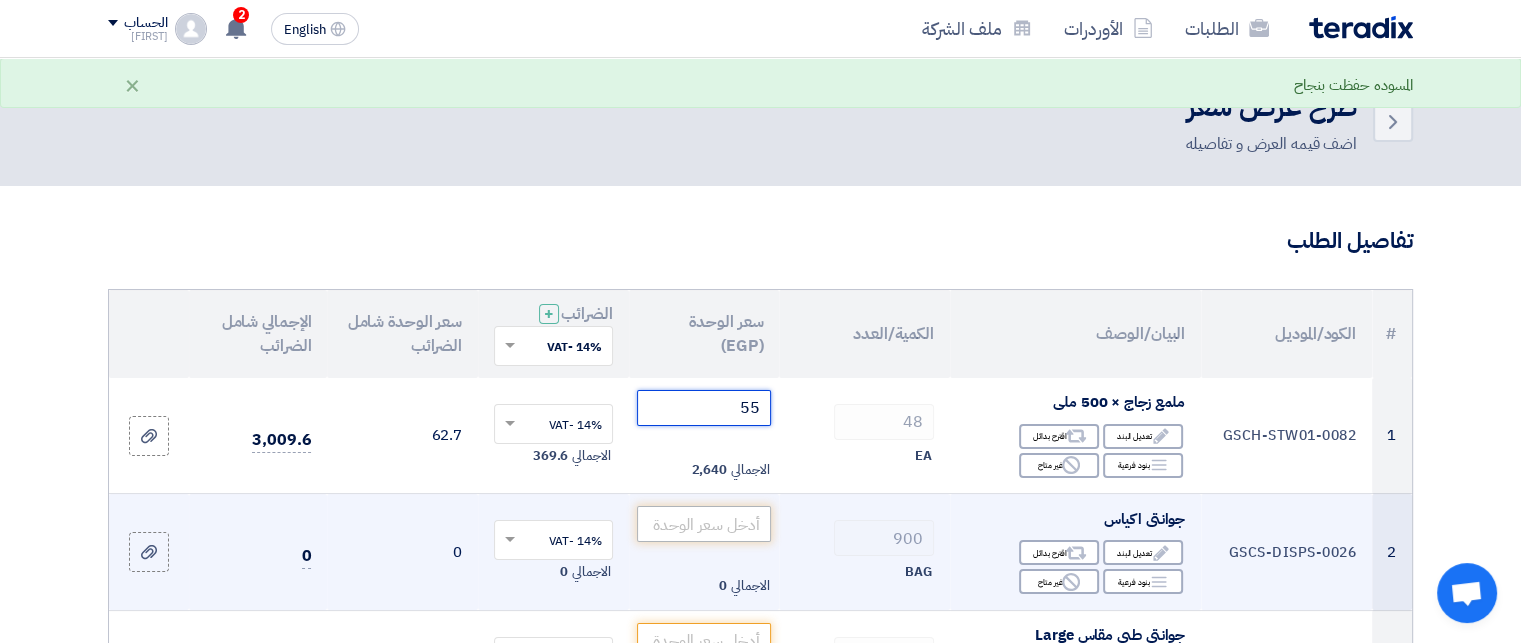 type on "55" 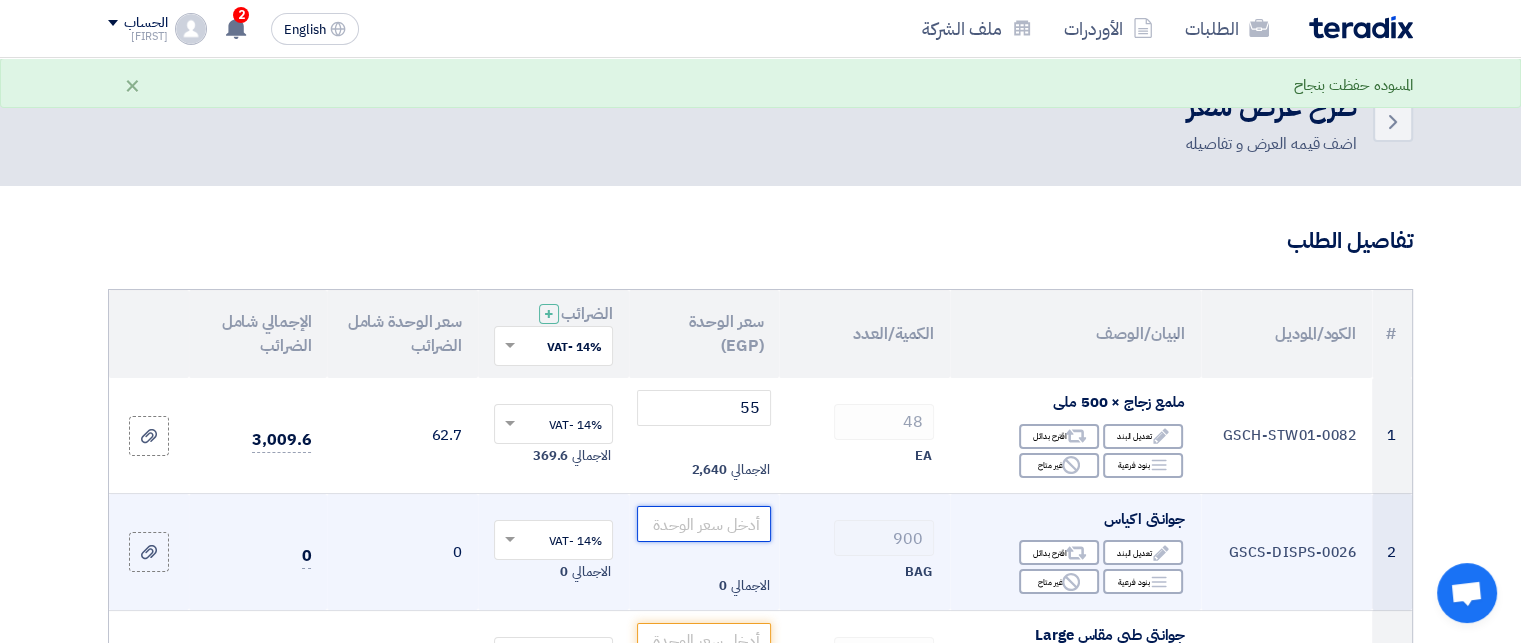 click 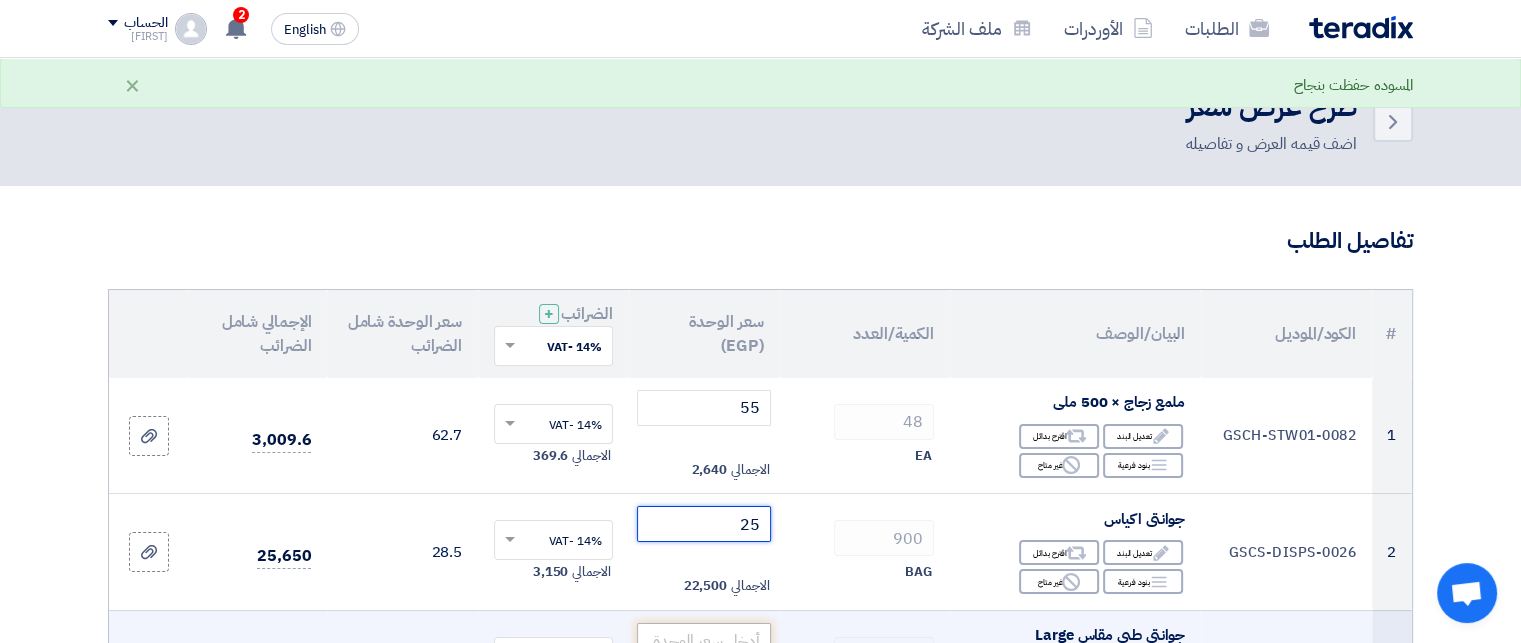 type on "25" 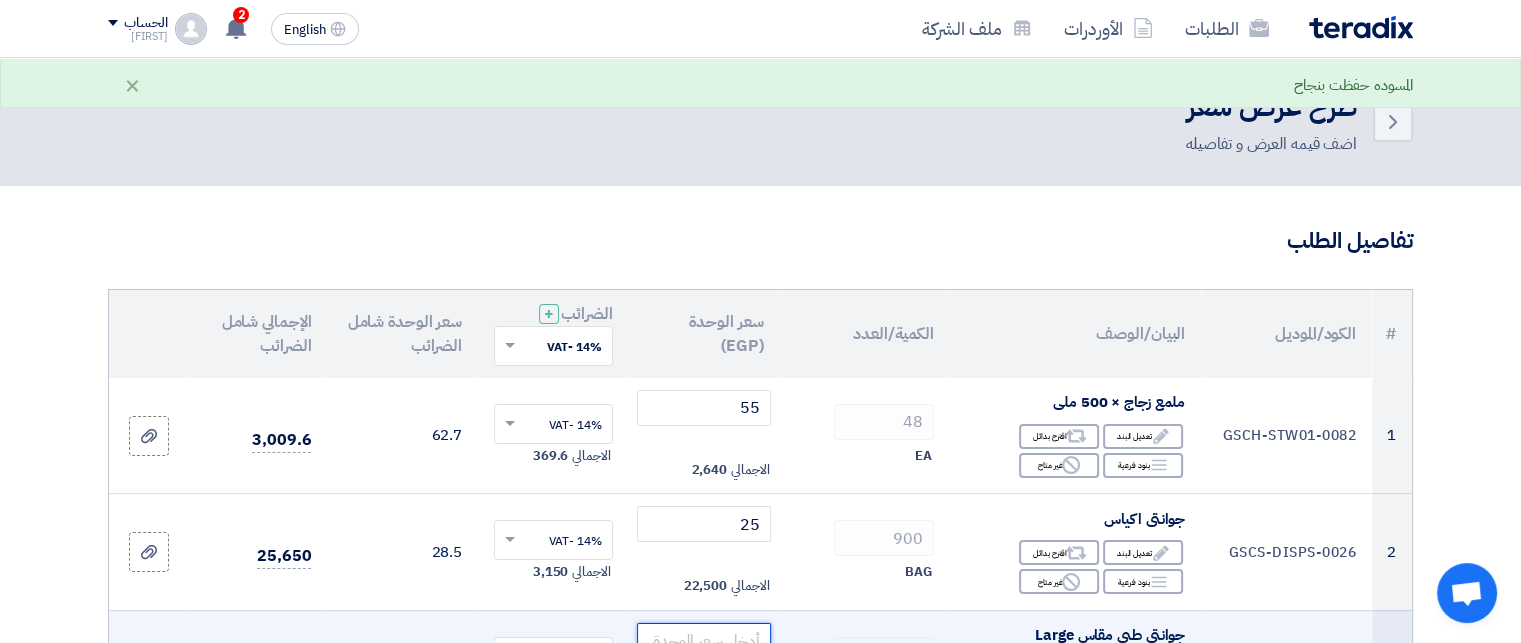click 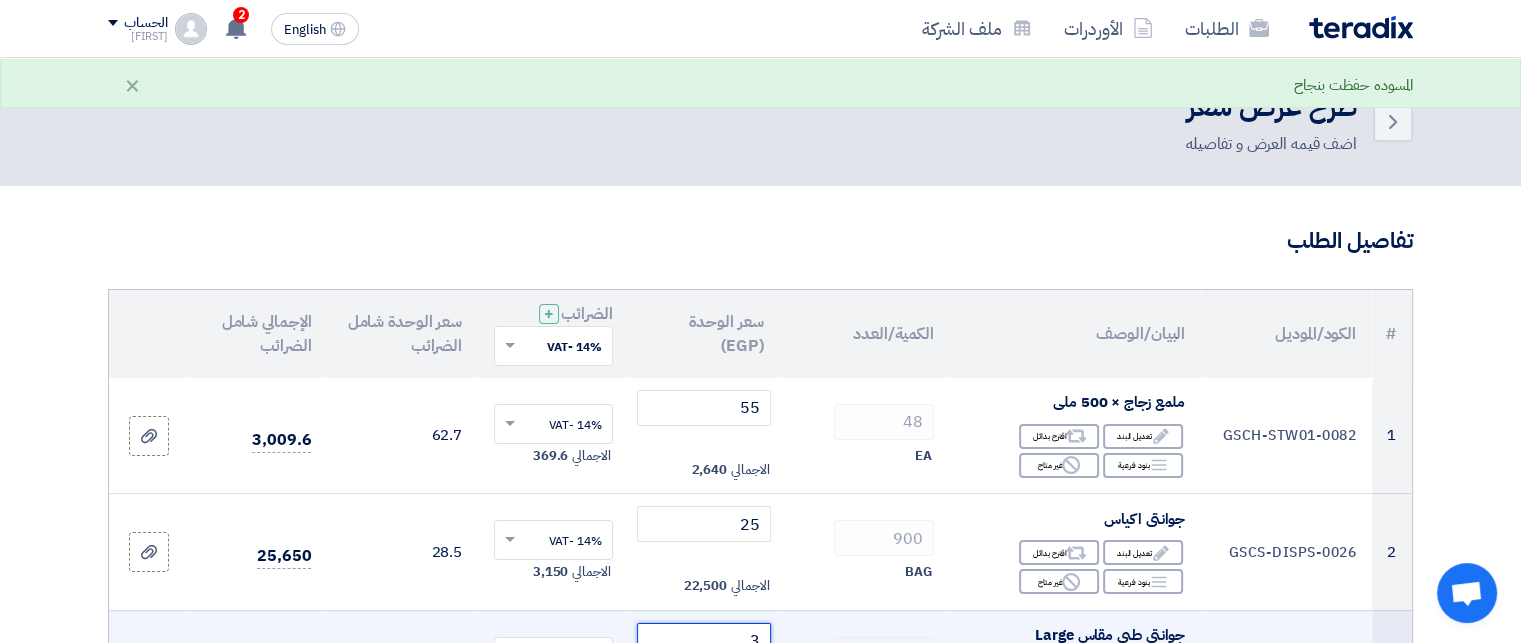 scroll, scrollTop: 9, scrollLeft: 0, axis: vertical 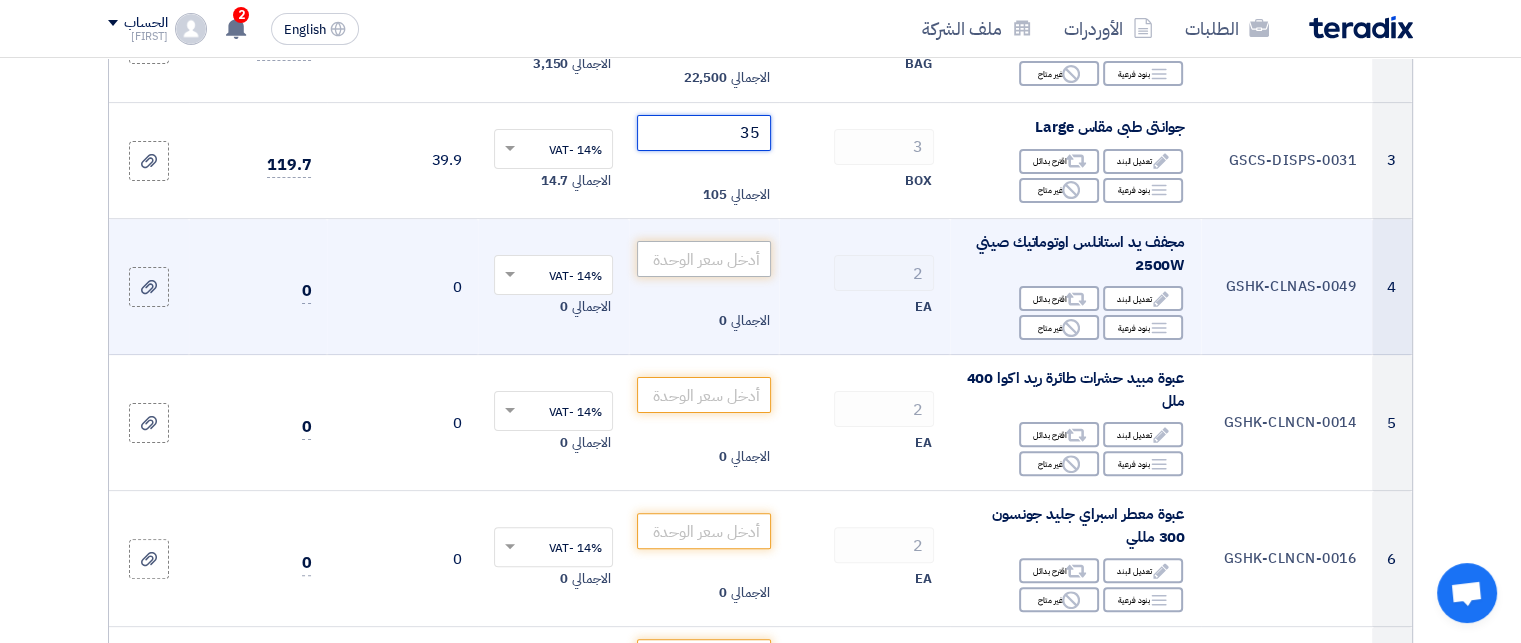 type on "35" 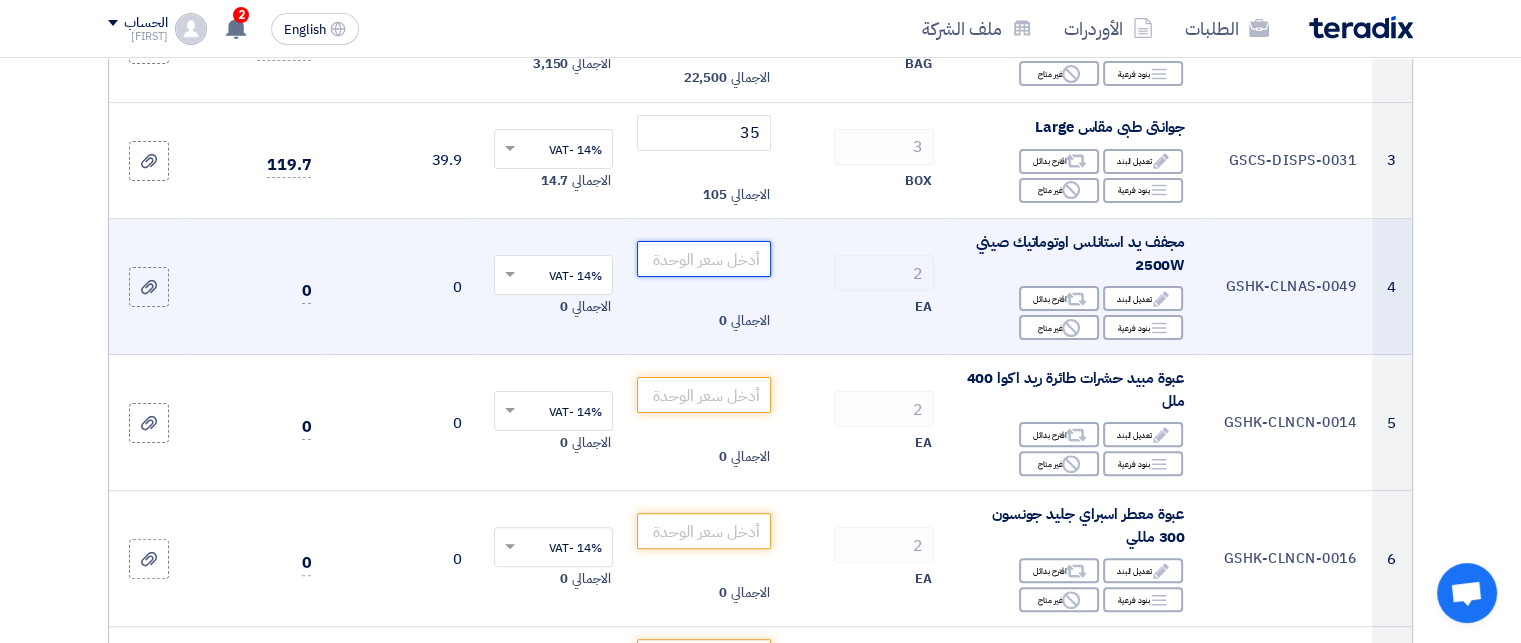click 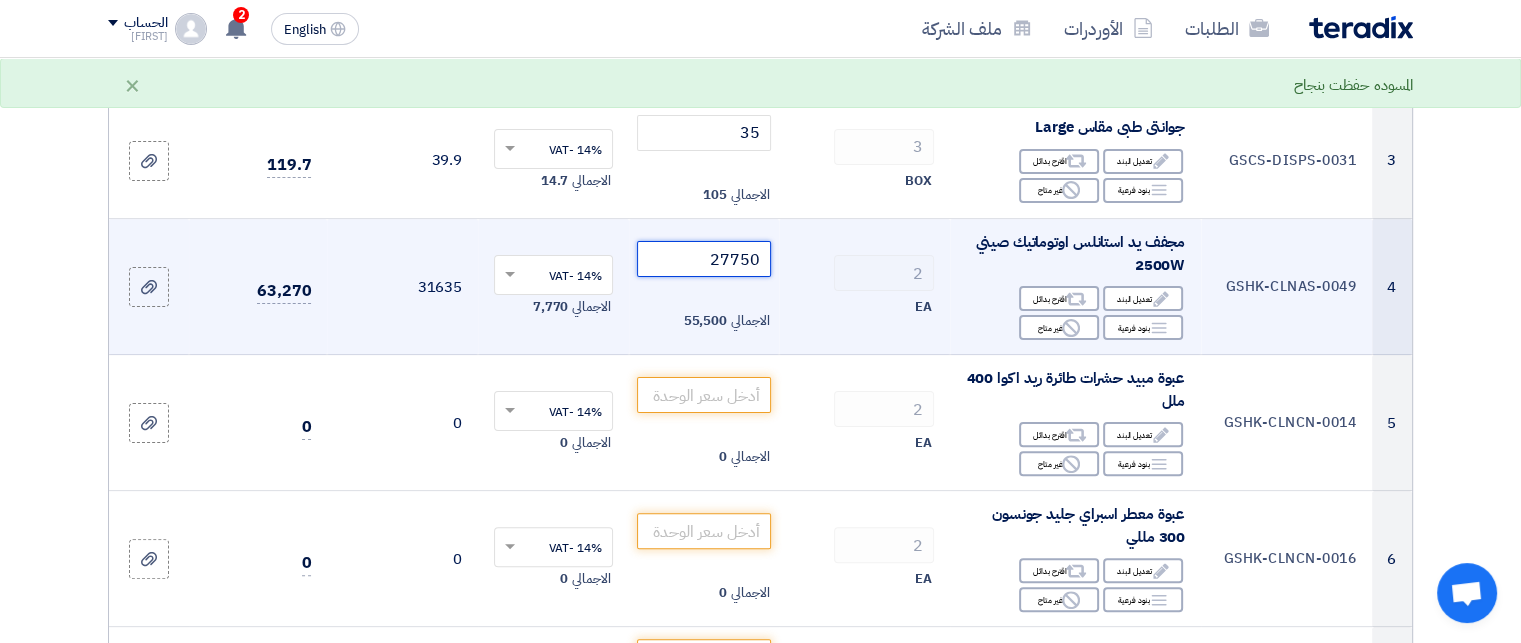 type on "[NUMBER]" 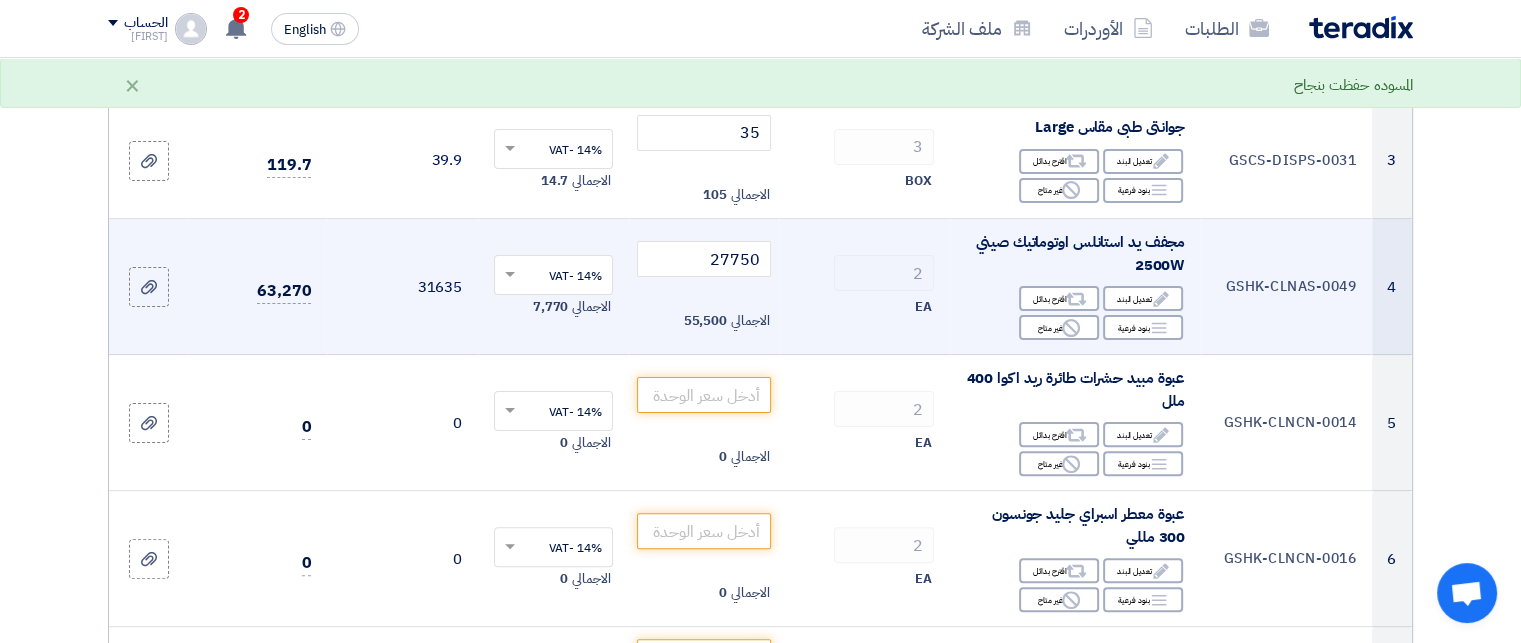 click on "2
EA" 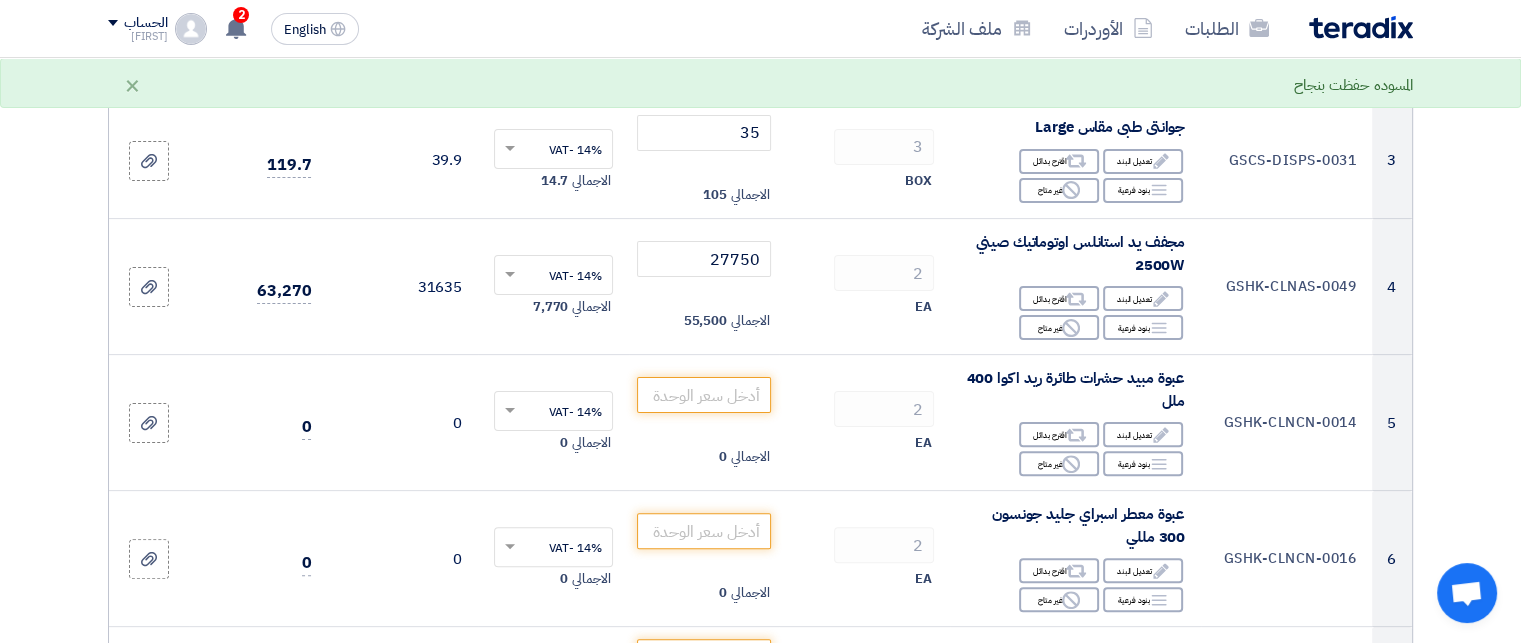 click on "تفاصيل الطلب
#
الكود/الموديل
البيان/الوصف
الكمية/العدد
سعر الوحدة (EGP)
الضرائب
+
'Select taxes...
14% -VAT
×" 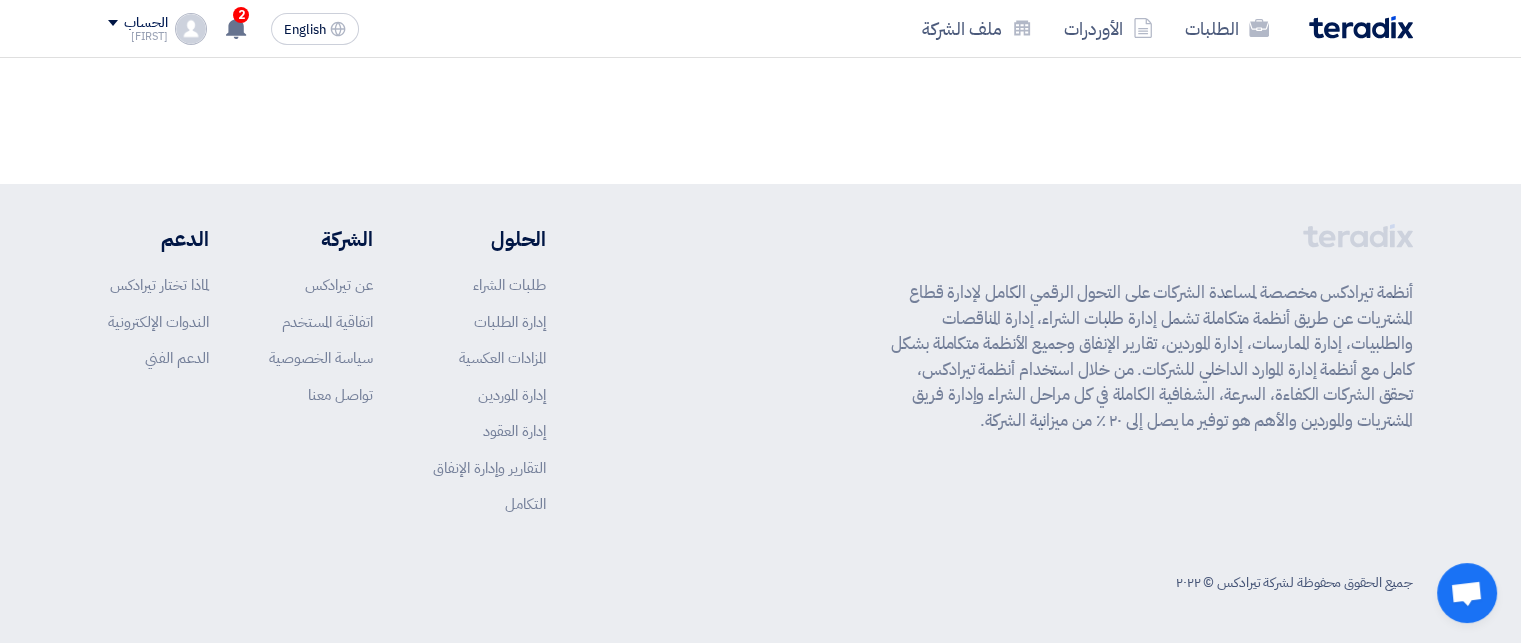 scroll, scrollTop: 0, scrollLeft: 0, axis: both 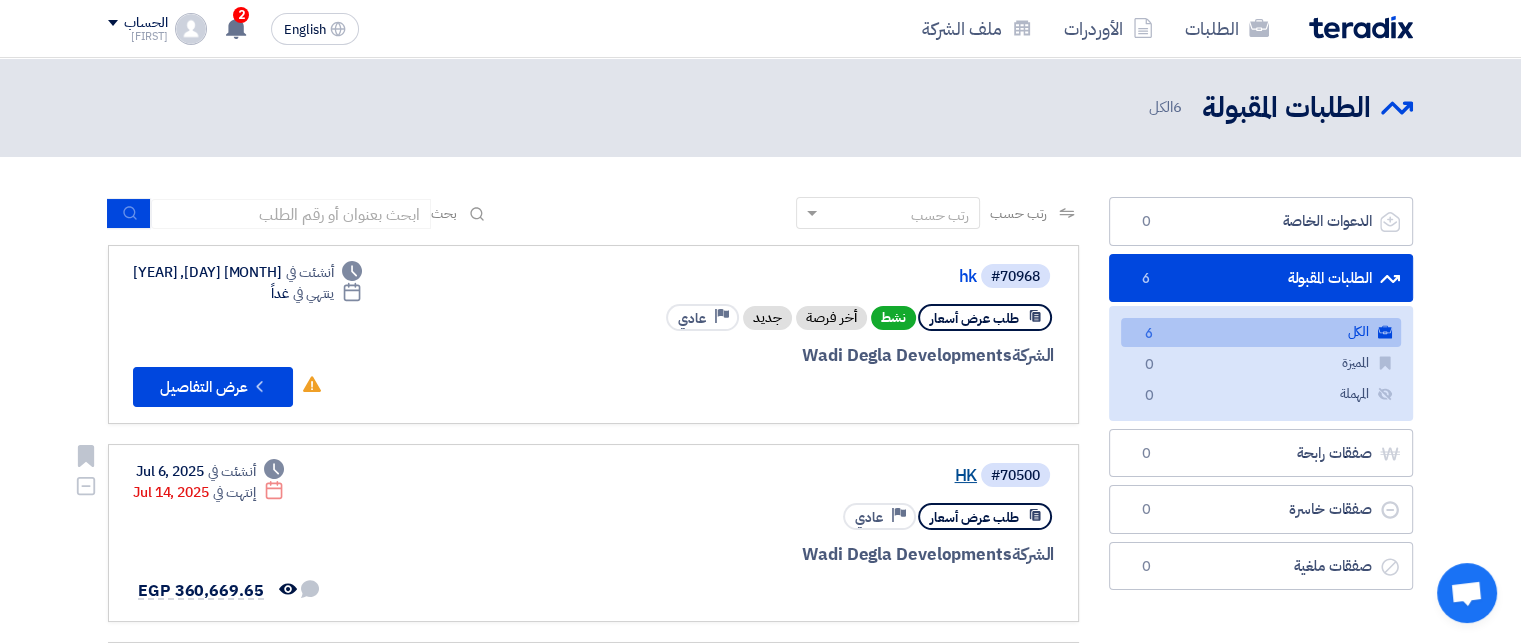 click on "HK" 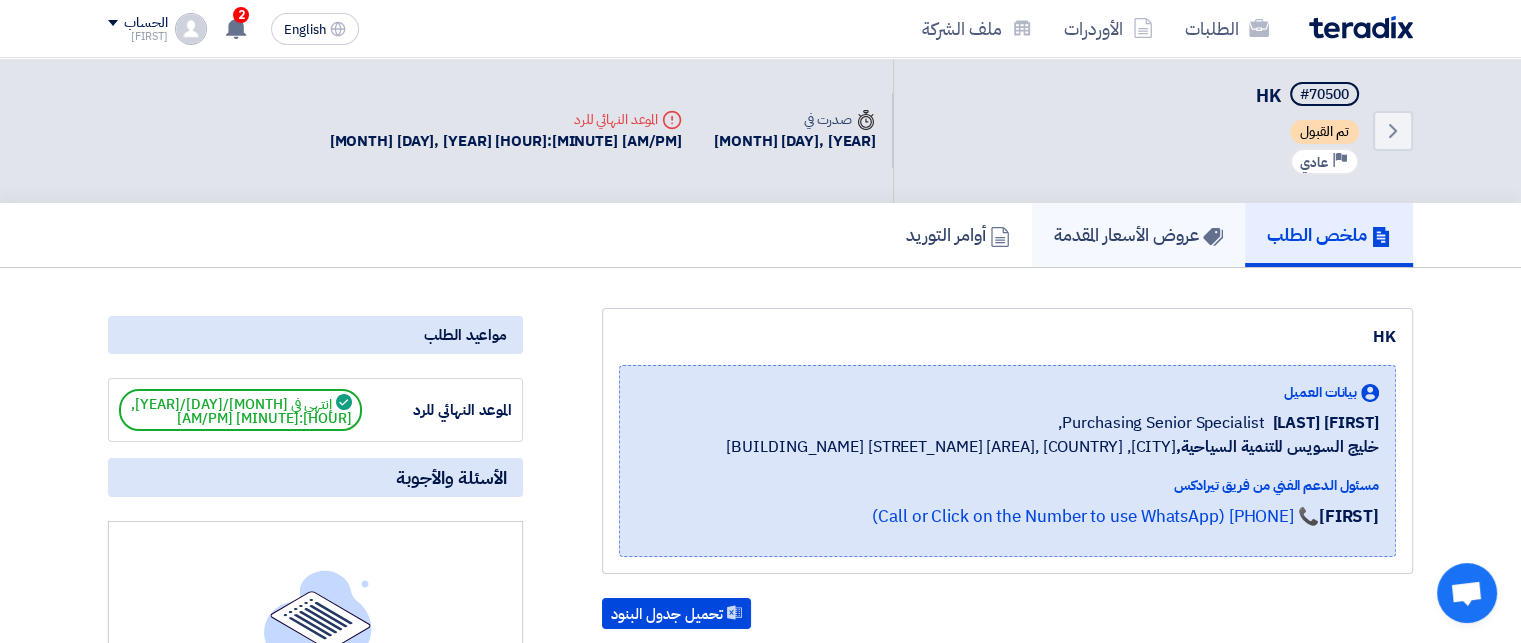 click on "عروض الأسعار المقدمة" 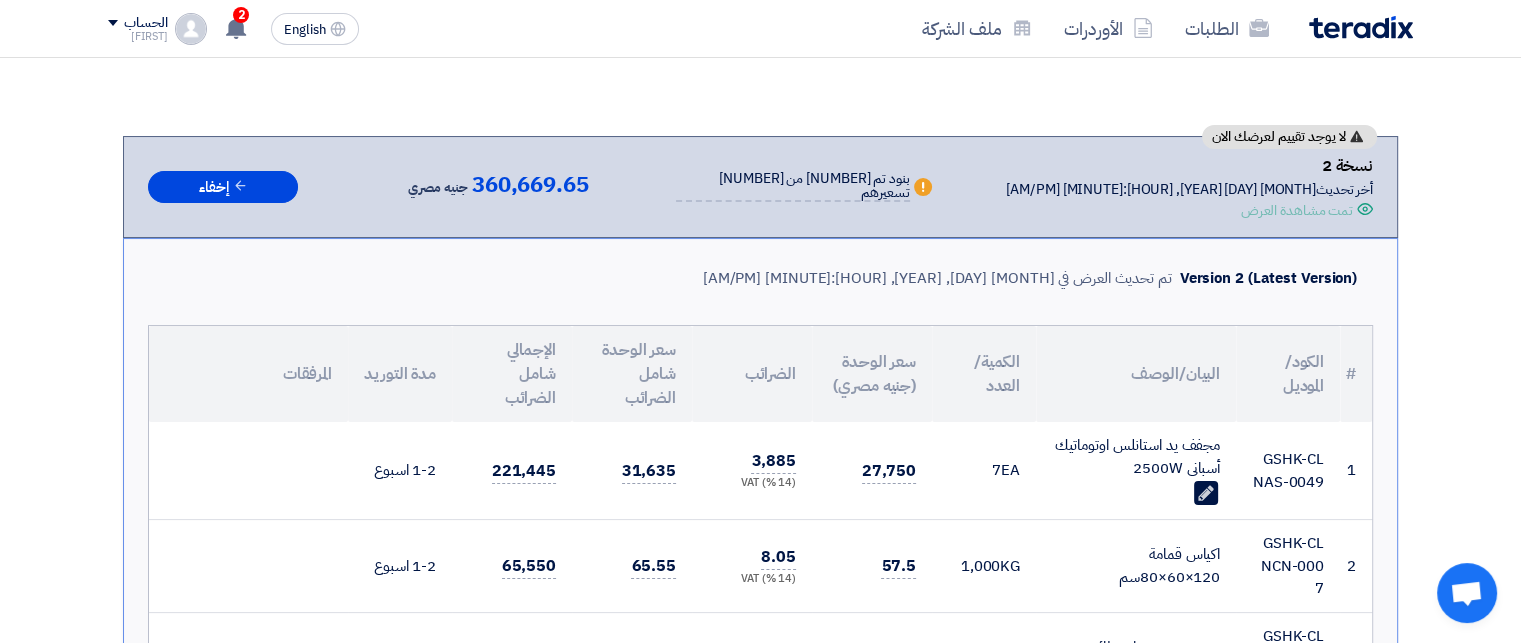 scroll, scrollTop: 216, scrollLeft: 0, axis: vertical 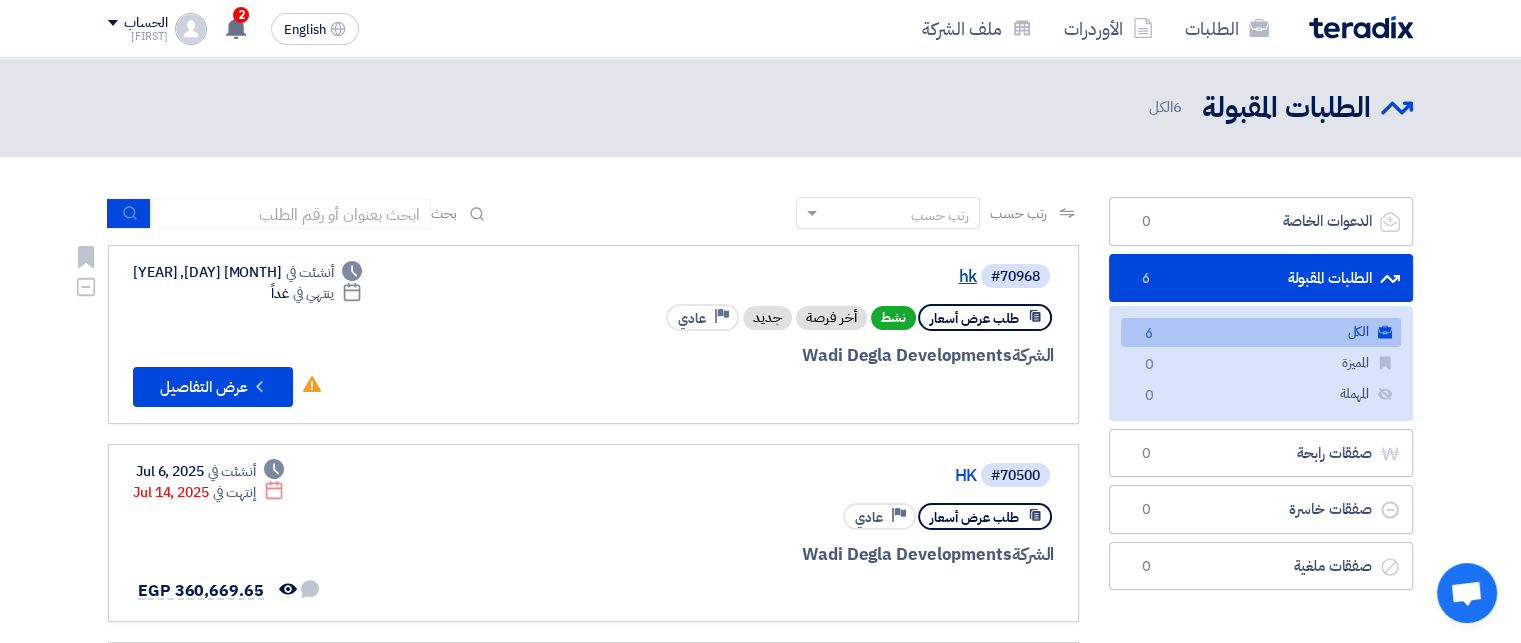 click on "hk" 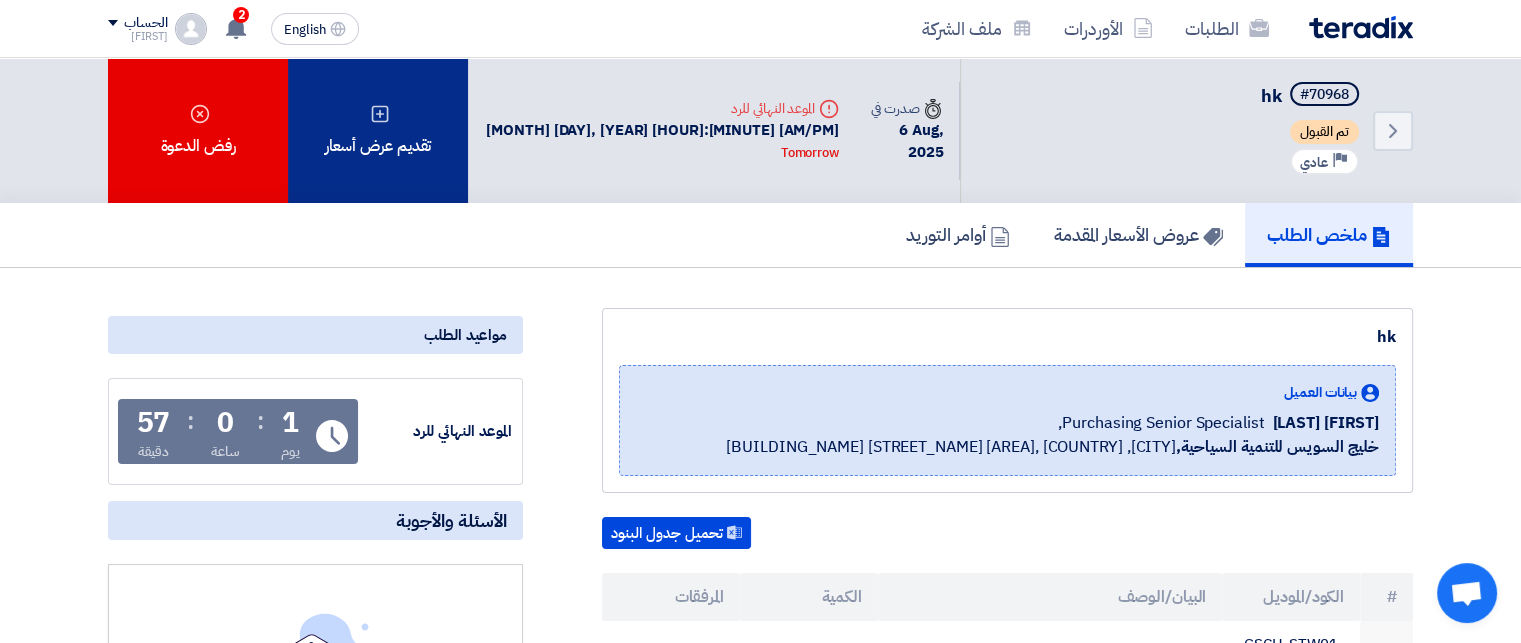click on "تقديم عرض أسعار" 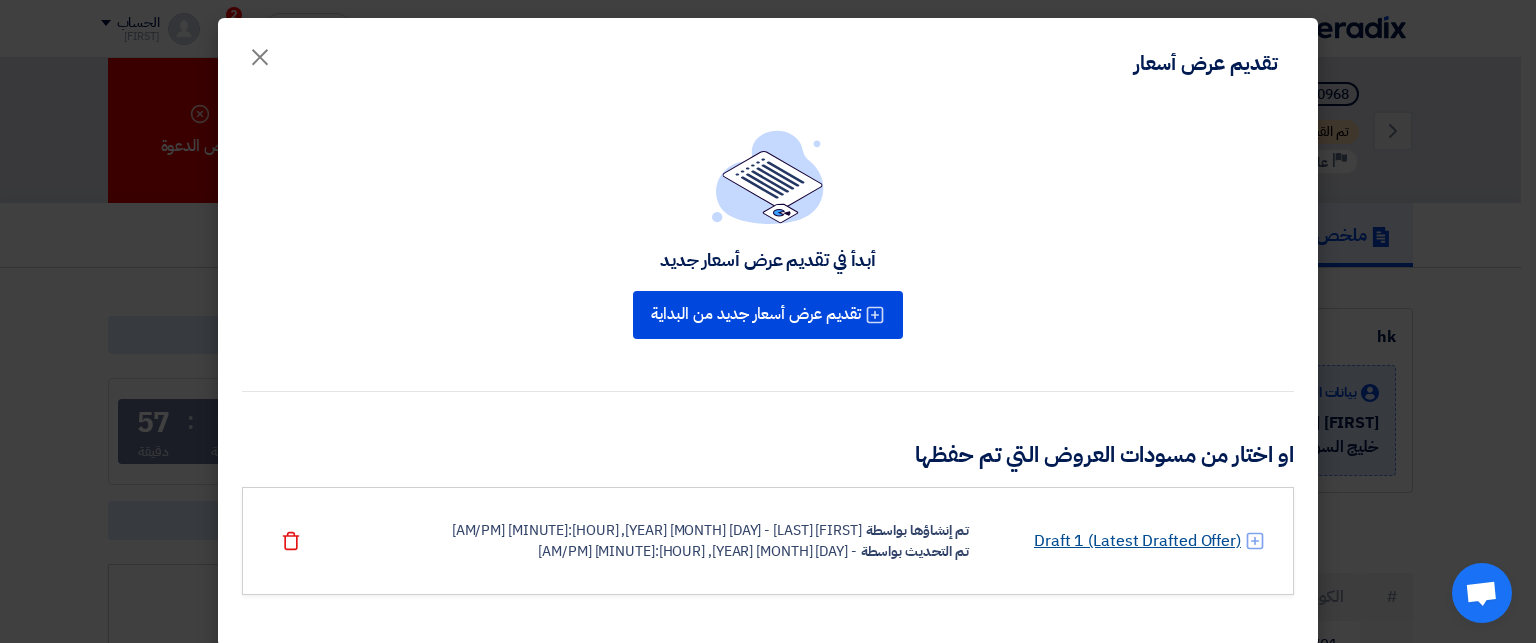 click on "Draft 1 (Latest Drafted Offer)" 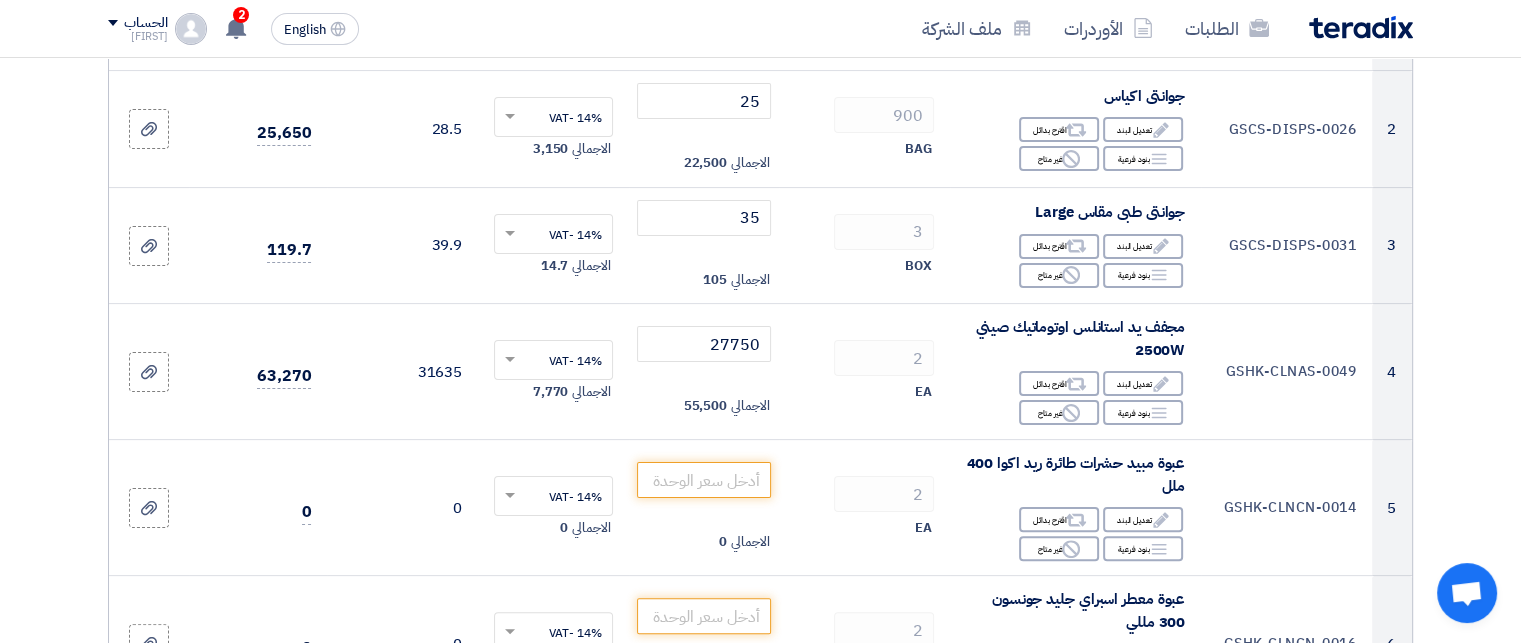 scroll, scrollTop: 459, scrollLeft: 0, axis: vertical 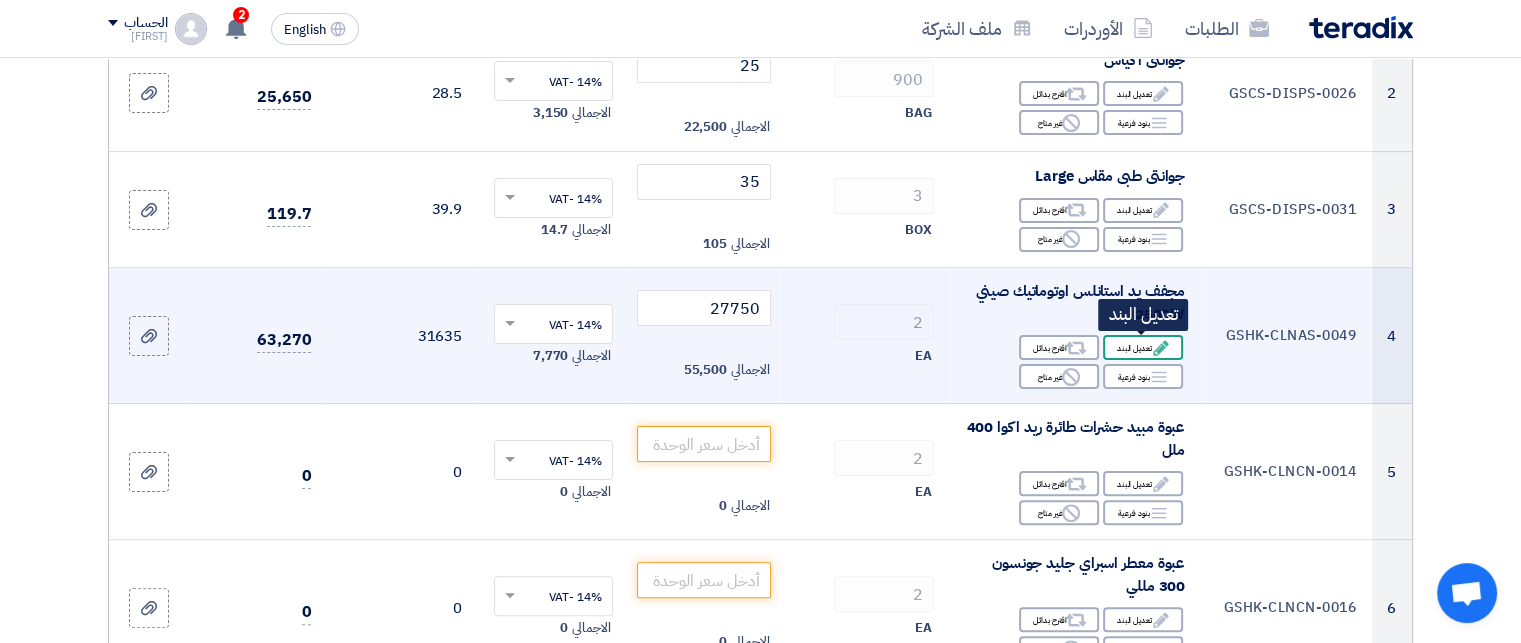click on "Edit
تعديل البند" 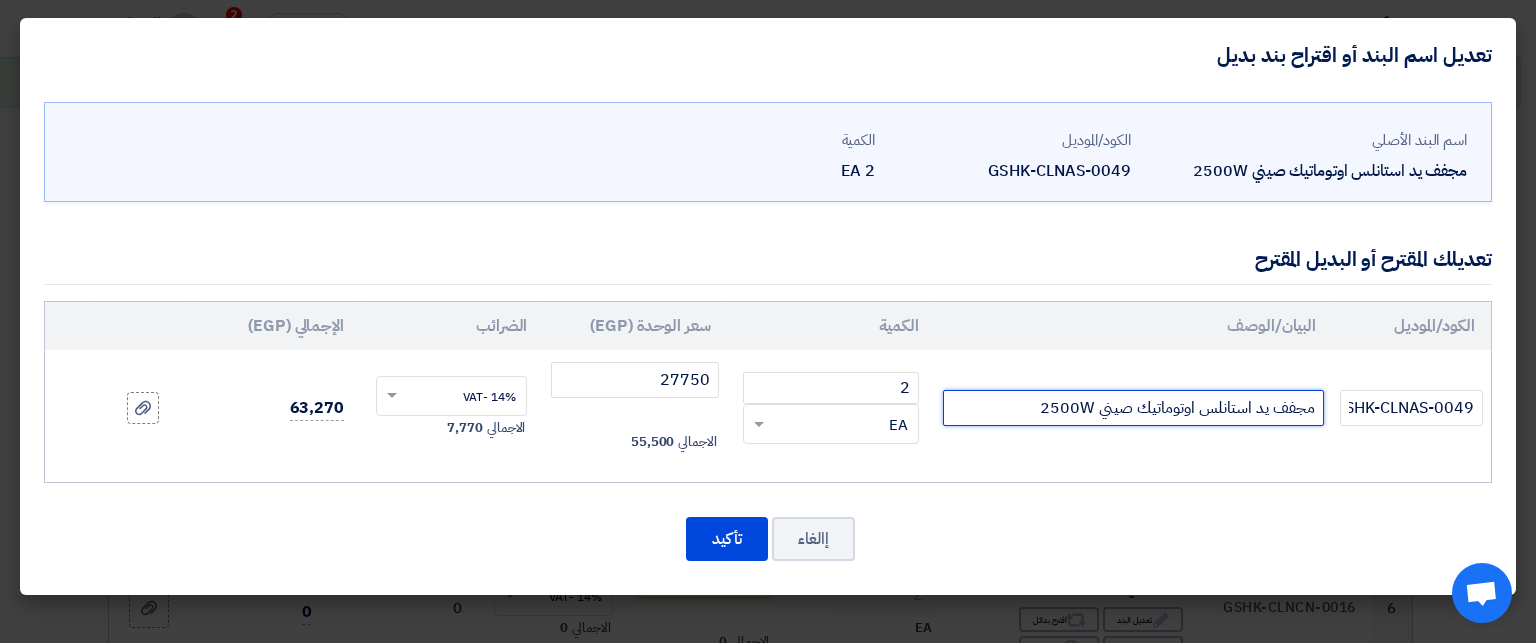 click on "مجفف يد استانلس اوتوماتيك صيني 2500W" 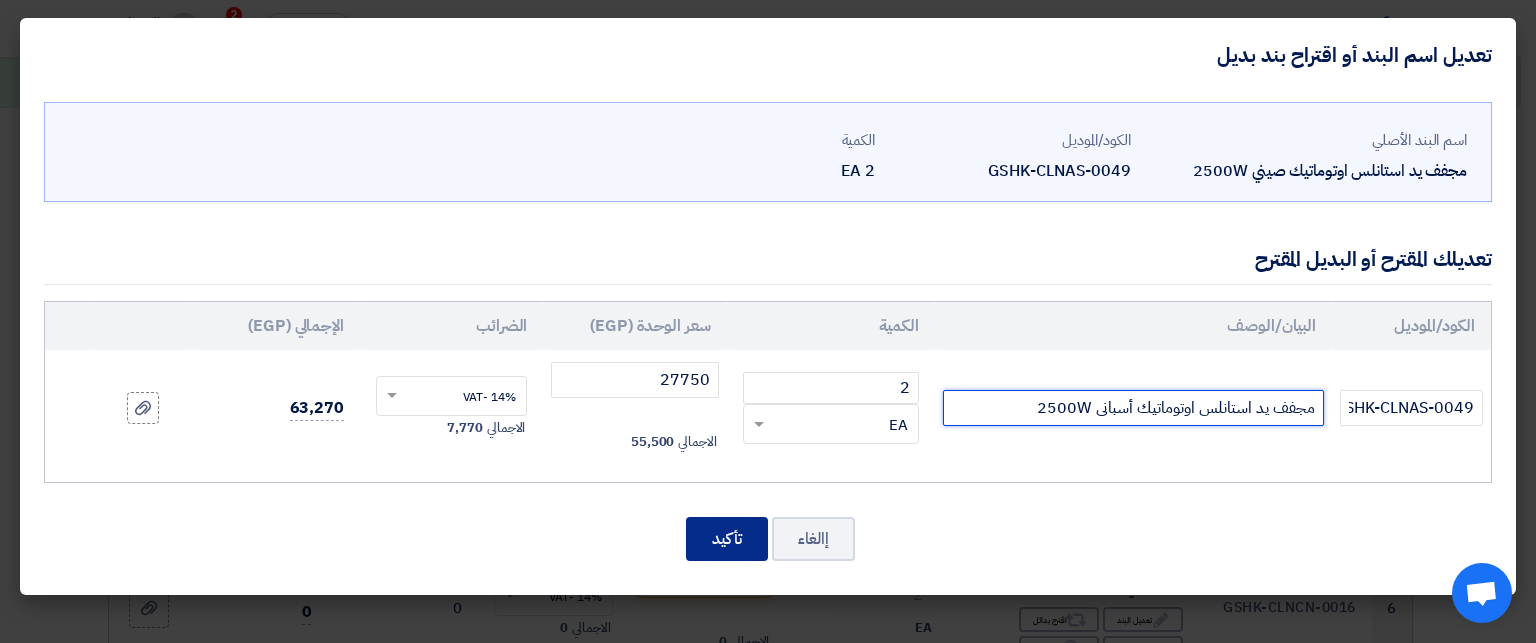 type on "مجفف يد استانلس اوتوماتيك أسبانى 2500W" 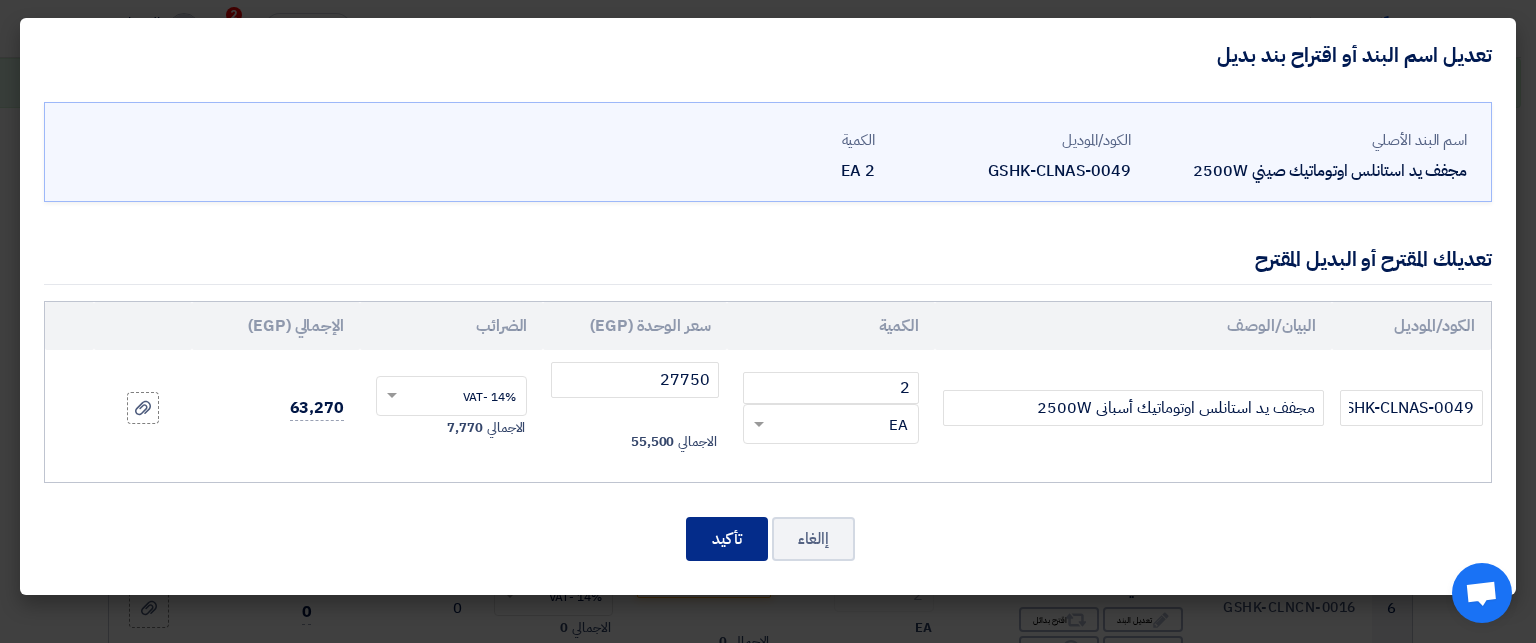 click on "تأكيد" 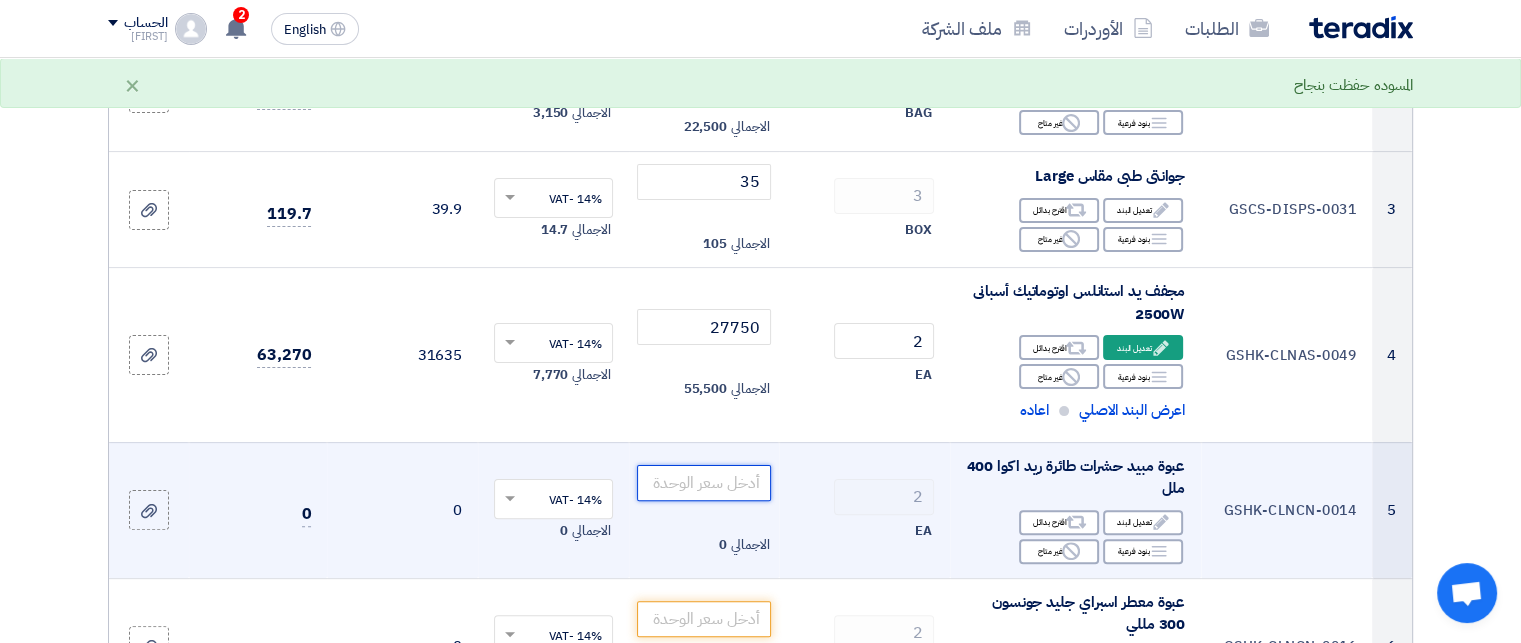 click 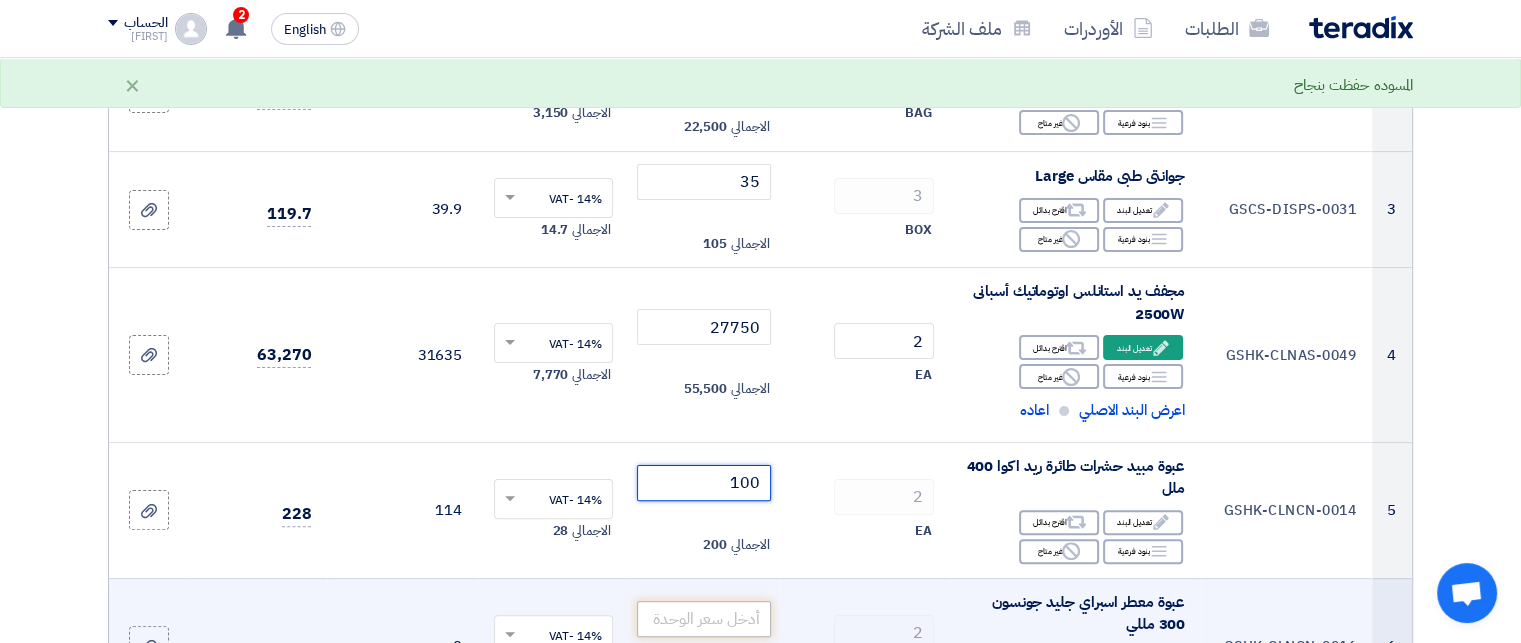 type on "100" 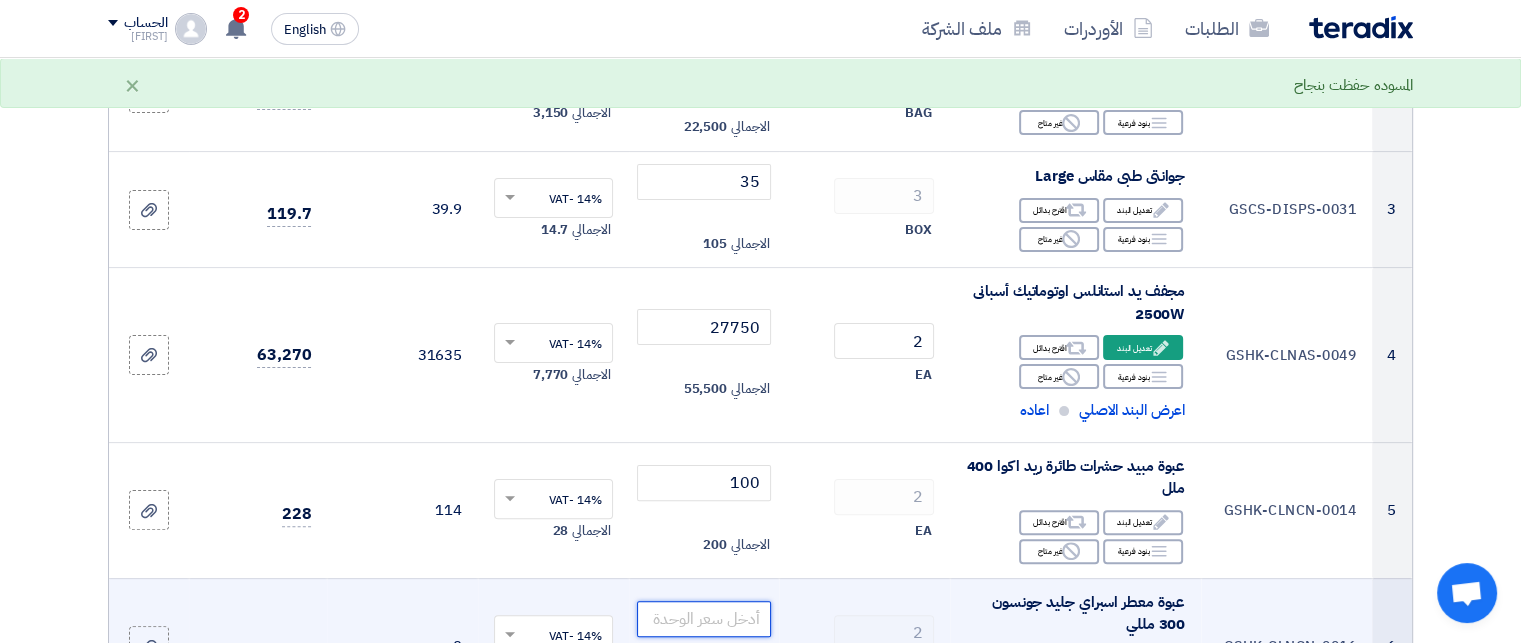 click 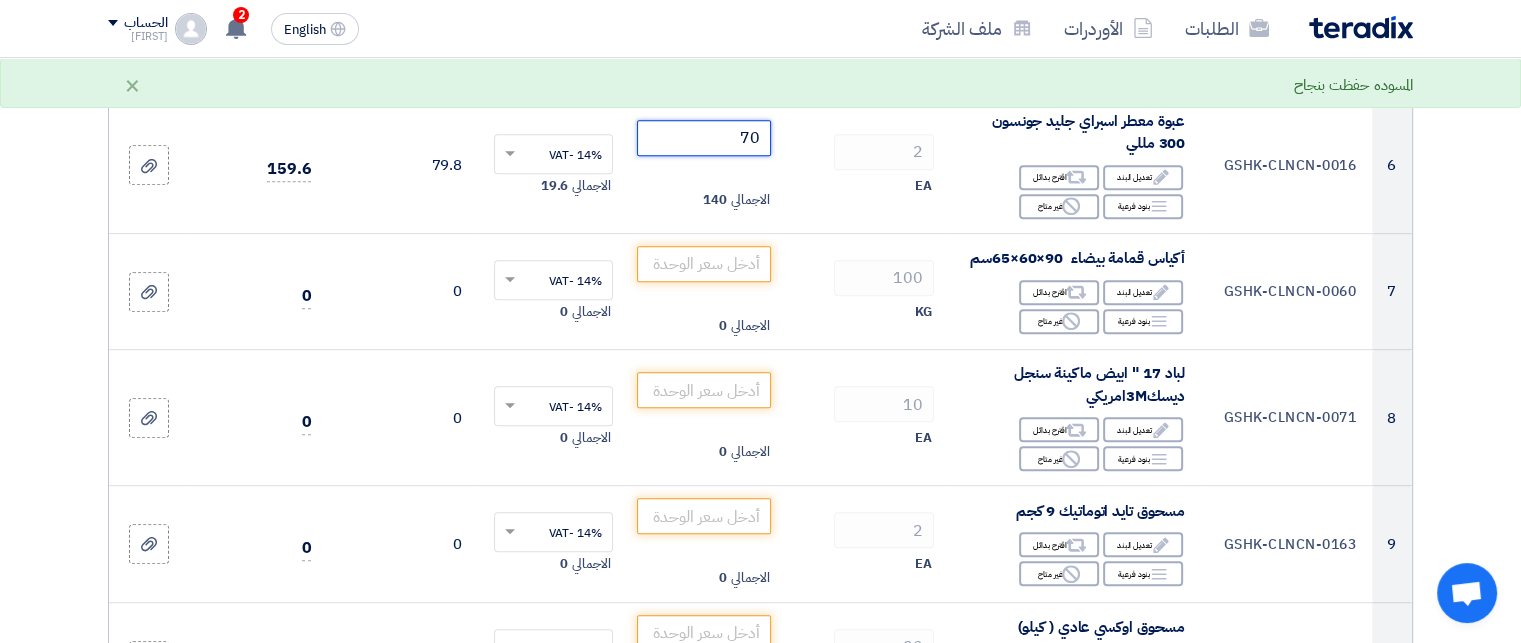 scroll, scrollTop: 948, scrollLeft: 0, axis: vertical 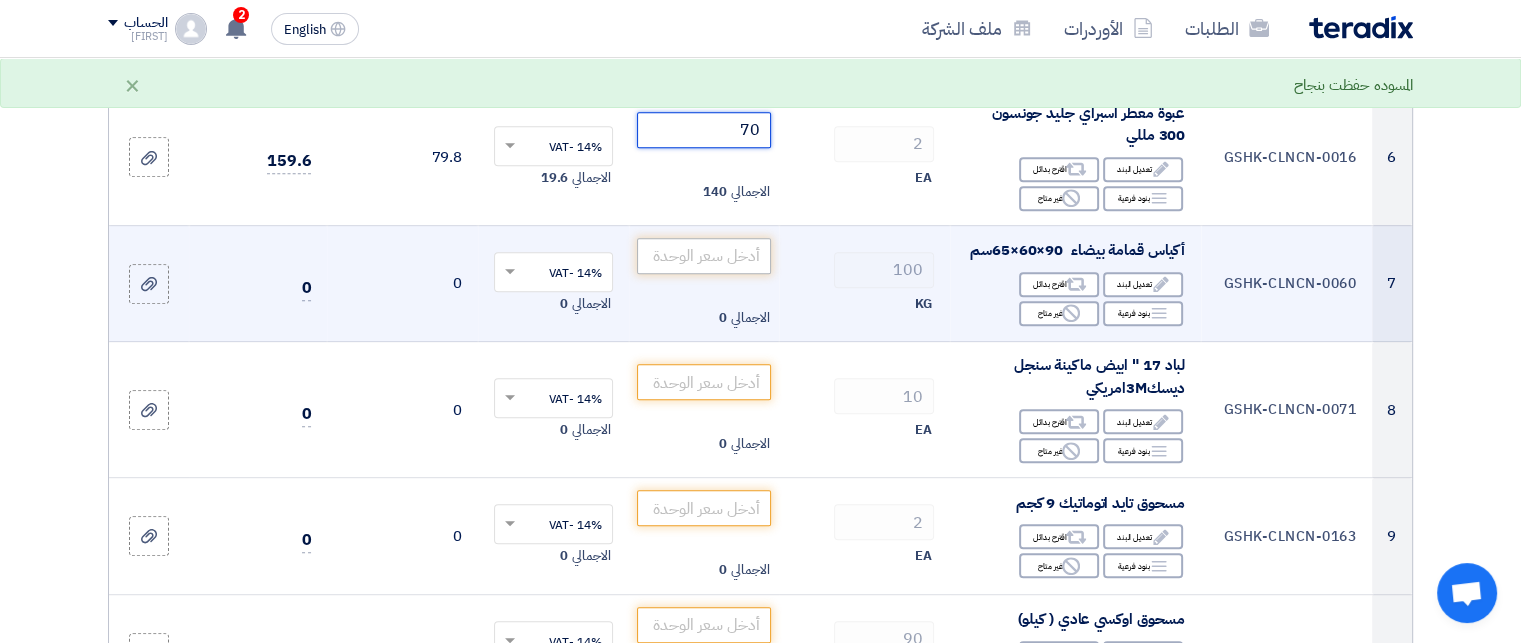 type on "70" 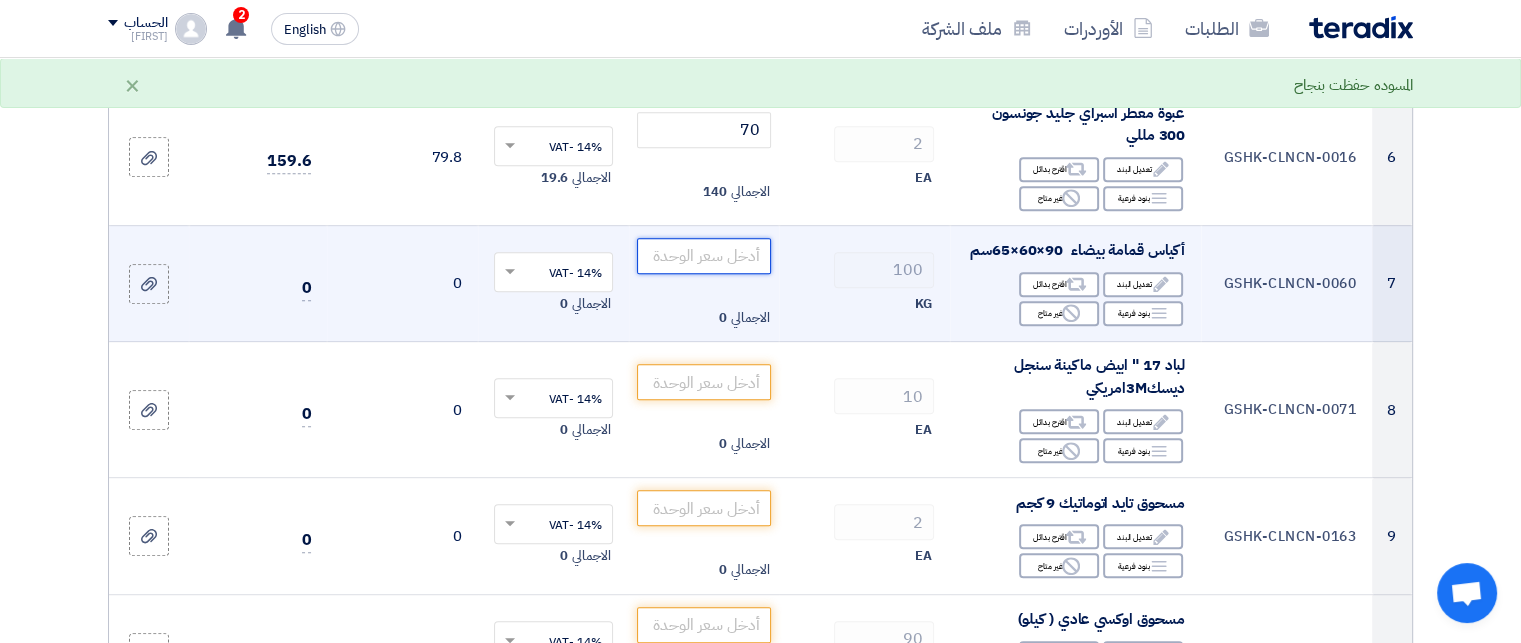 click 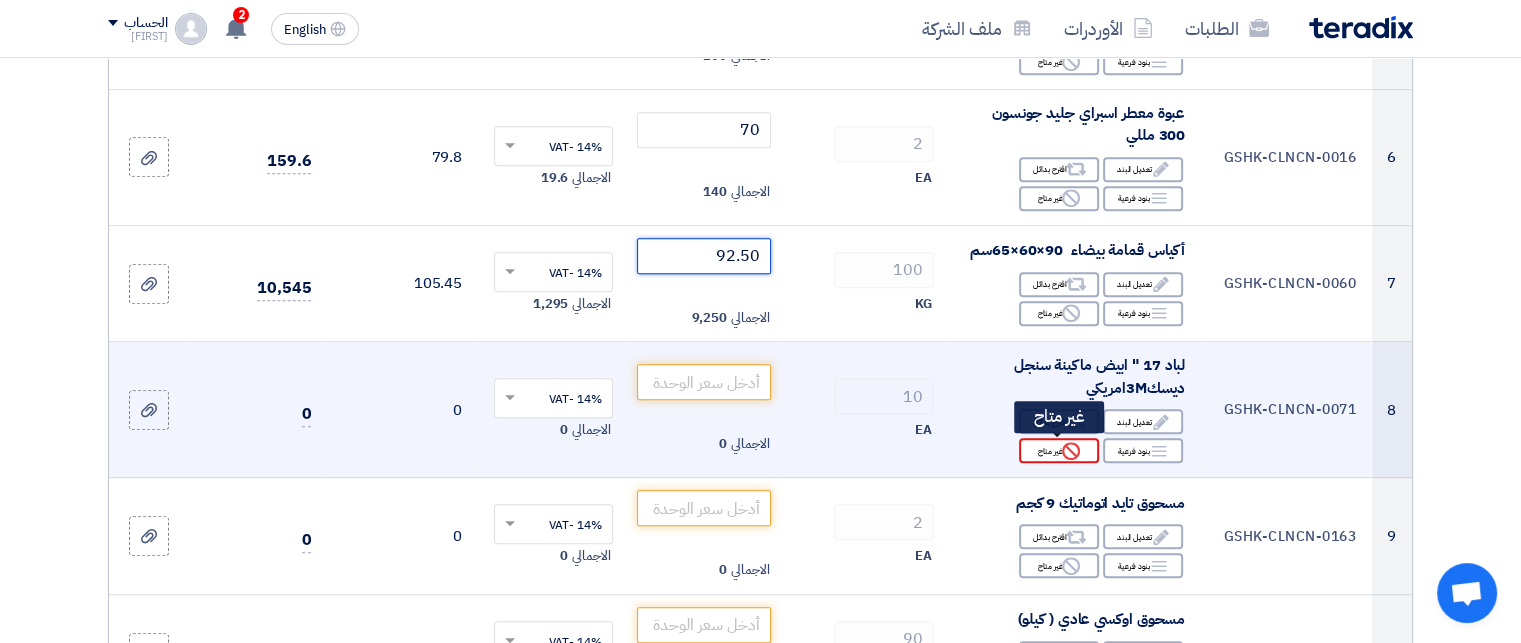 type on "92.50" 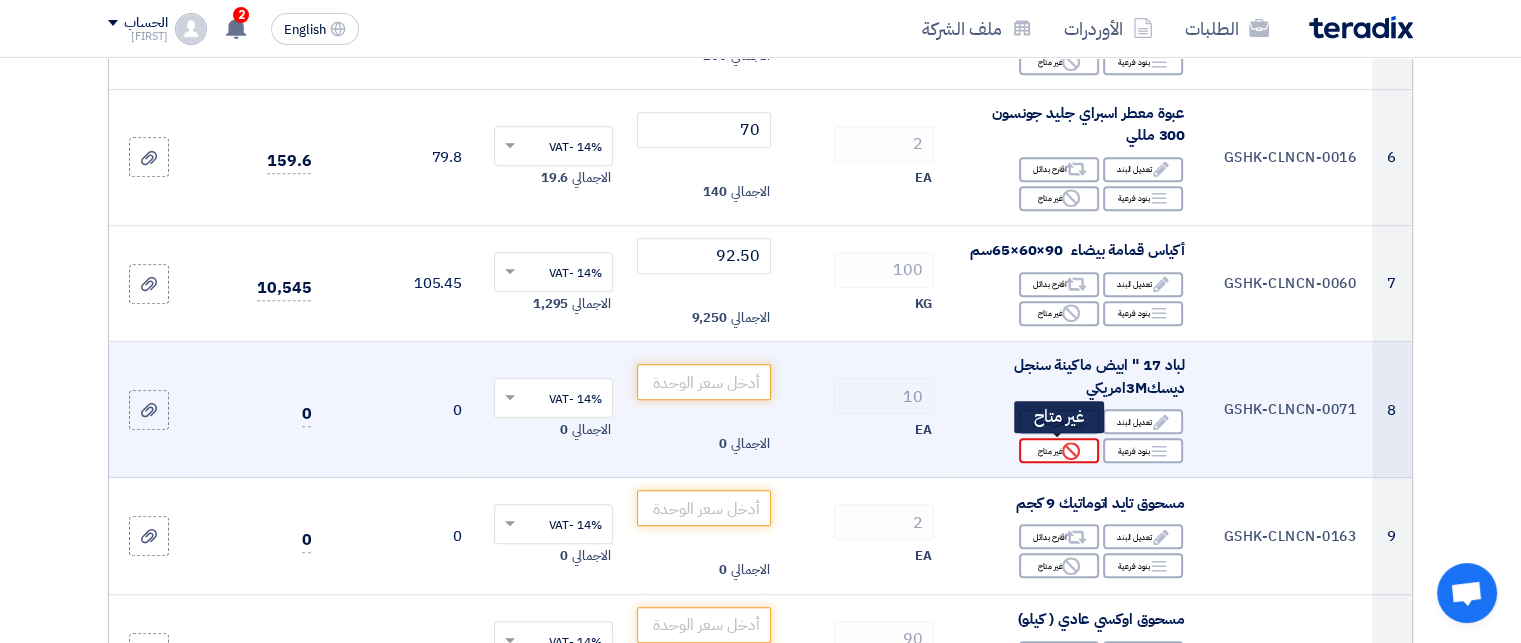 click on "Reject" 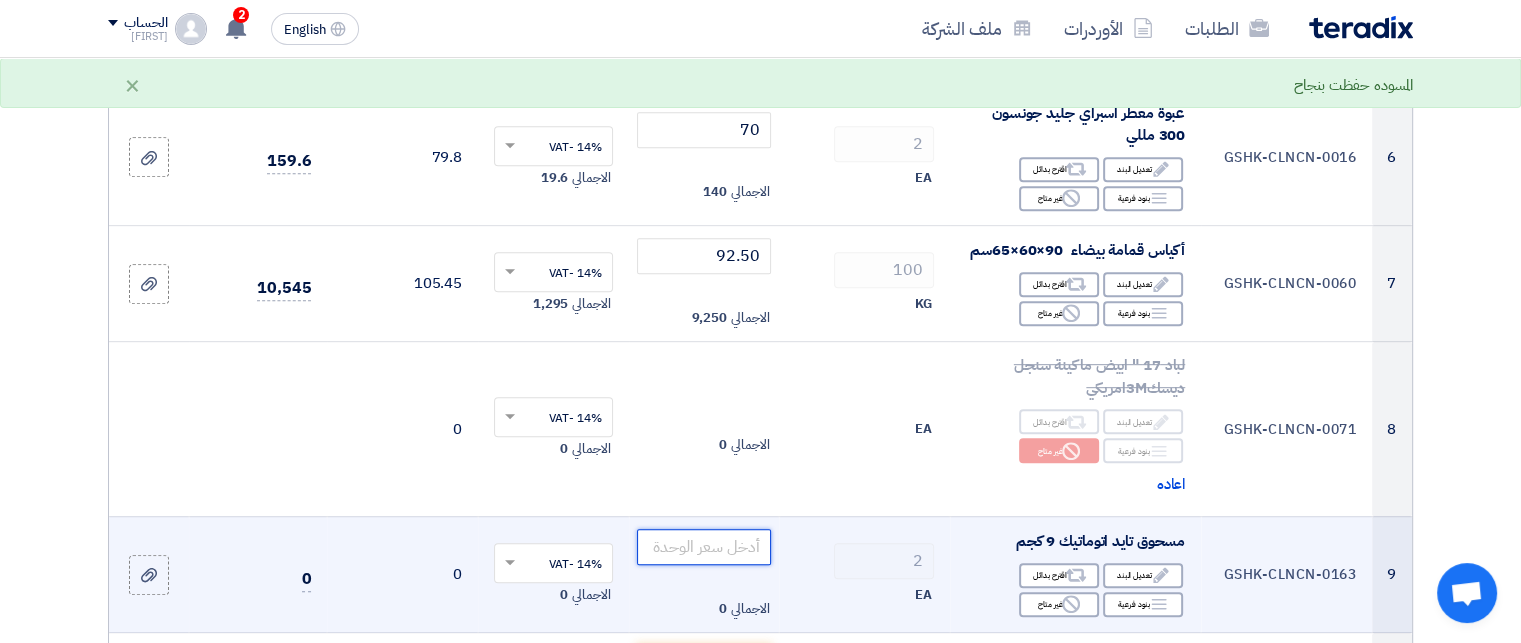 click 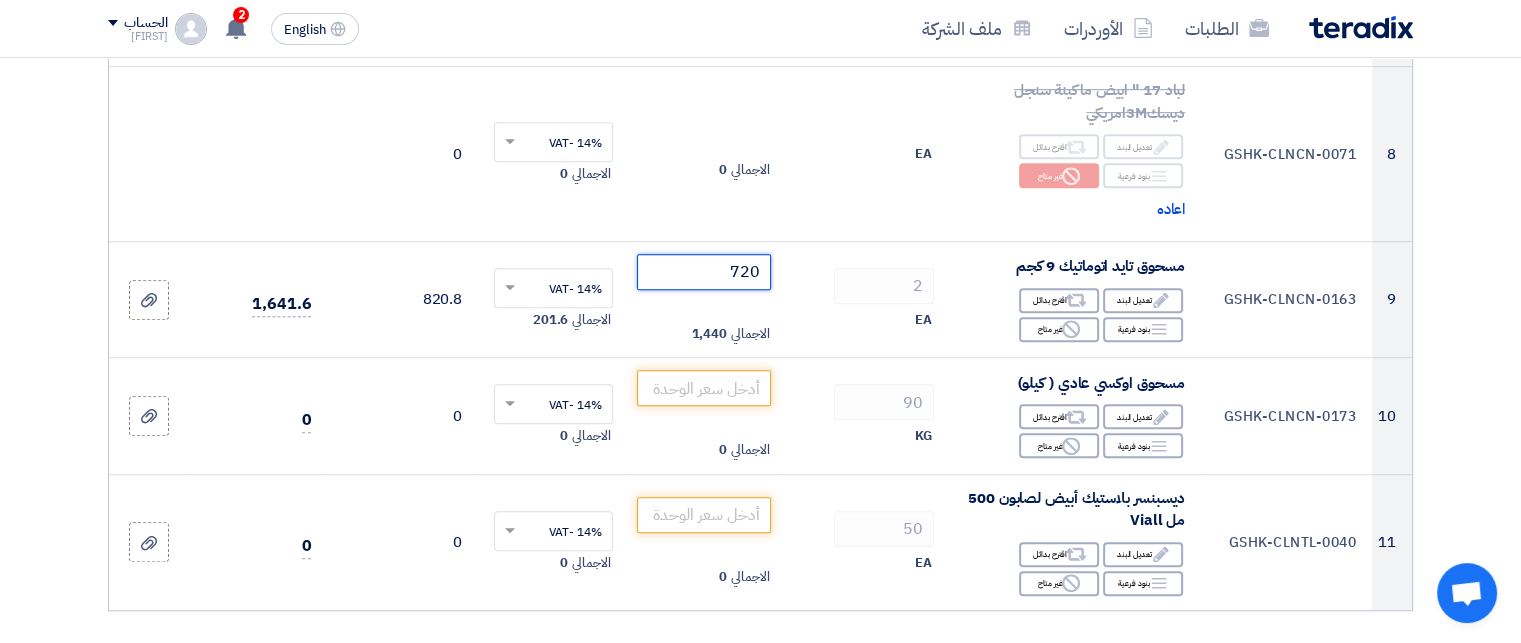 scroll, scrollTop: 1248, scrollLeft: 0, axis: vertical 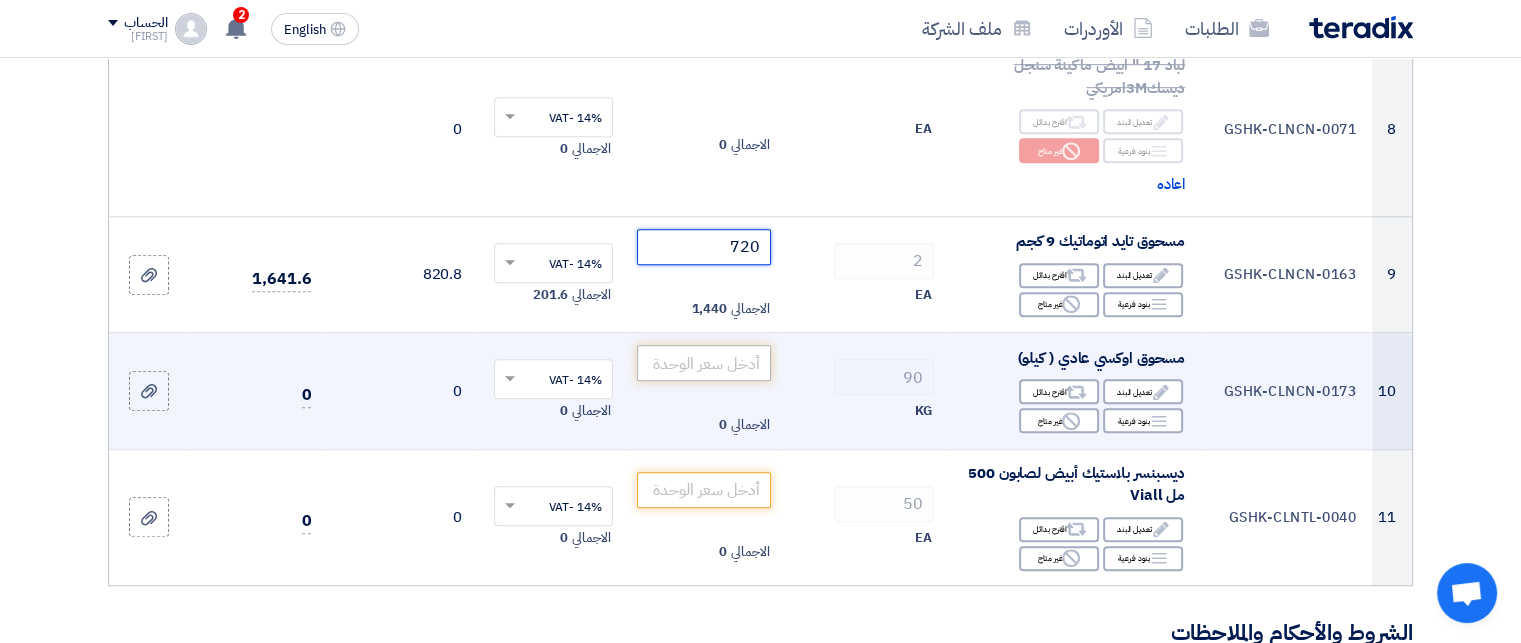 type on "720" 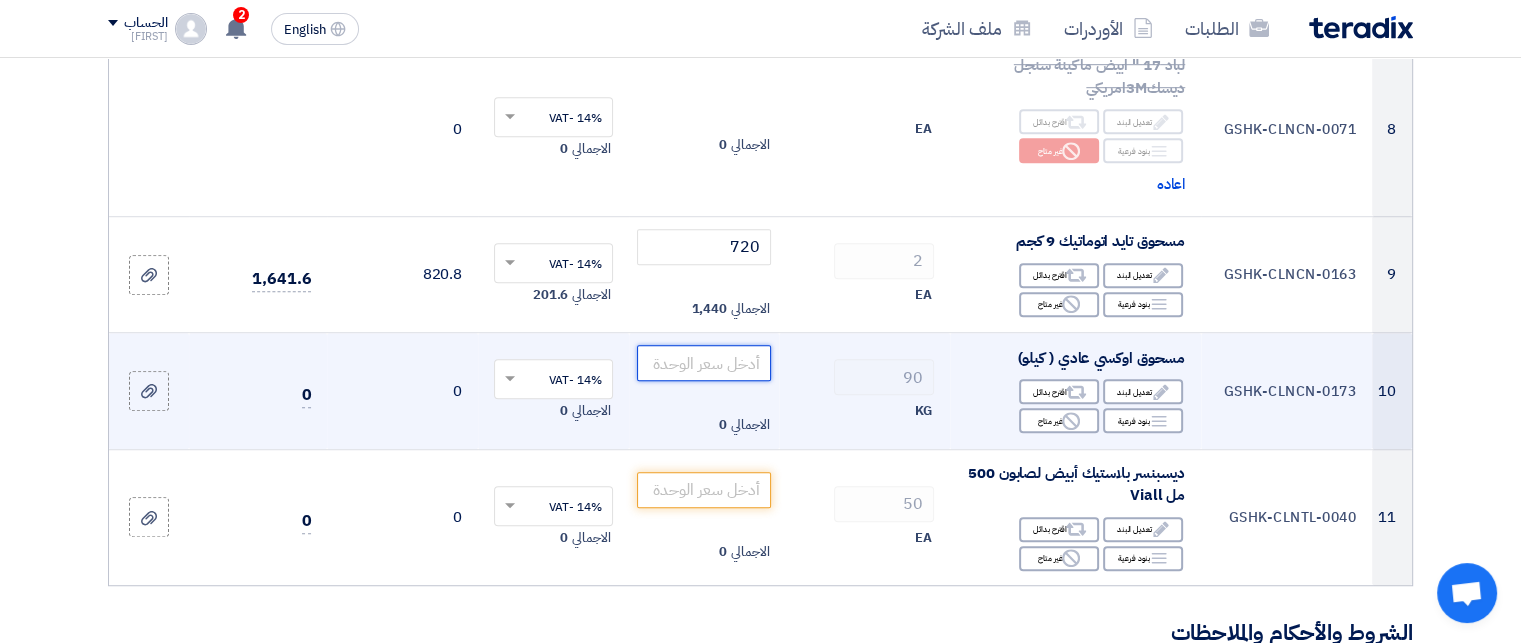 click 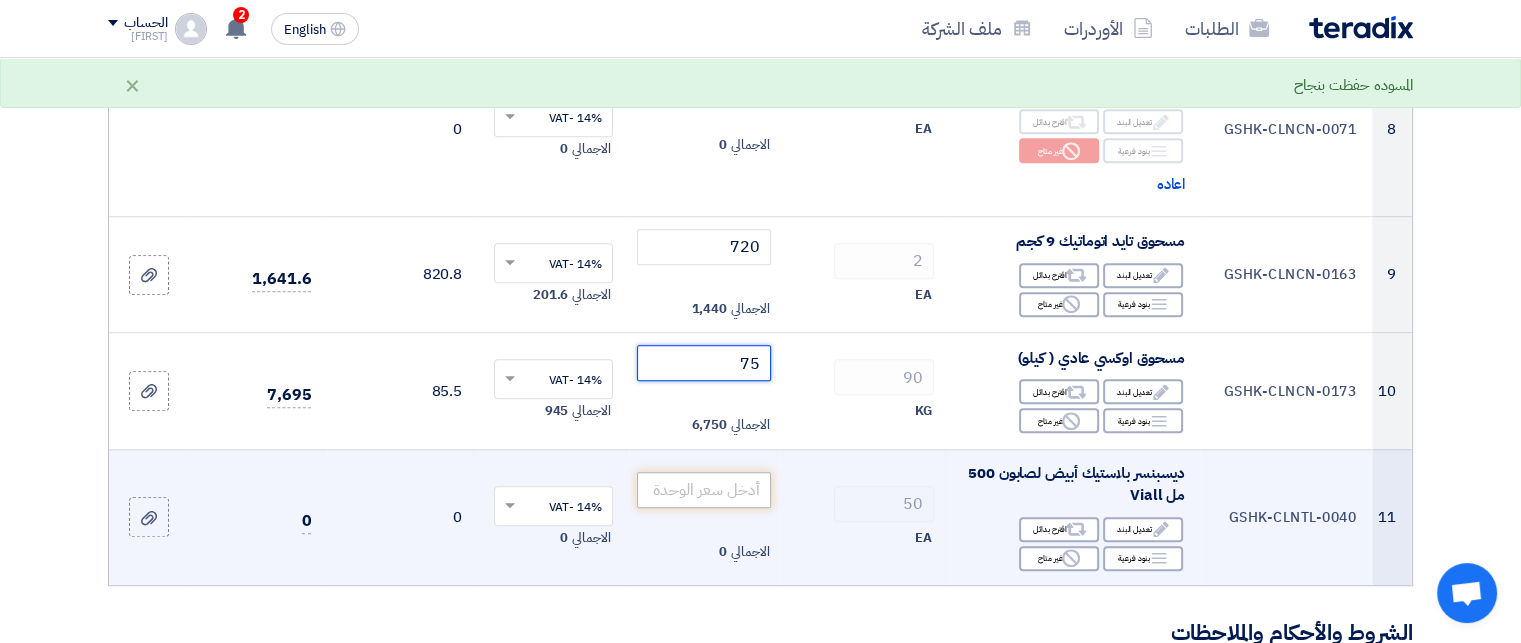 type on "75" 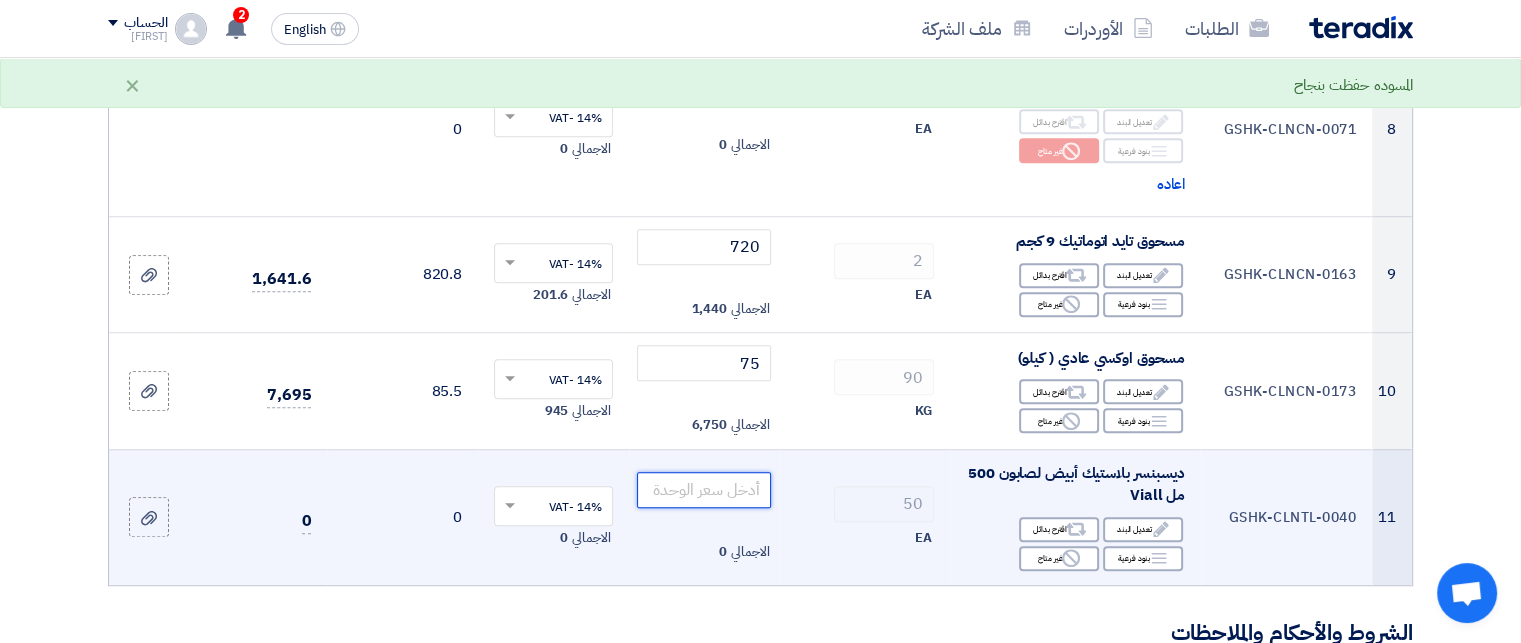click 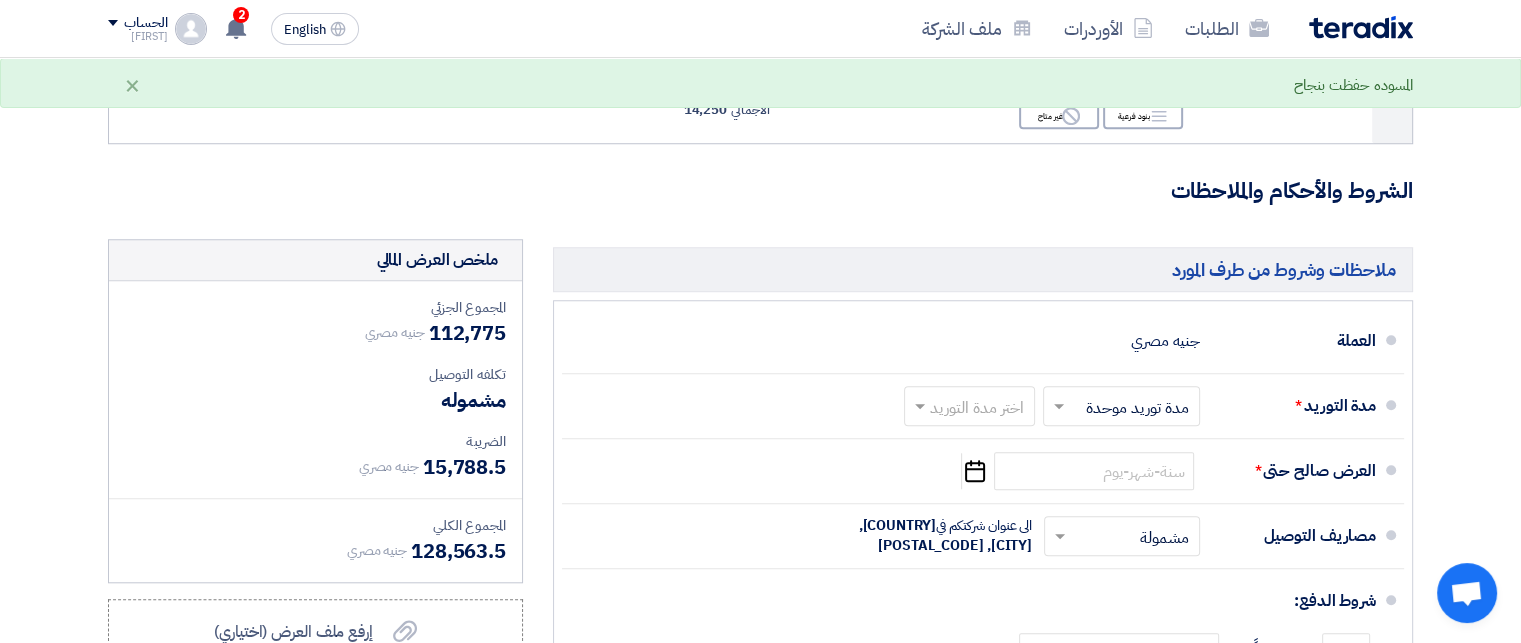 scroll, scrollTop: 1723, scrollLeft: 0, axis: vertical 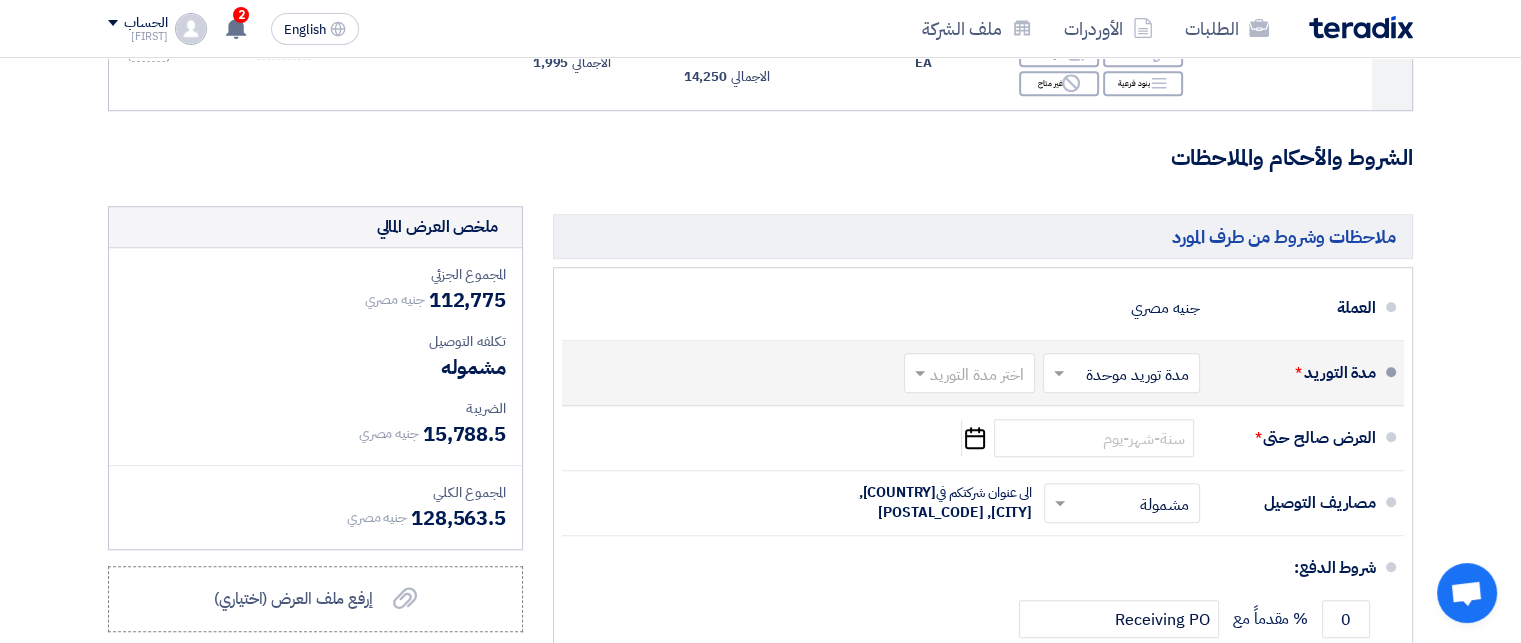 type on "285" 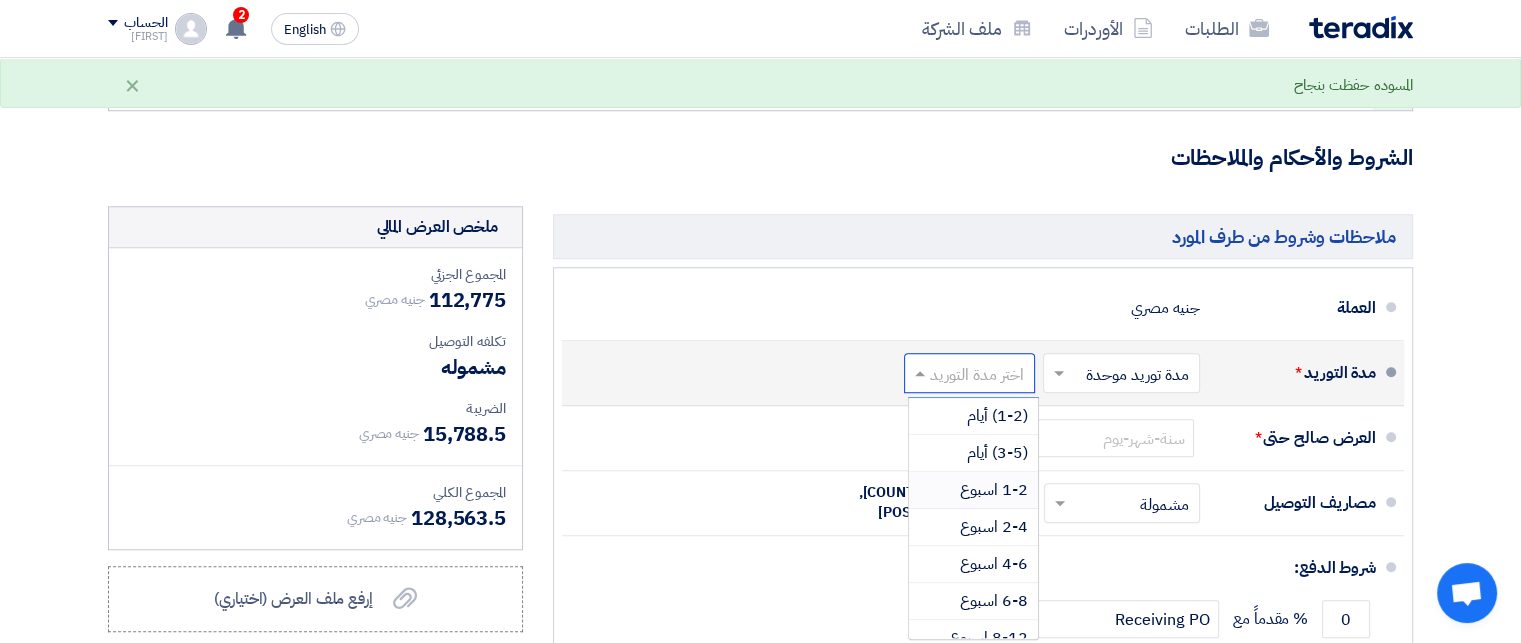 click on "1-2 اسبوع" at bounding box center [994, 490] 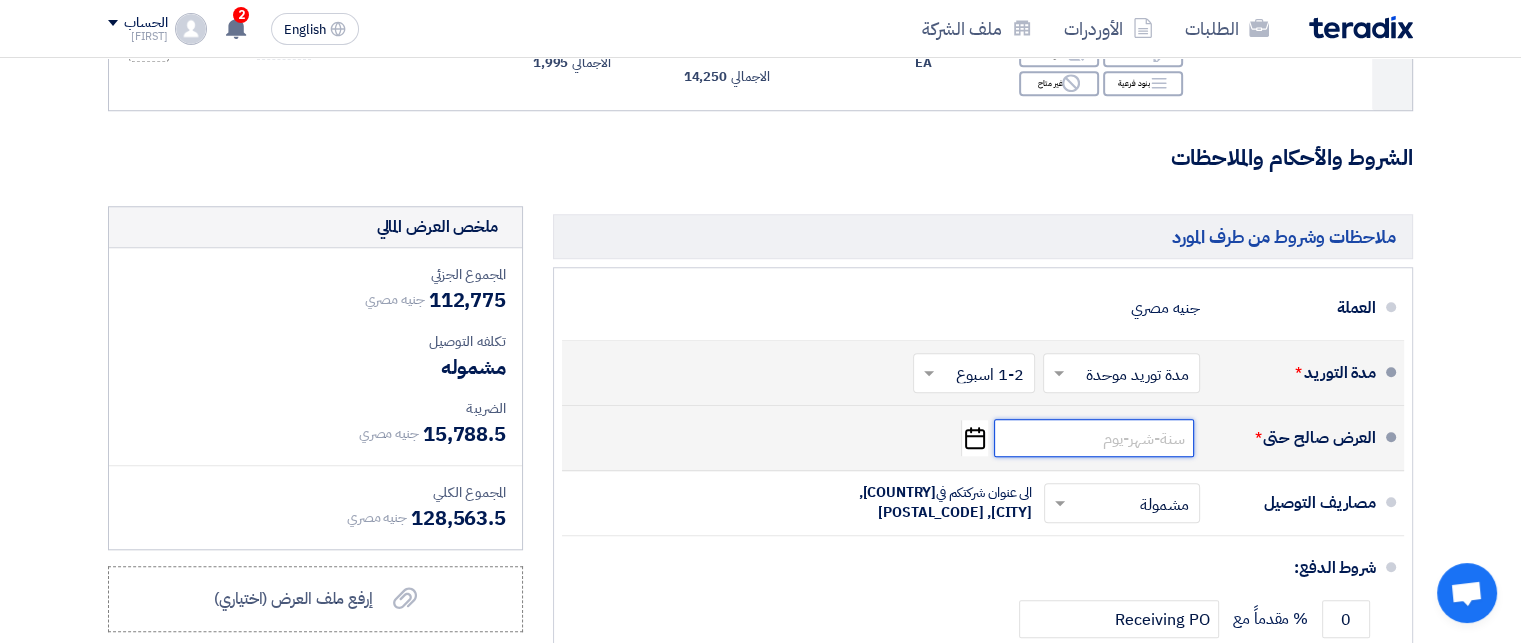 click 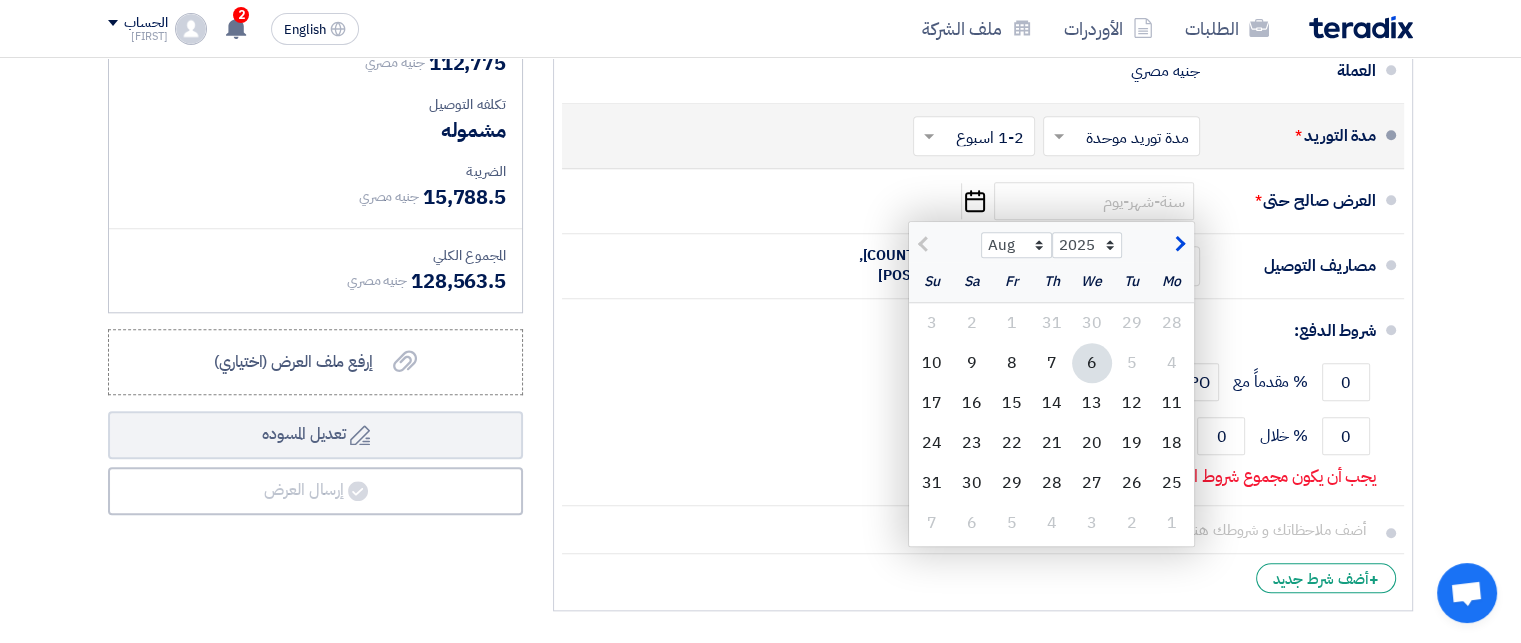 scroll, scrollTop: 1973, scrollLeft: 0, axis: vertical 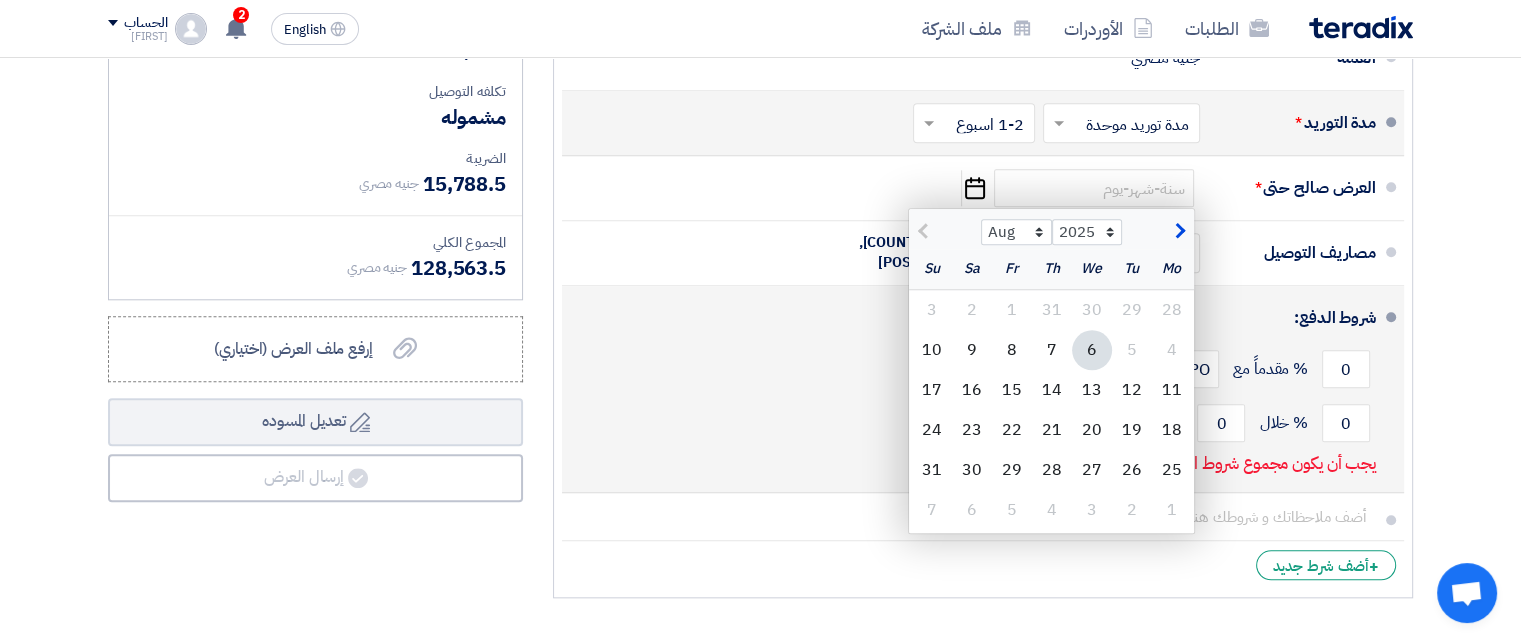 click on "10" 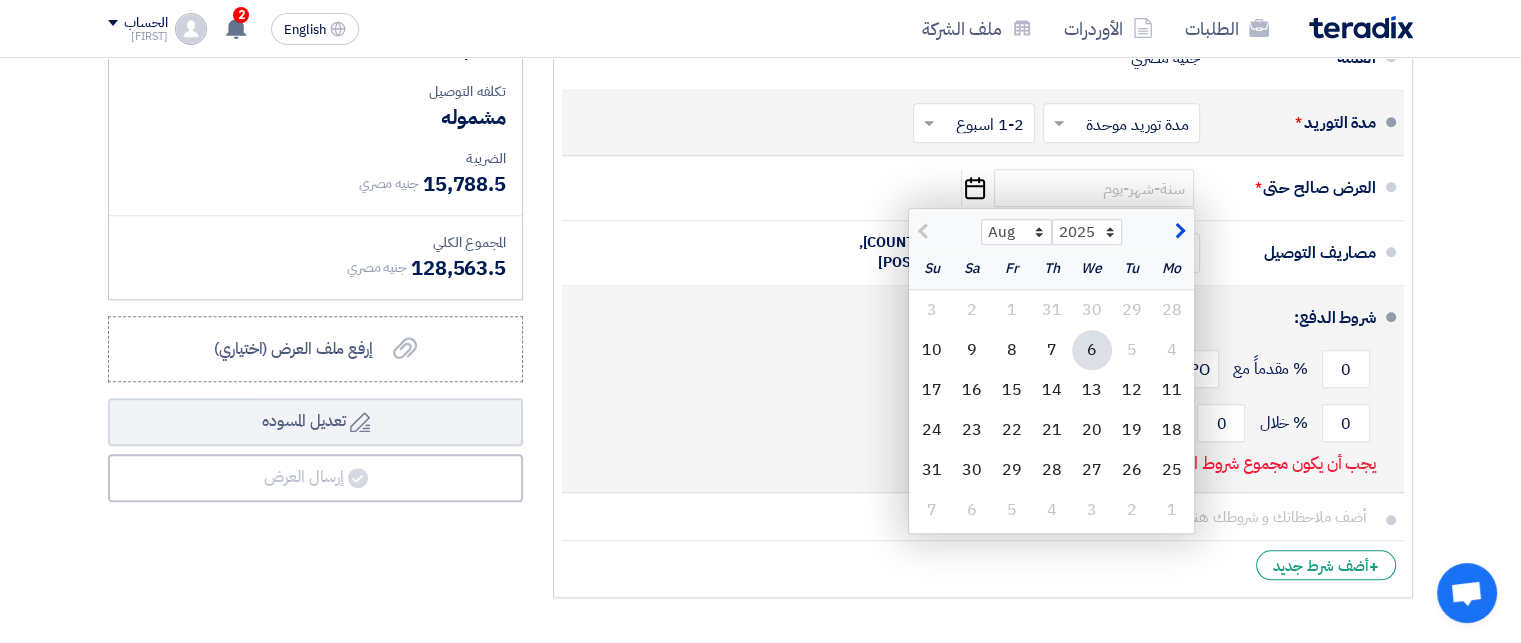 type on "8/10/2025" 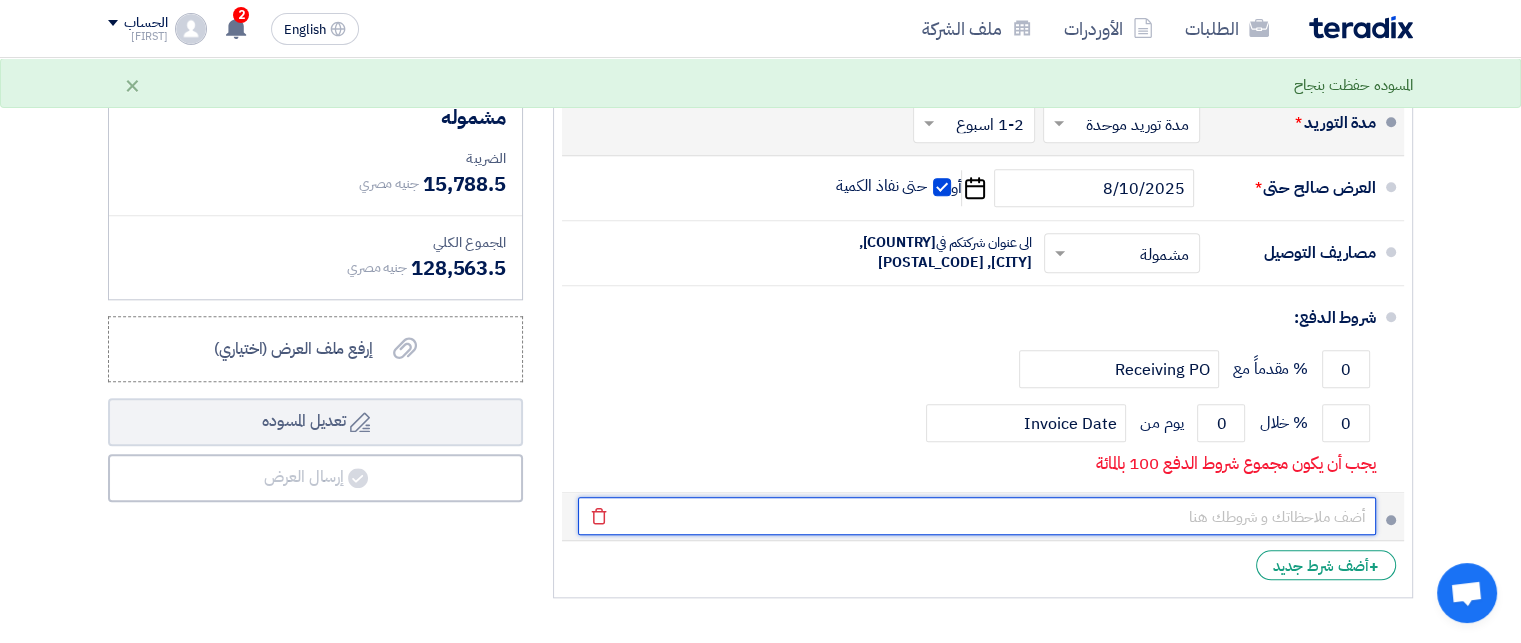 click 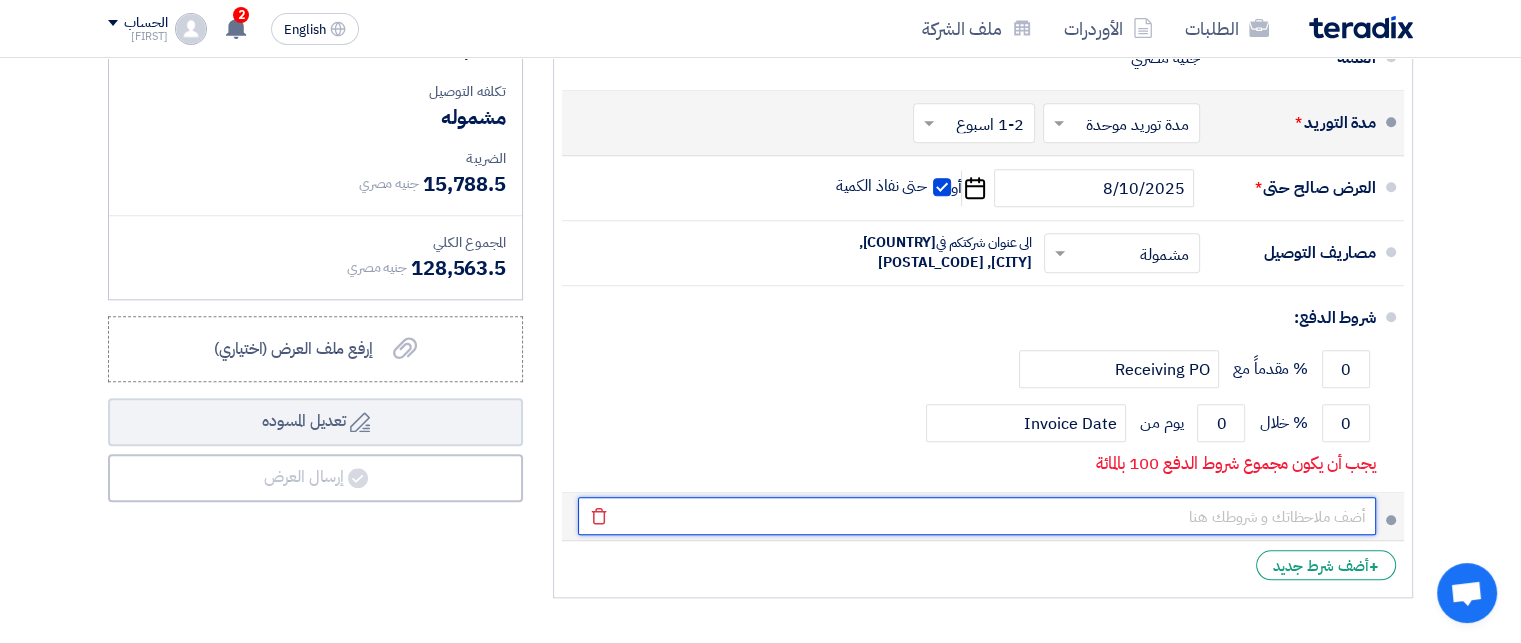 type on "التوصيل مجانى فى نطاق محافظات القاهرة الكبرى ." 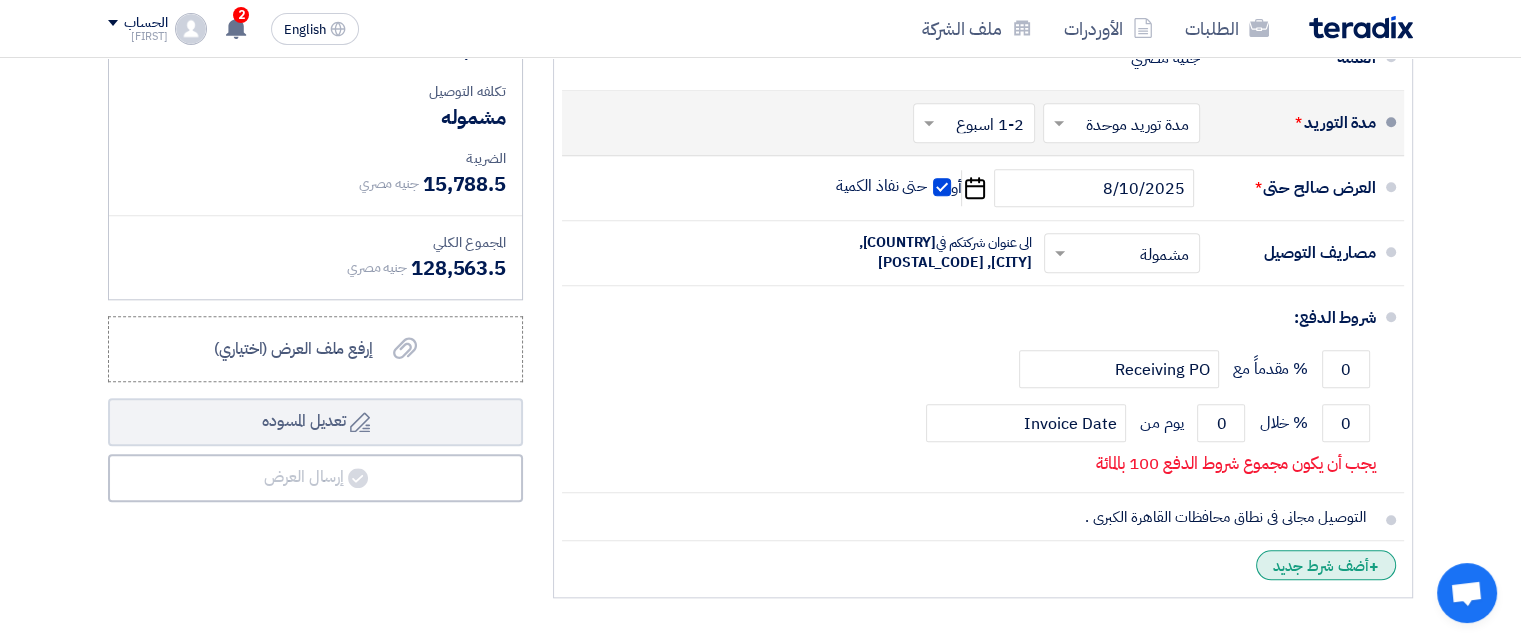 click on "+
أضف شرط جديد" 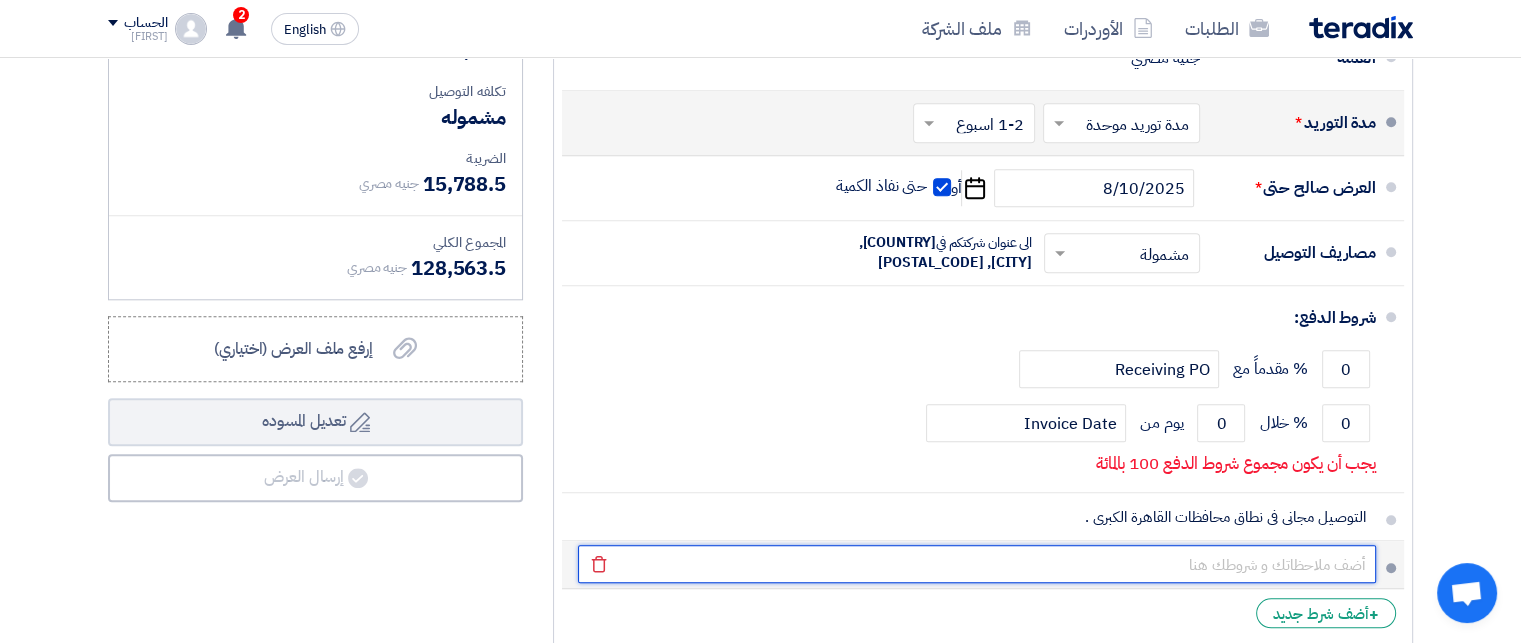 click 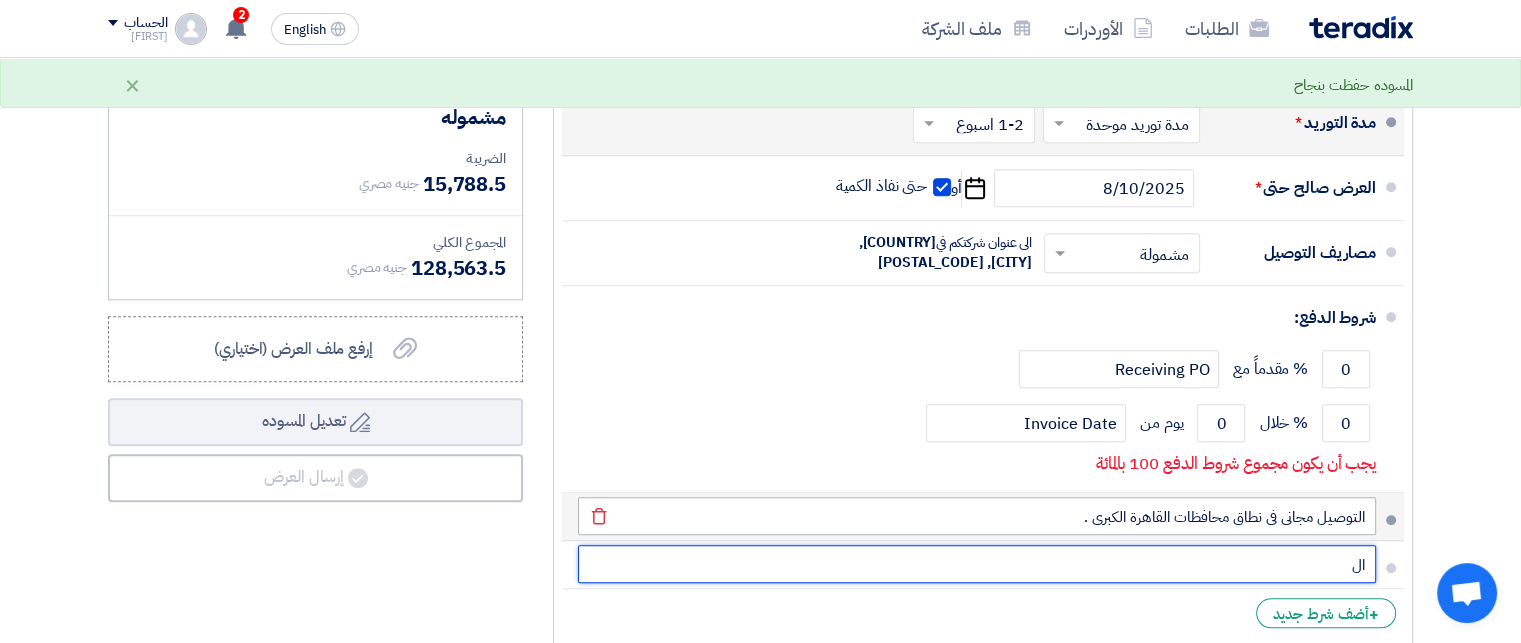 type on "ا" 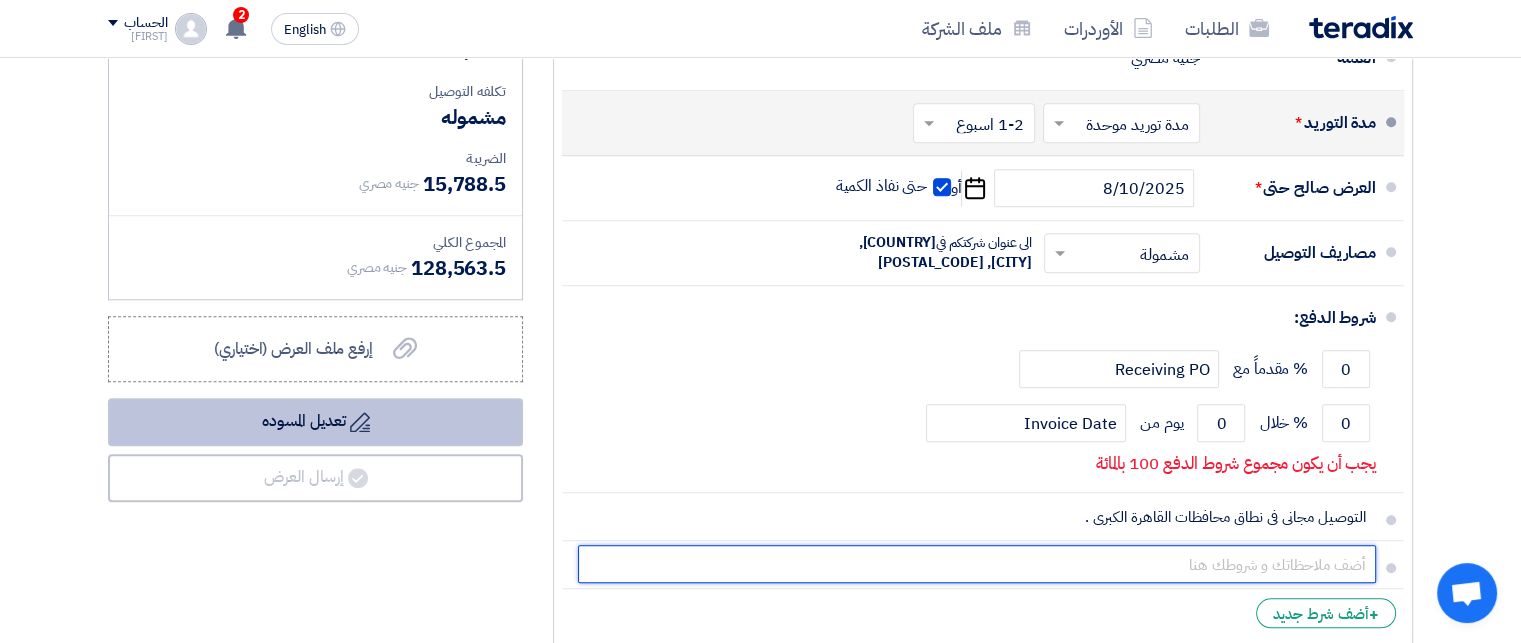 type 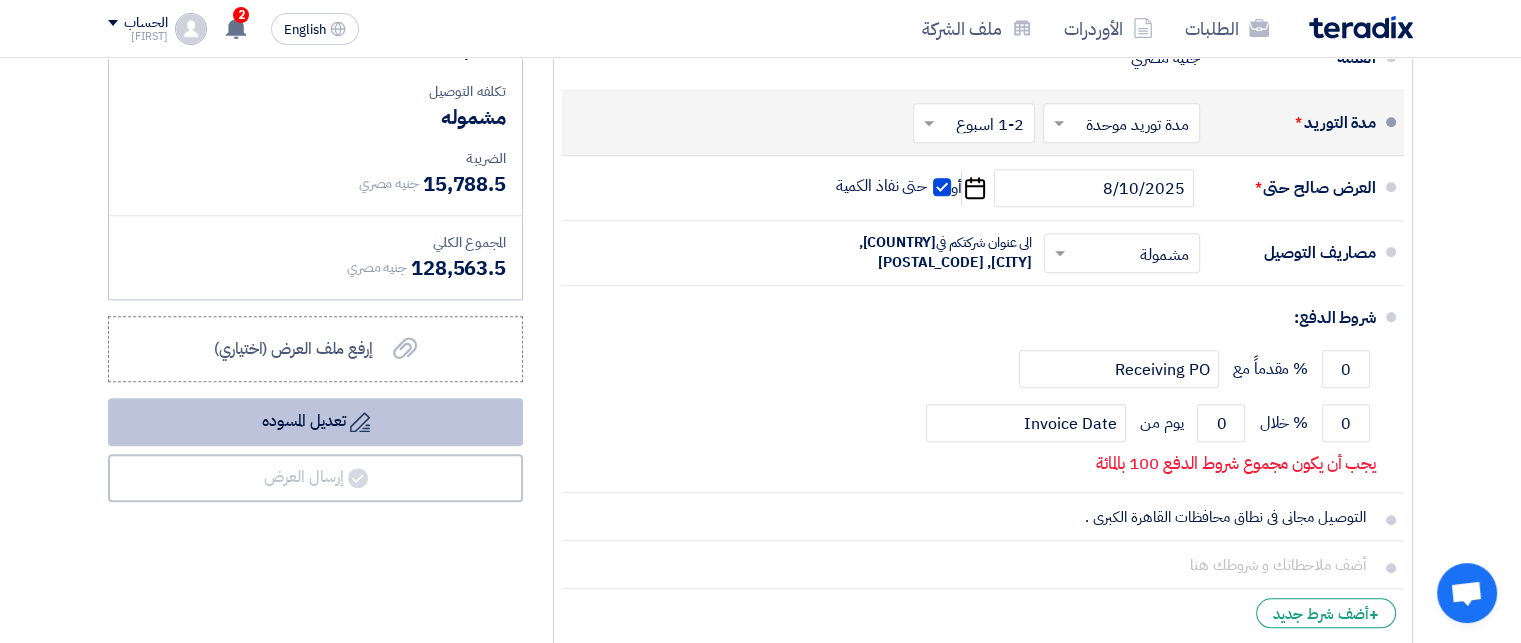 click on "Draft
تعديل المسوده" 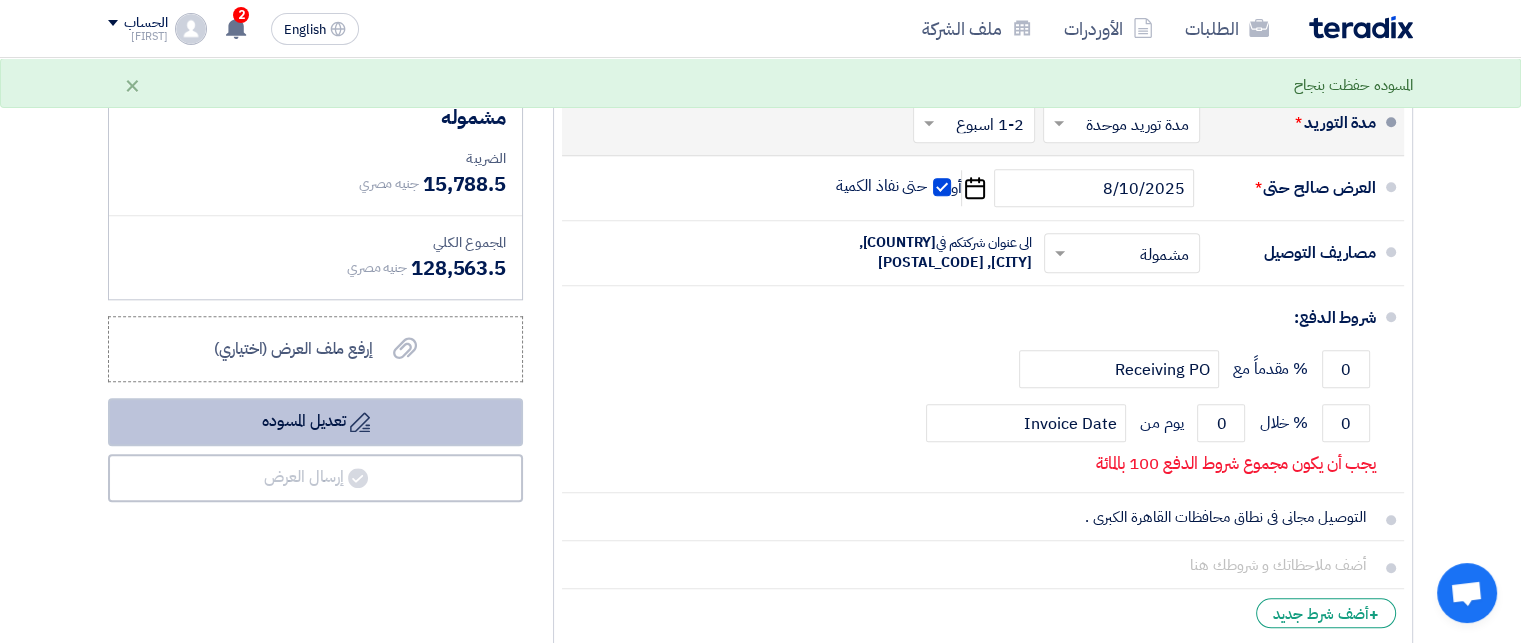 click on "Draft
تعديل المسوده" 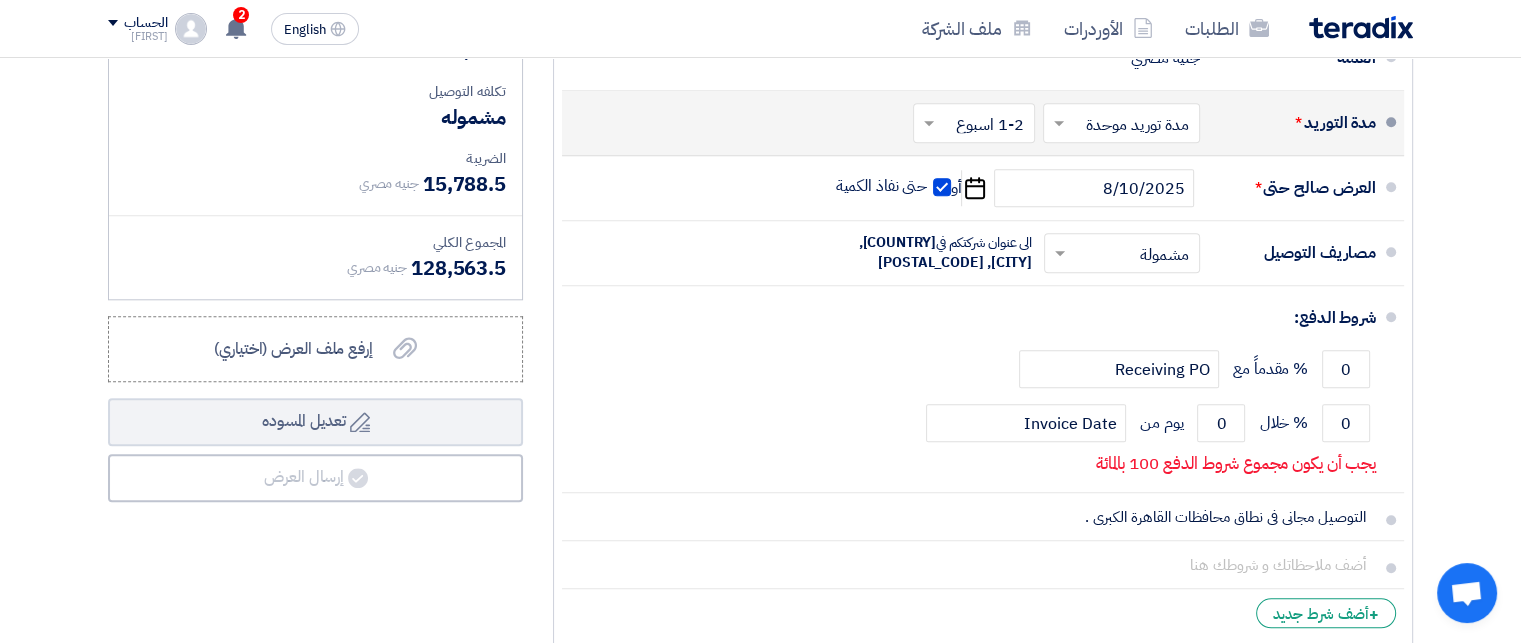 scroll, scrollTop: 0, scrollLeft: 0, axis: both 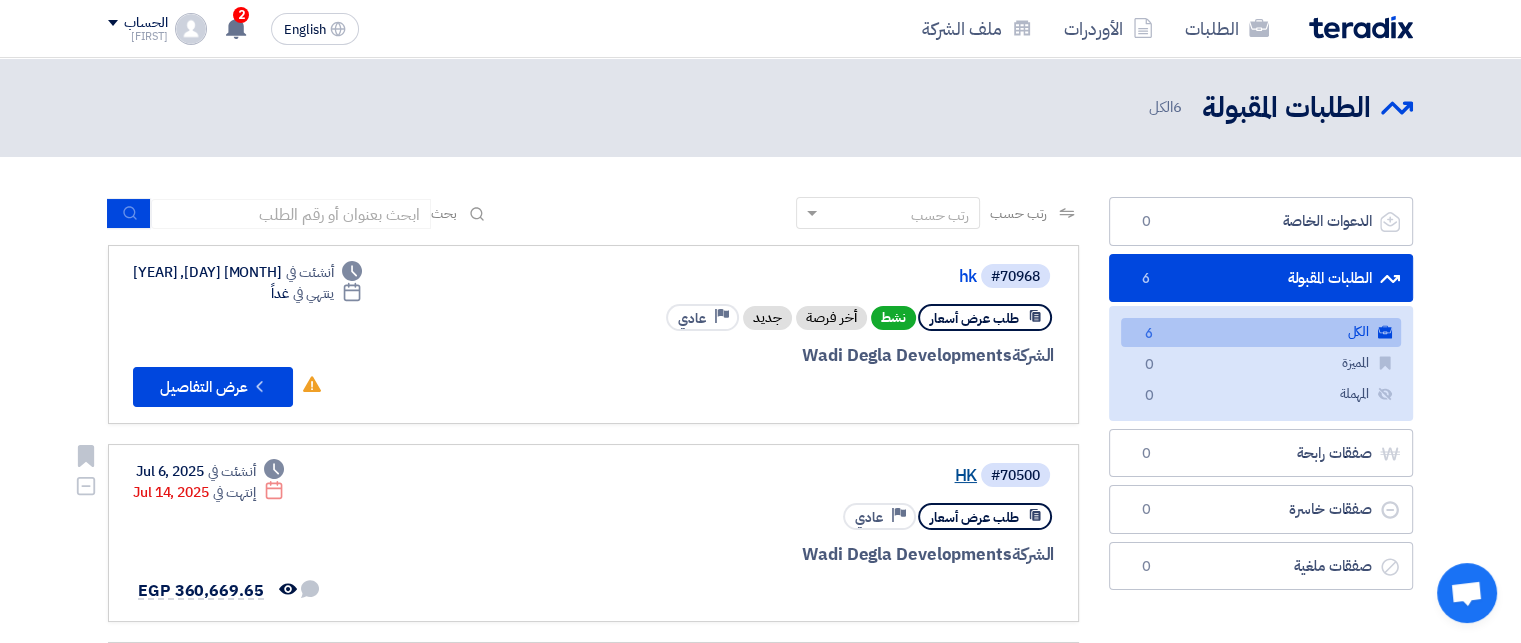 click on "HK" 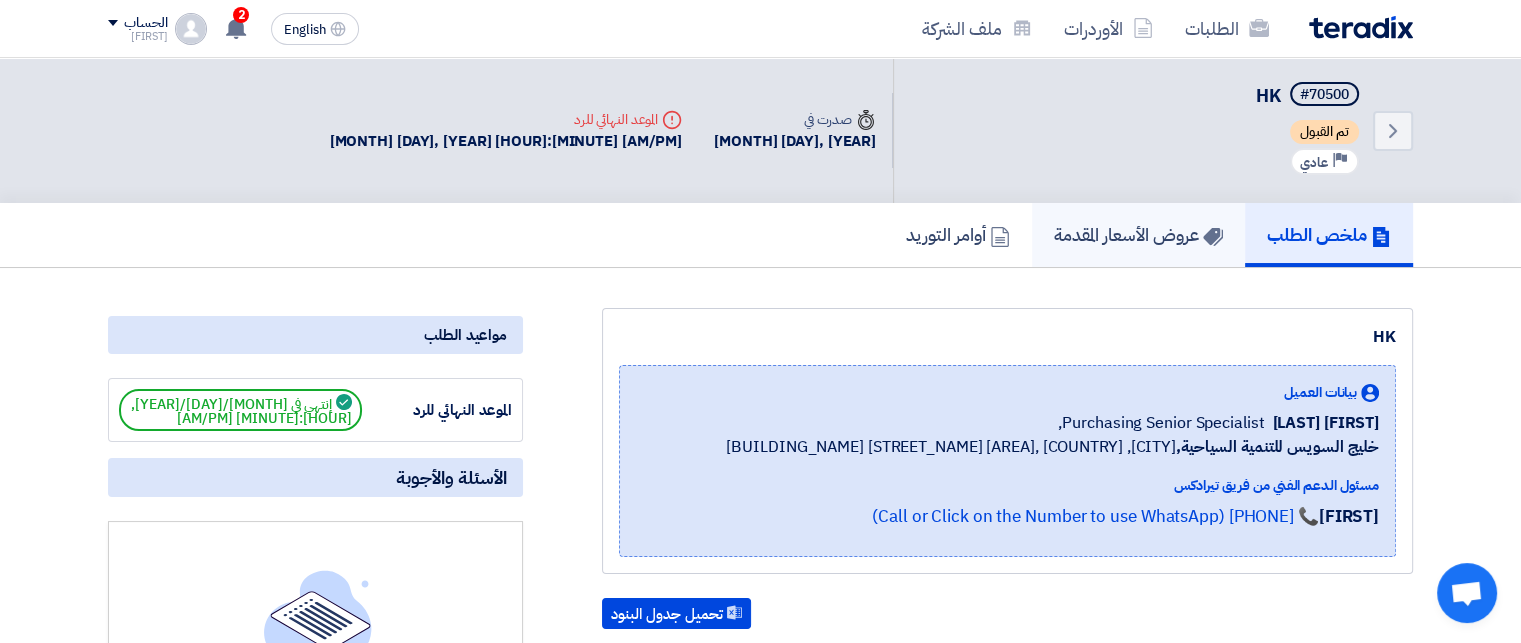 click on "عروض الأسعار المقدمة" 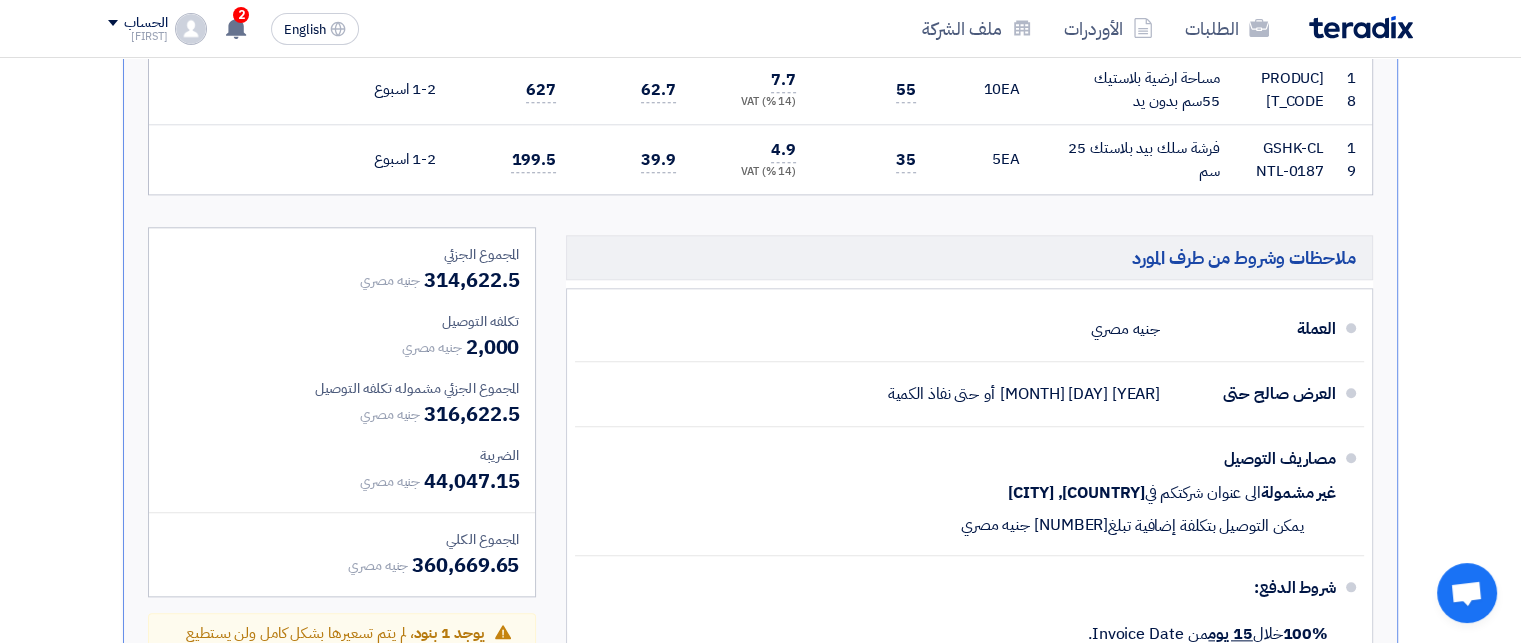 scroll, scrollTop: 2081, scrollLeft: 0, axis: vertical 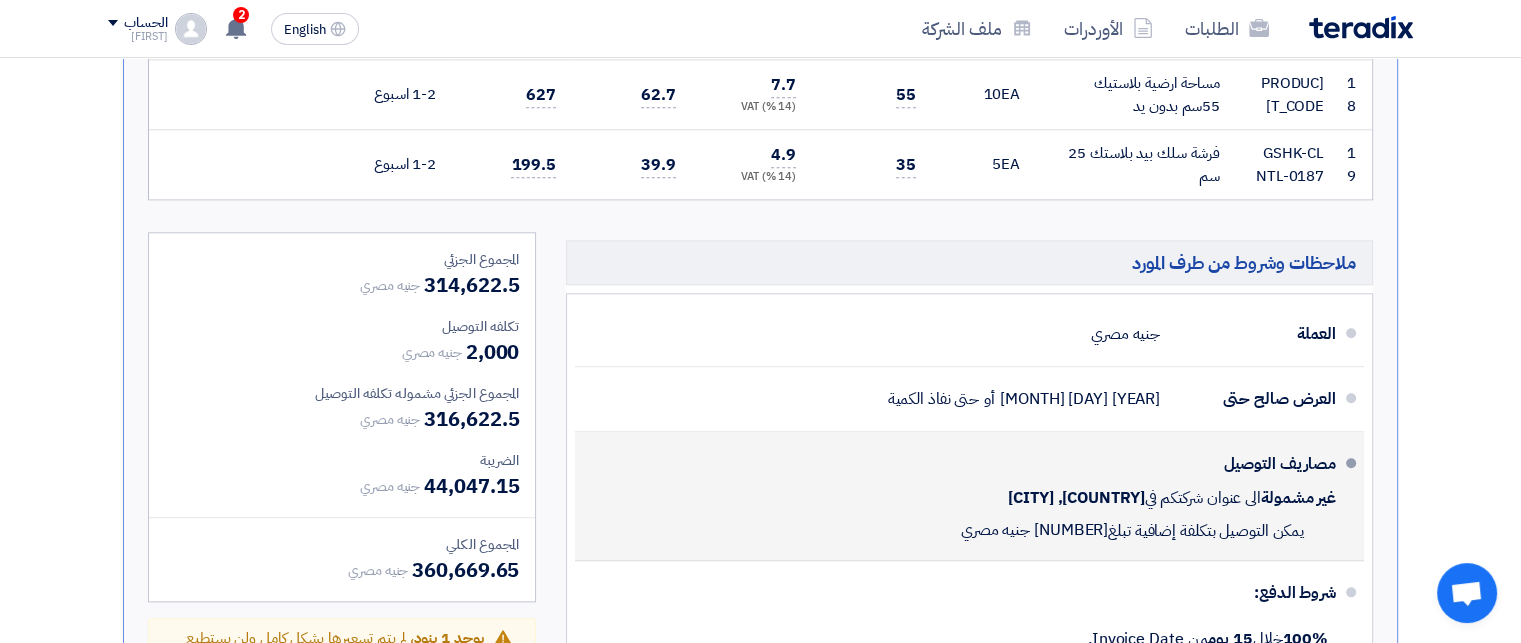 click on "يمكن التوصيل بتكلفة إضافية تبلغ" at bounding box center (1206, 531) 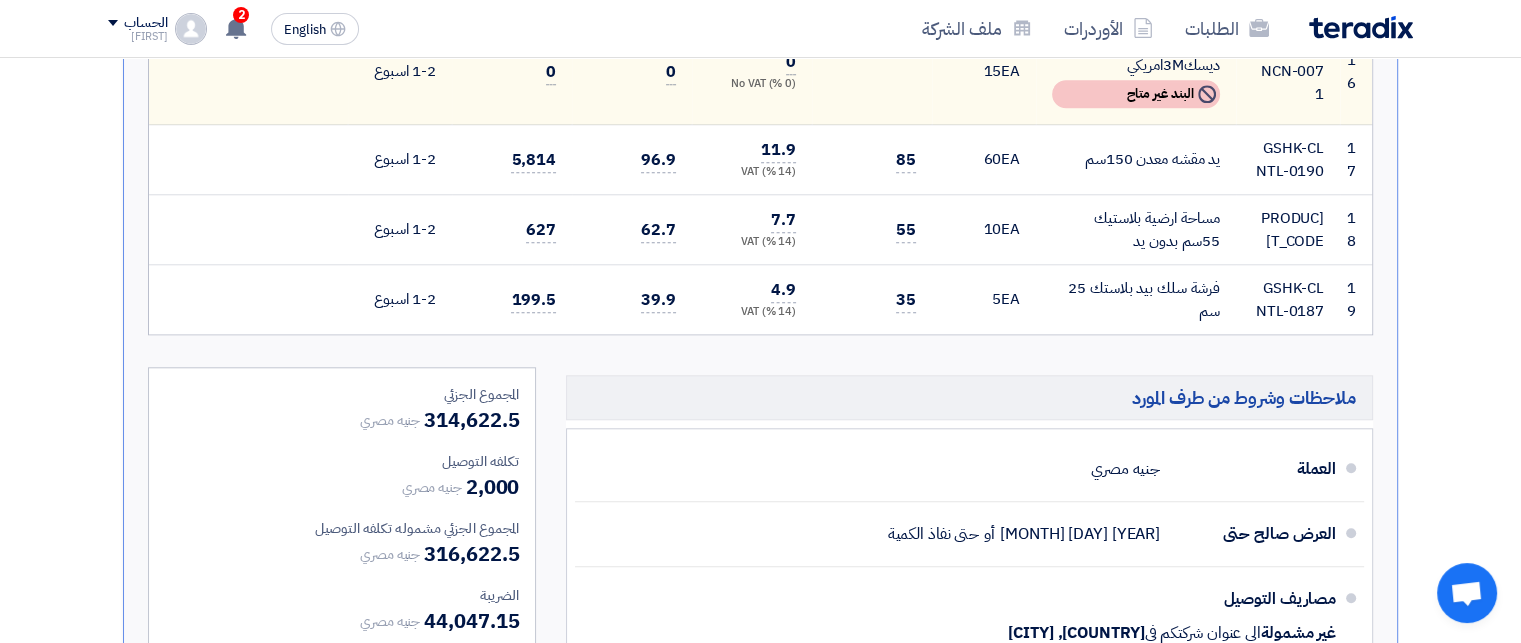 scroll, scrollTop: 1955, scrollLeft: 0, axis: vertical 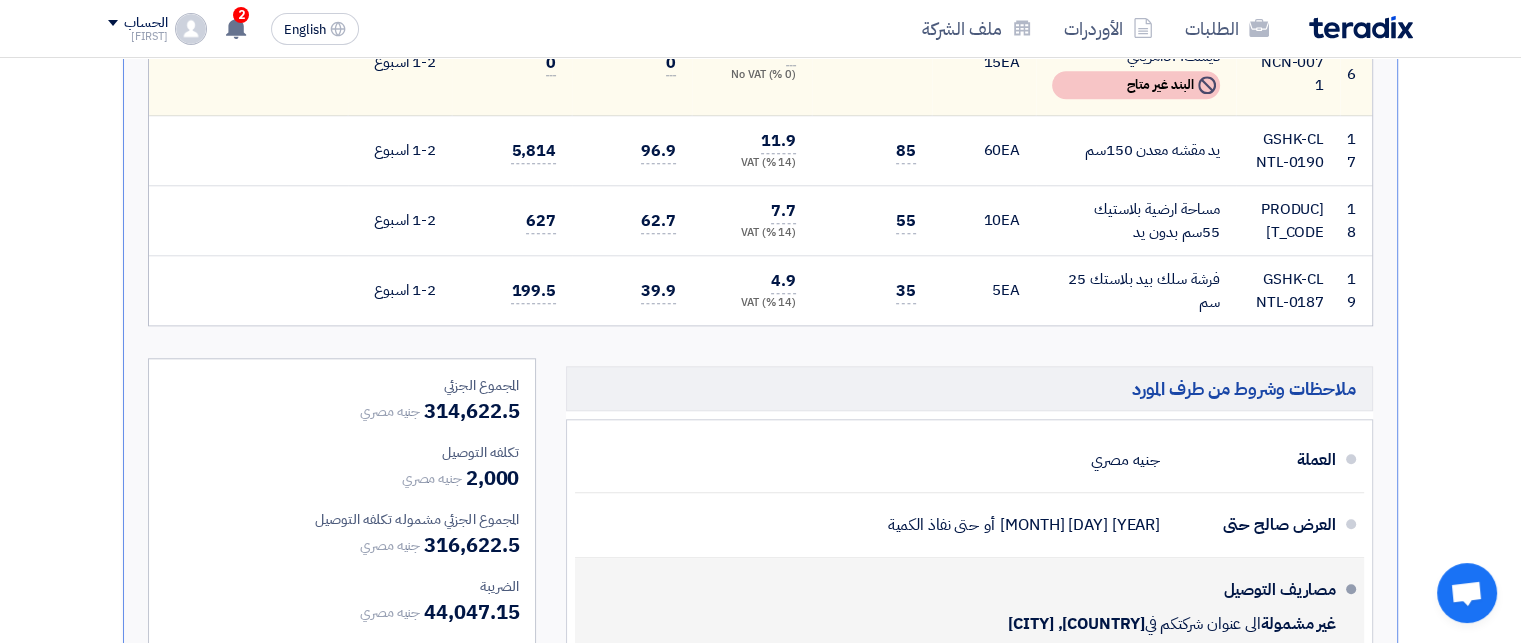 click on "[NUMBER]
جنيه مصري" at bounding box center [1034, 656] 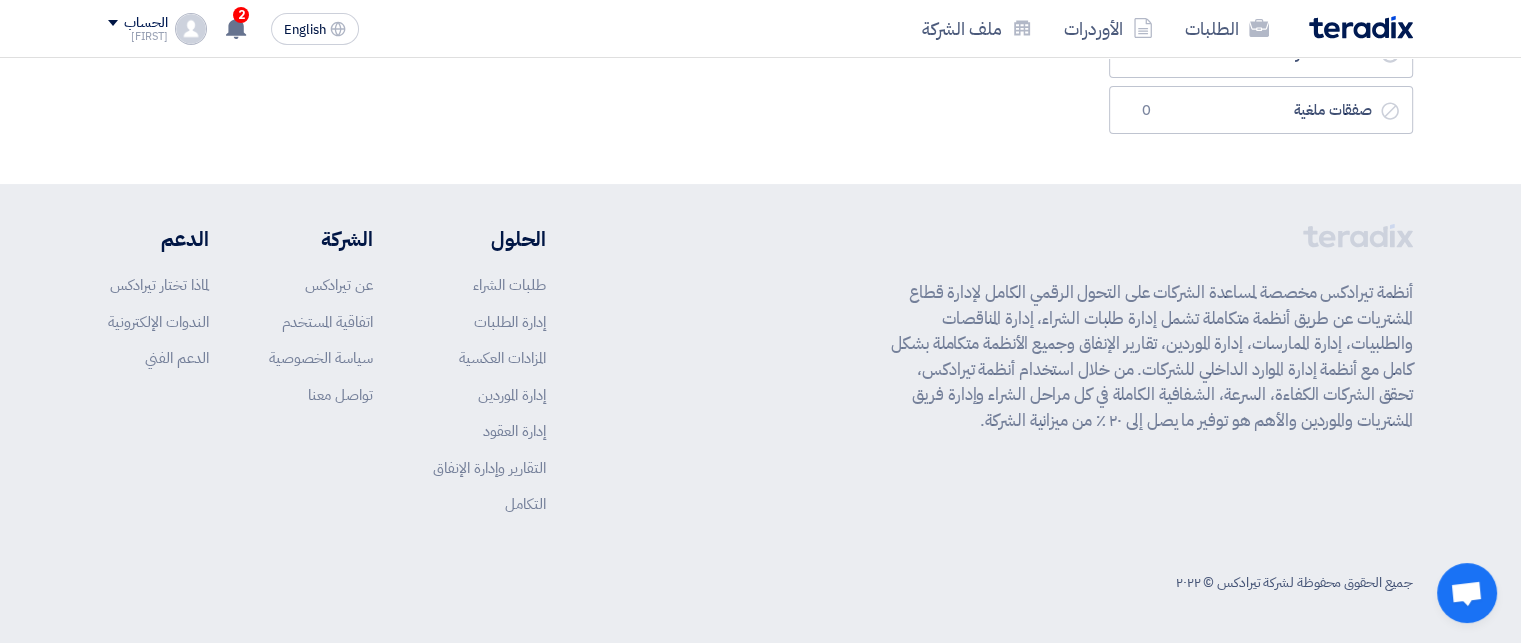 scroll, scrollTop: 0, scrollLeft: 0, axis: both 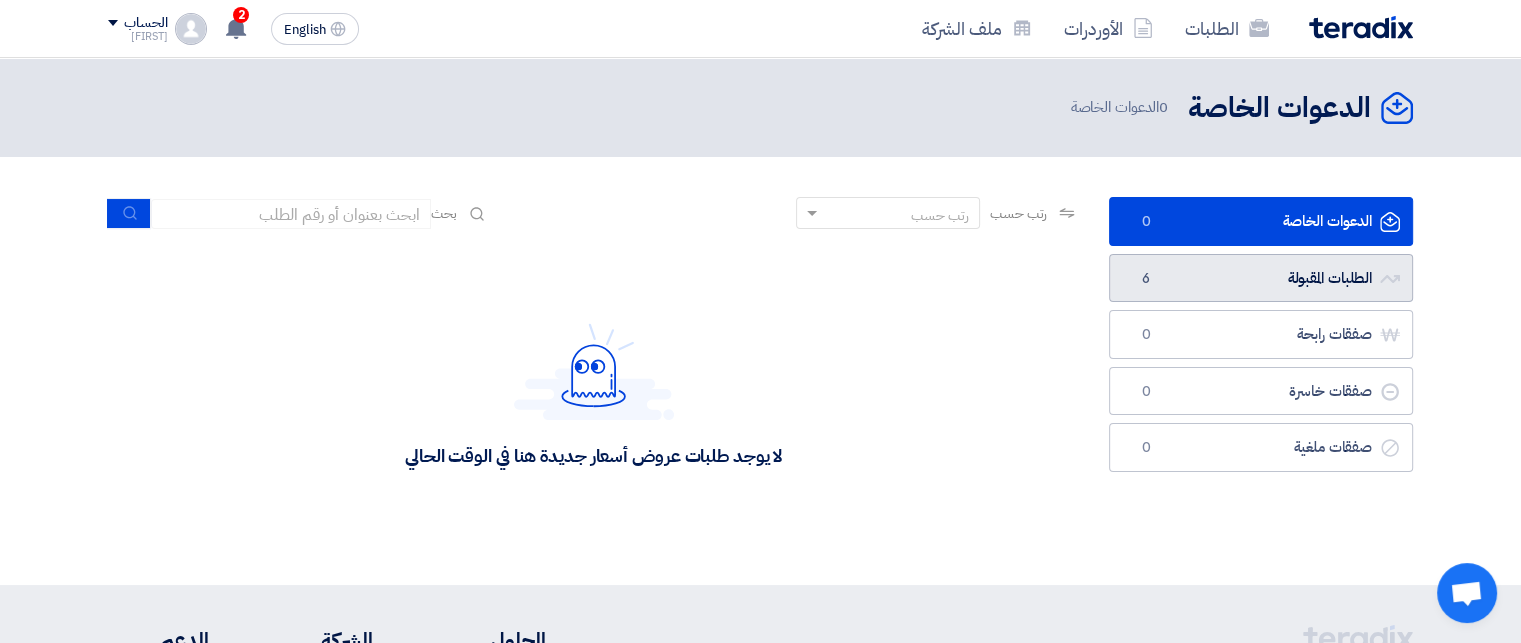 click on "الطلبات المقبولة
الطلبات المقبولة
6" 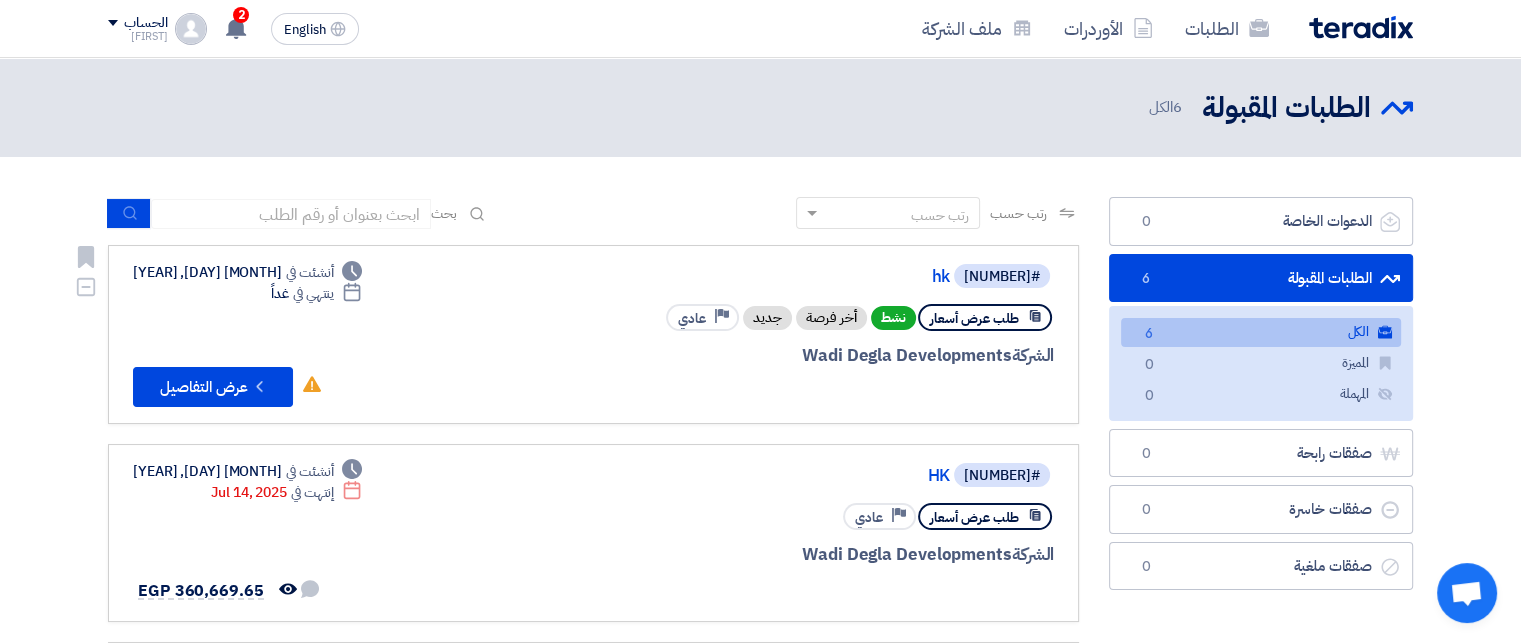 click on "#[NUMBER]
hk" 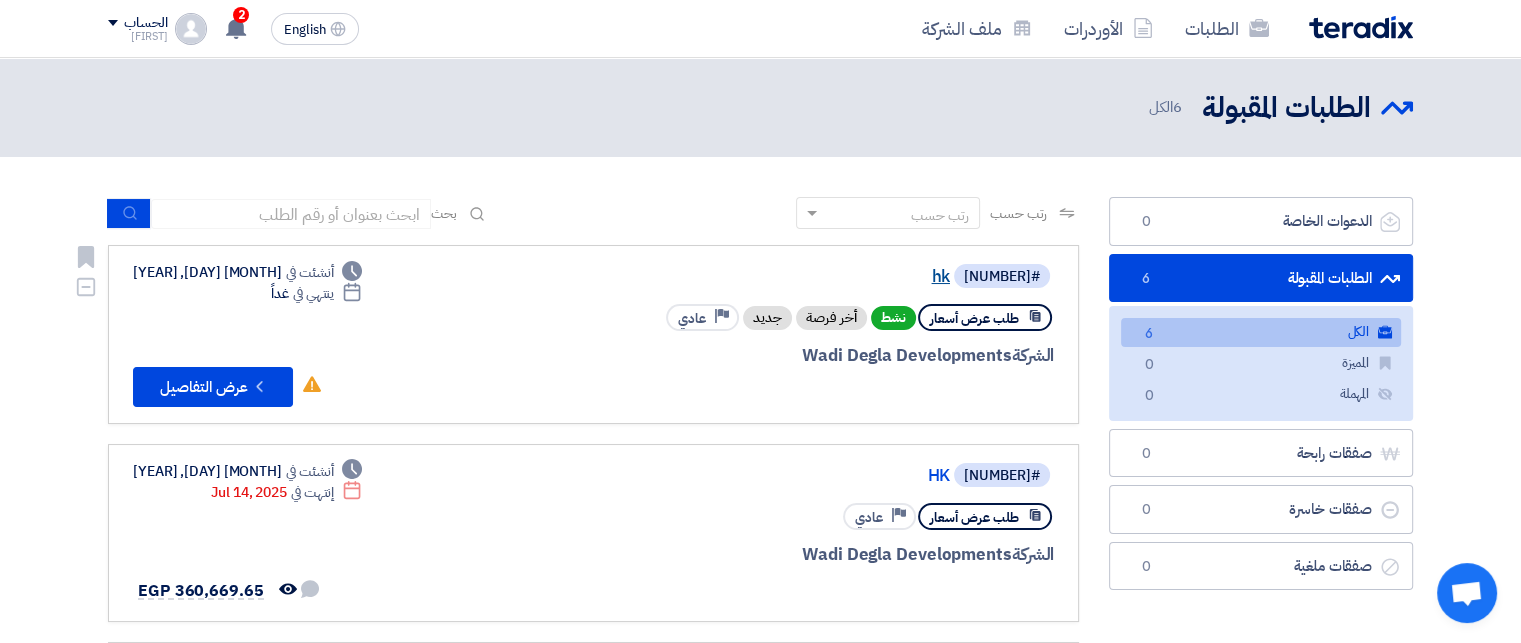 click on "hk" 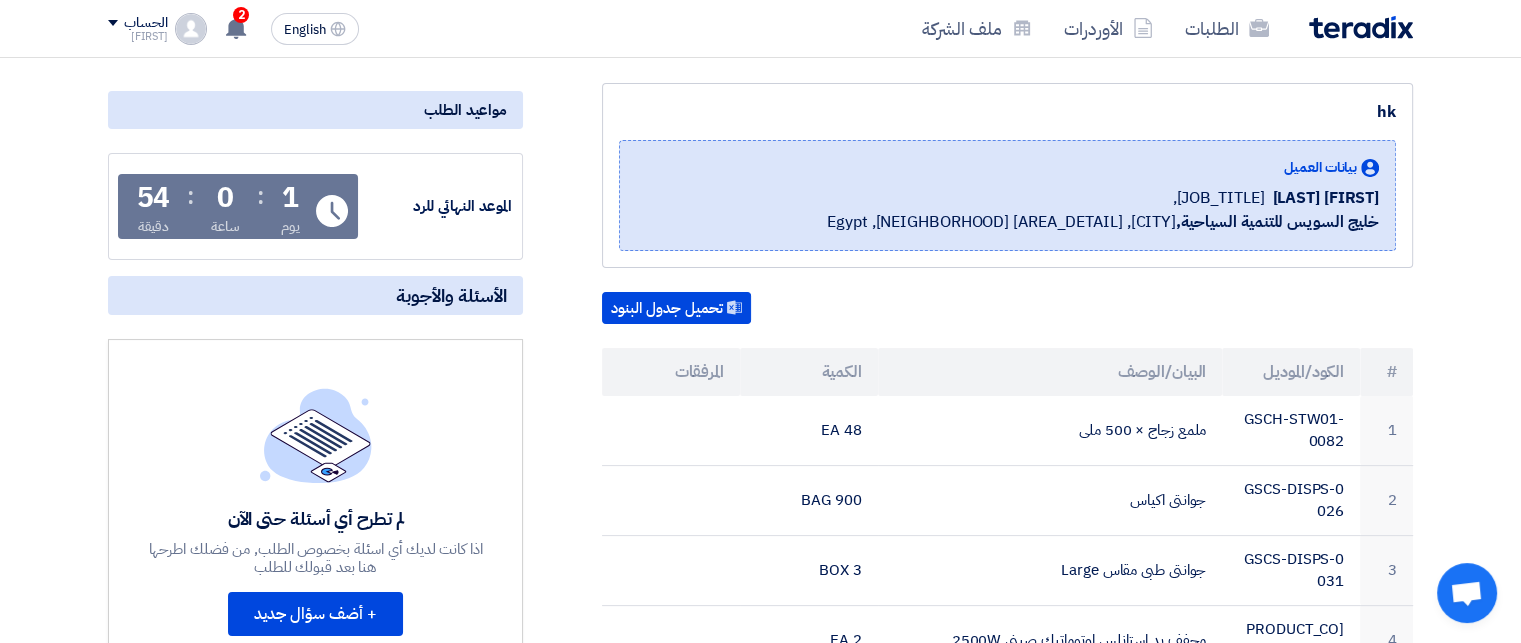 scroll, scrollTop: 223, scrollLeft: 0, axis: vertical 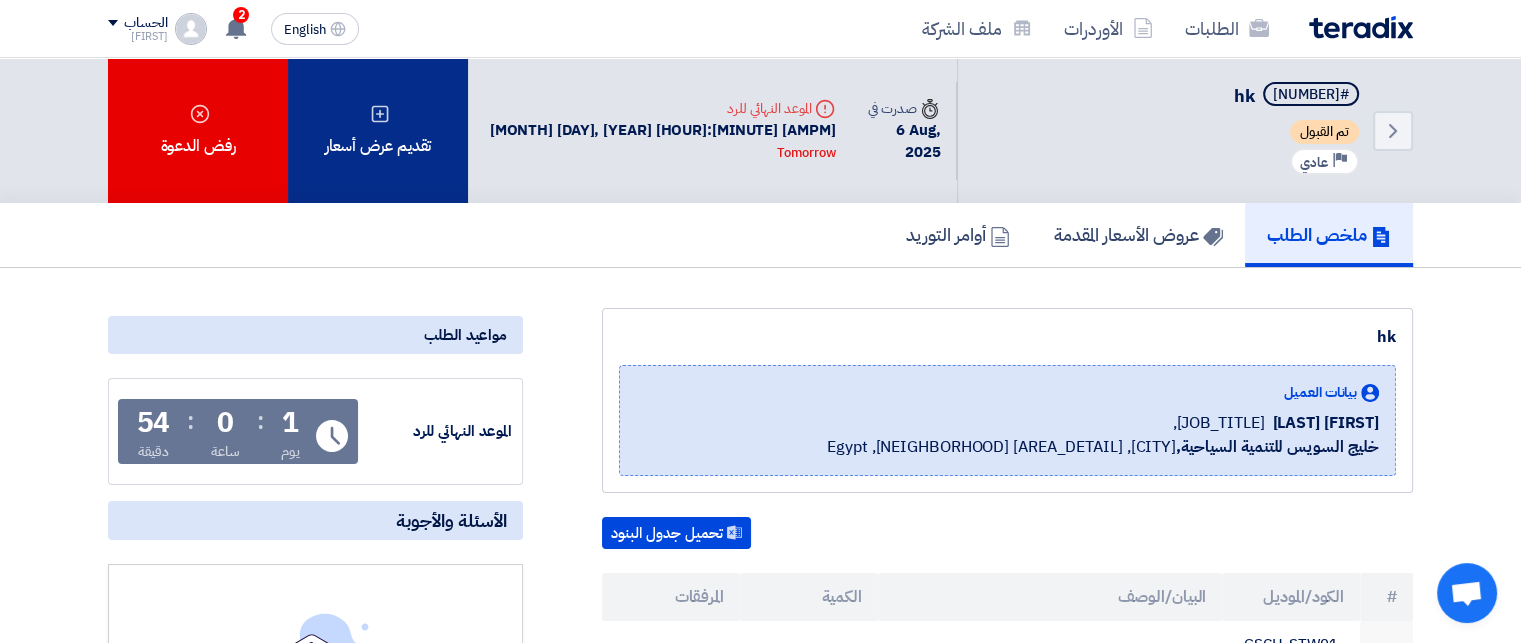 click on "تقديم عرض أسعار" 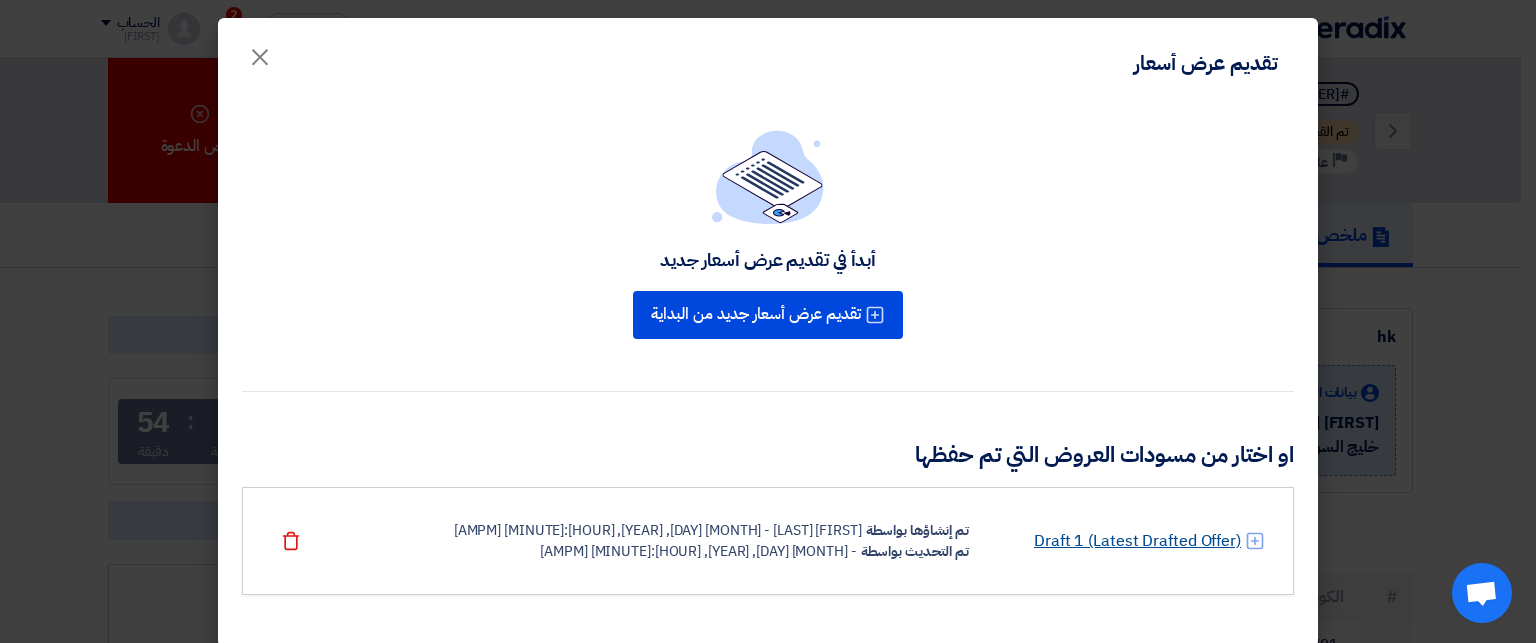 click on "Draft 1 (Latest Drafted Offer)" 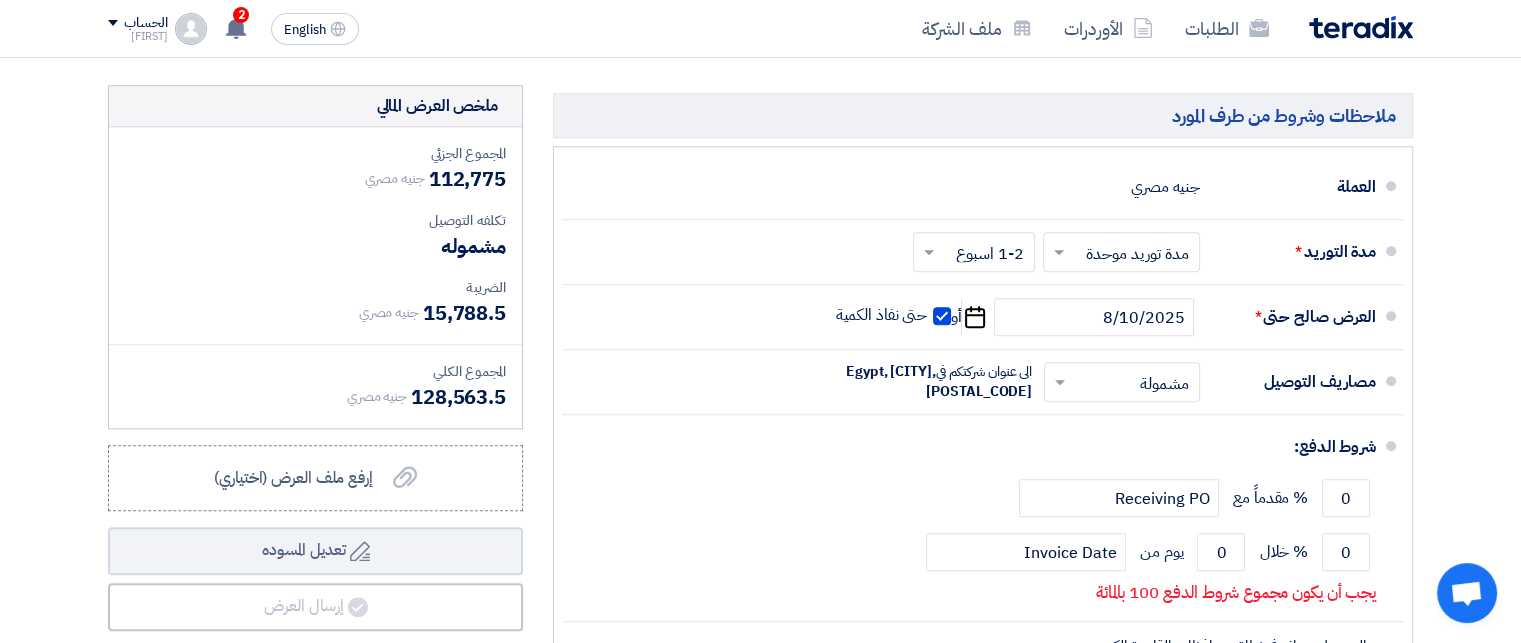 scroll, scrollTop: 1848, scrollLeft: 0, axis: vertical 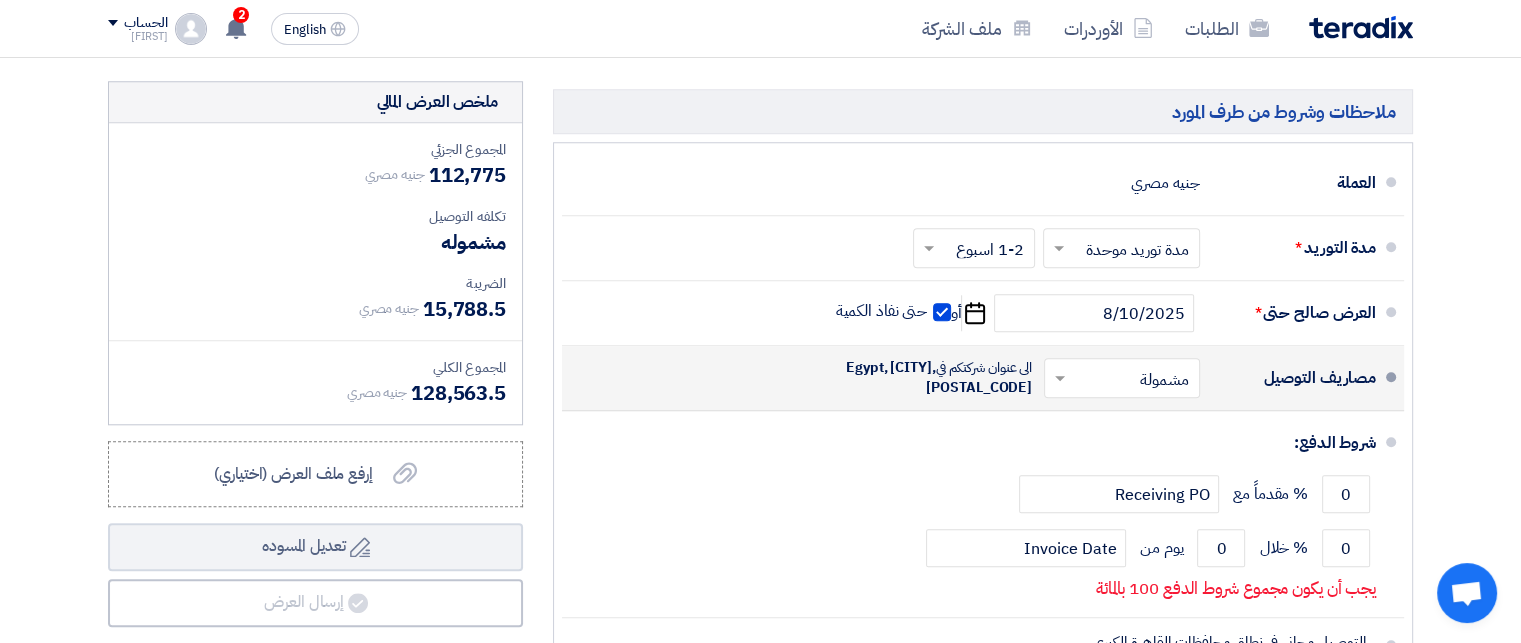 click 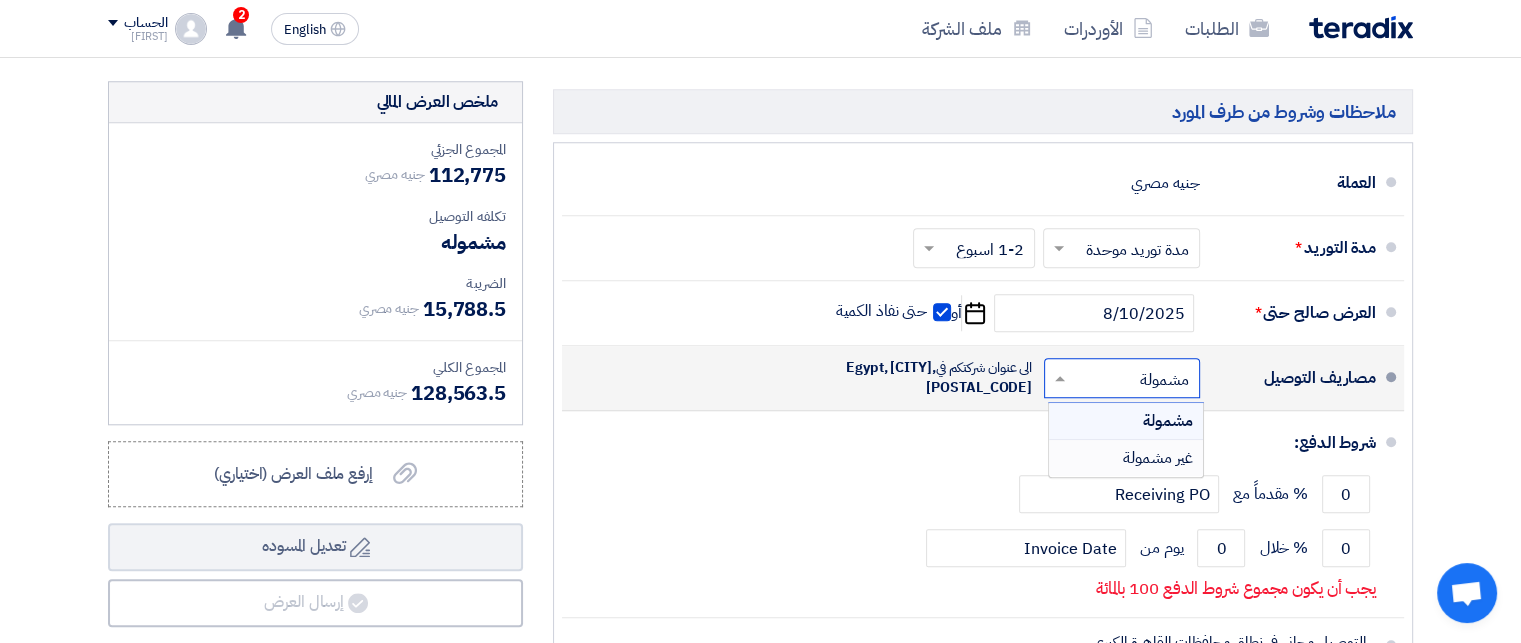 click on "غير مشمولة" at bounding box center (1158, 458) 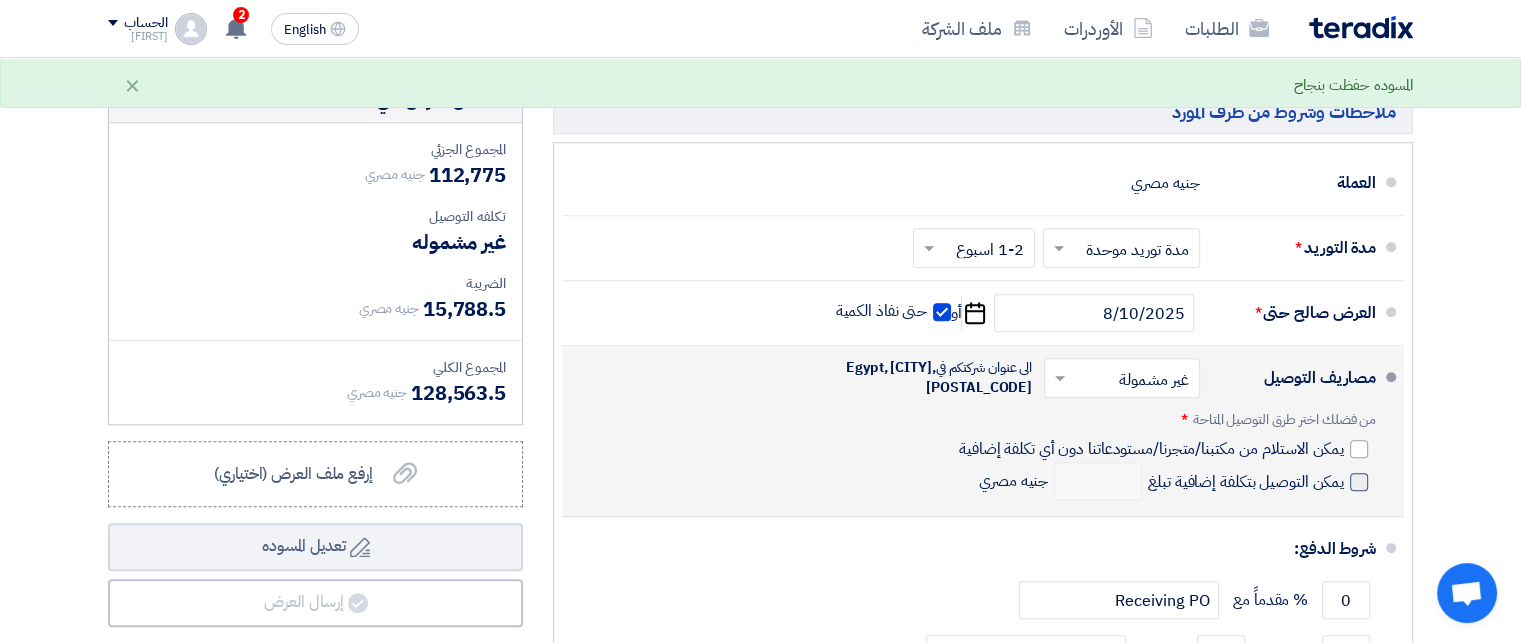 click 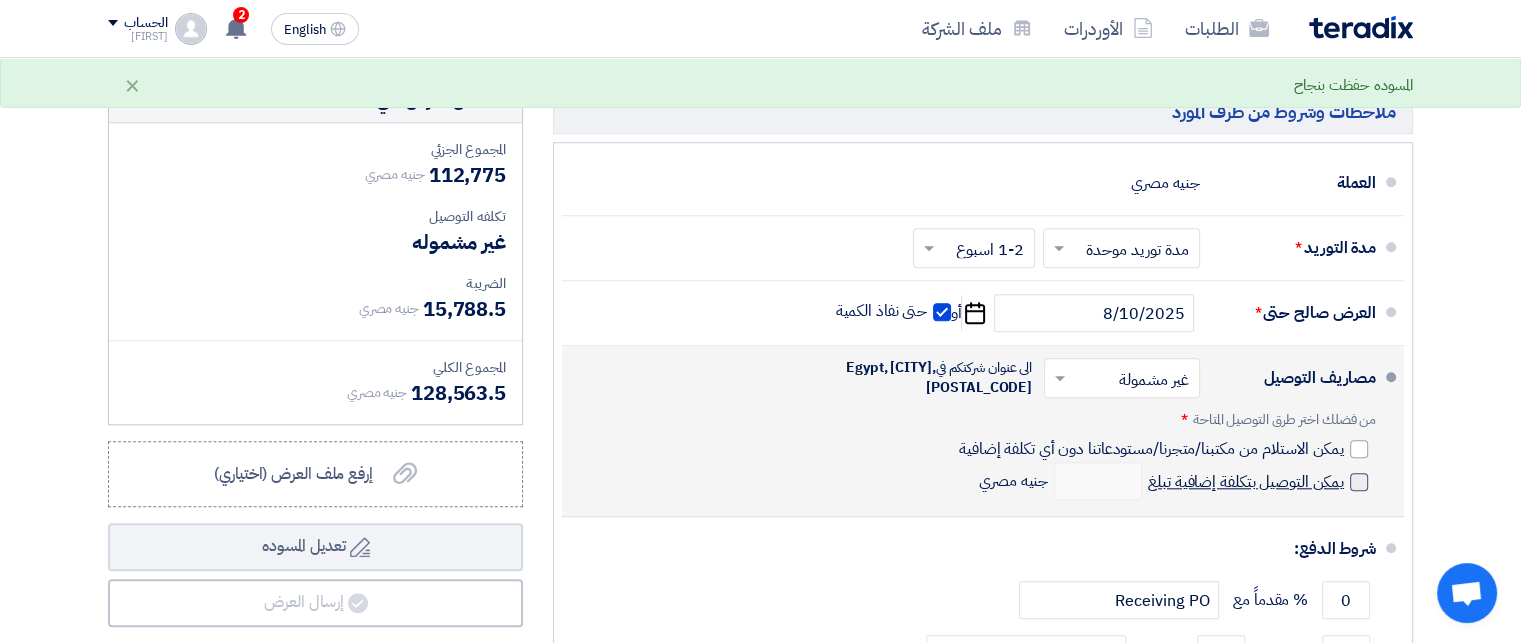 click on "يمكن التوصيل بتكلفة إضافية تبلغ" 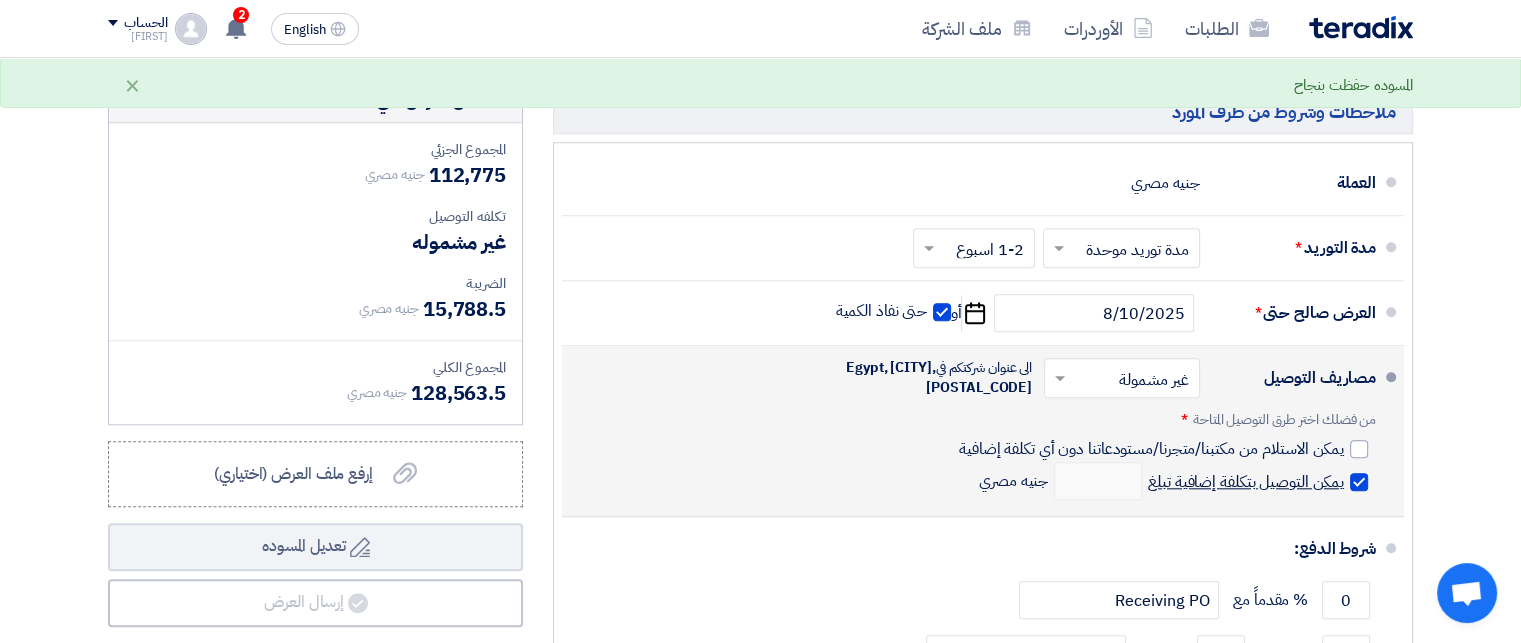 checkbox on "true" 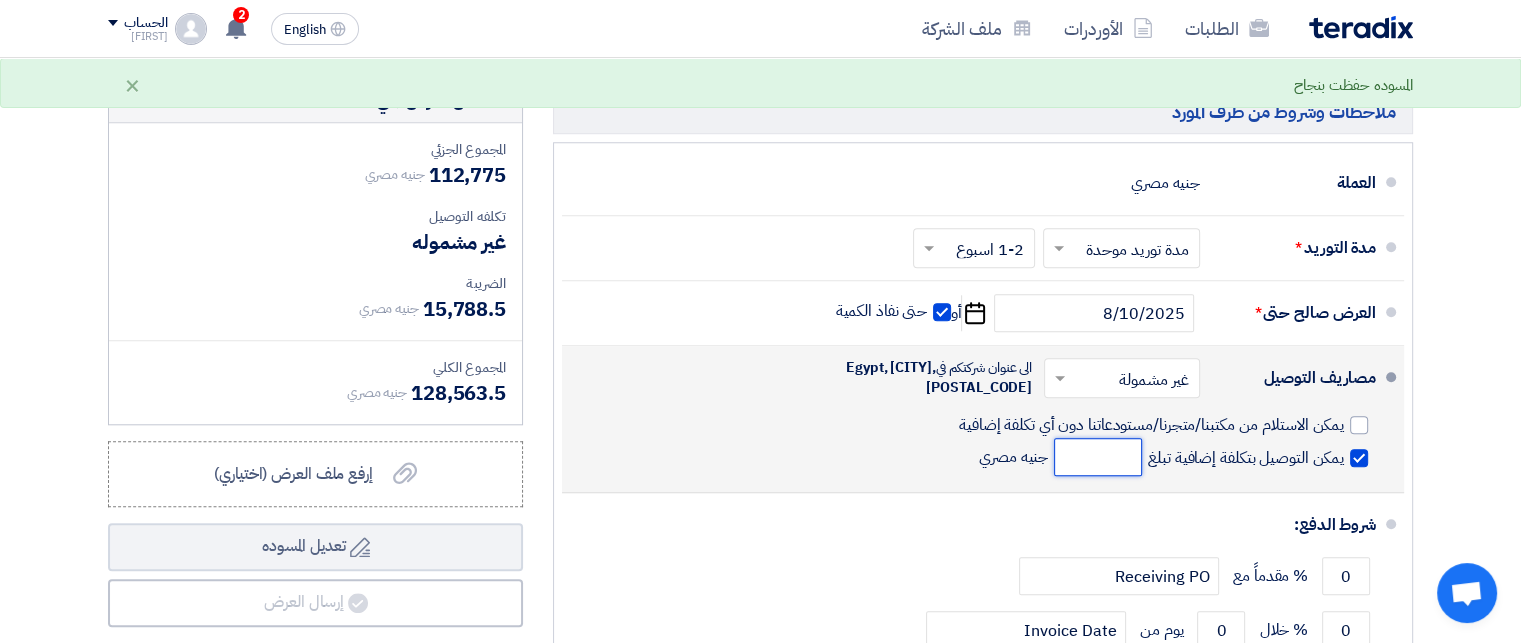 click 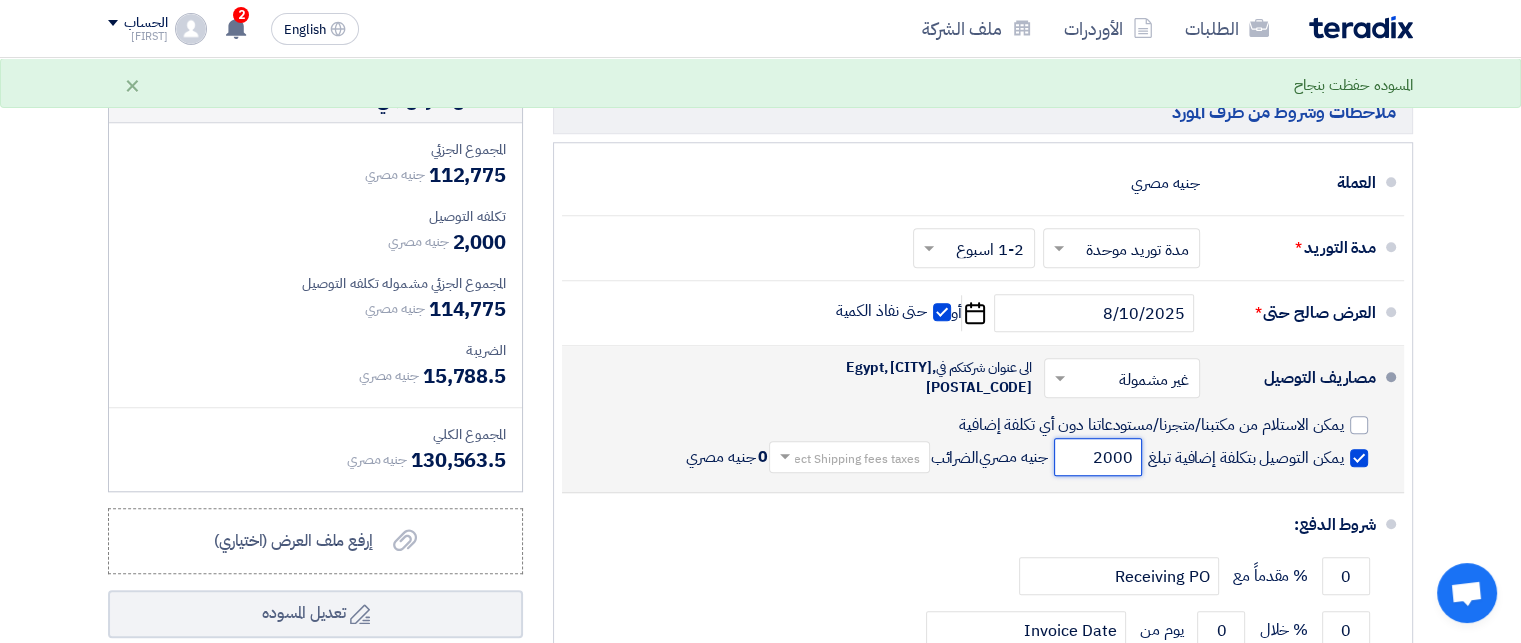 type on "2000" 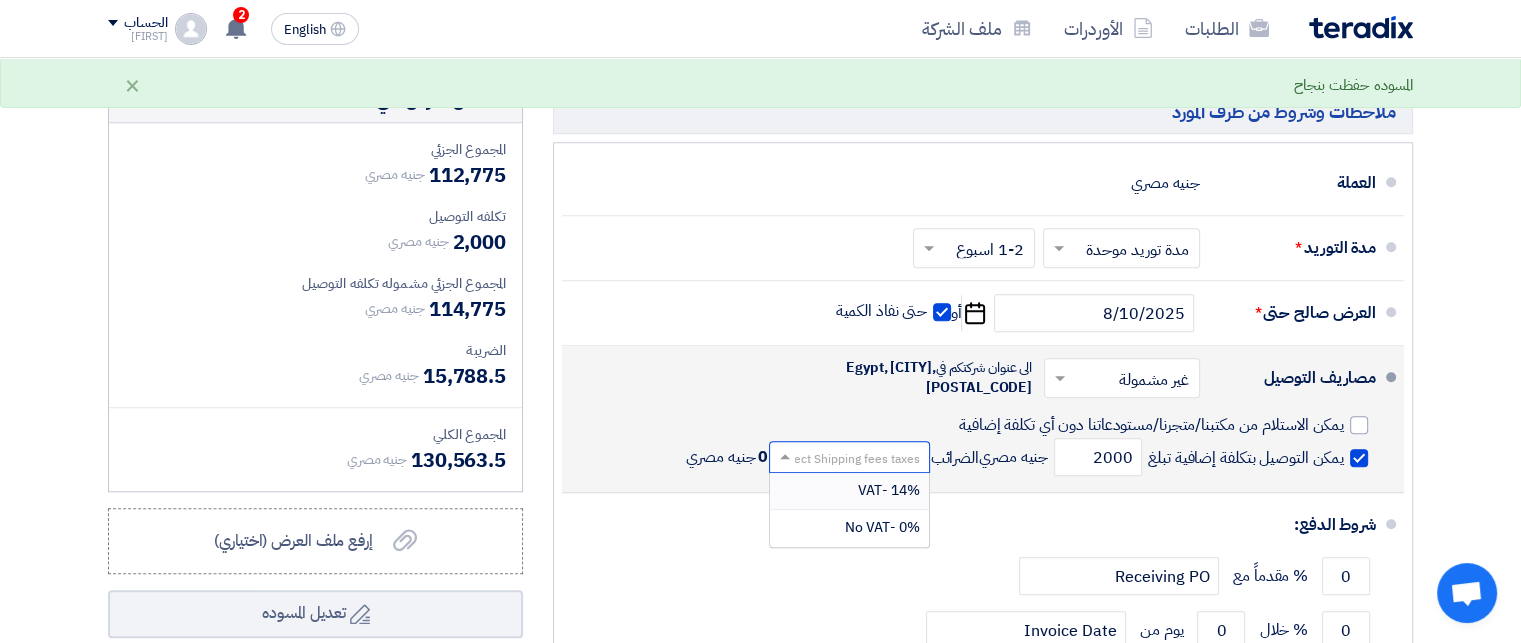 click 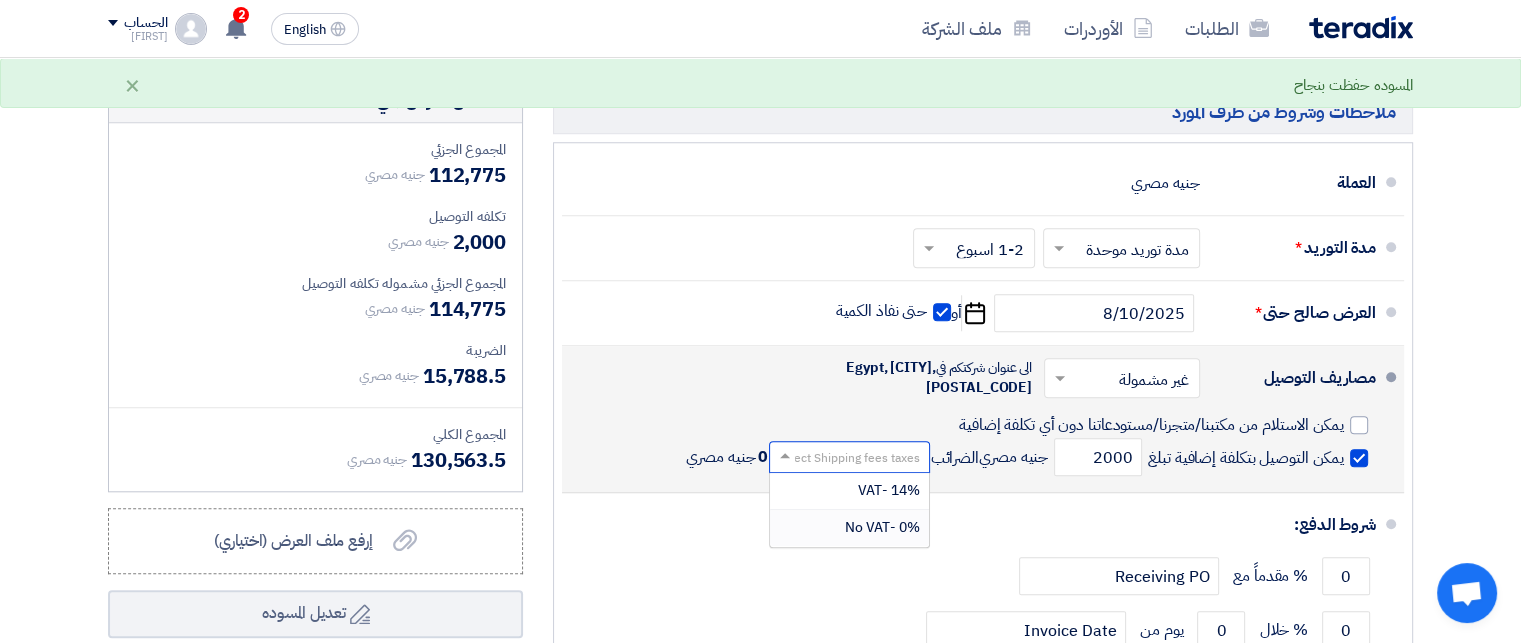 click on "0% -No VAT" at bounding box center (881, 527) 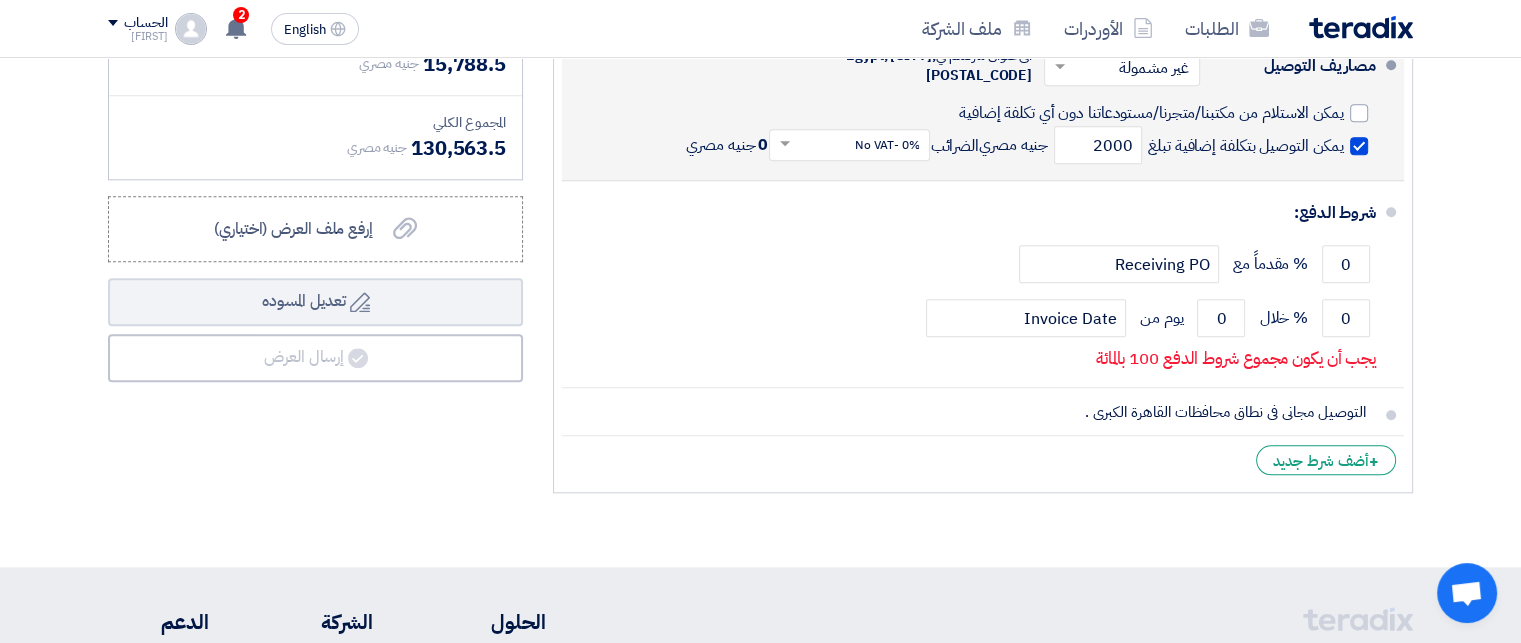 scroll, scrollTop: 2172, scrollLeft: 0, axis: vertical 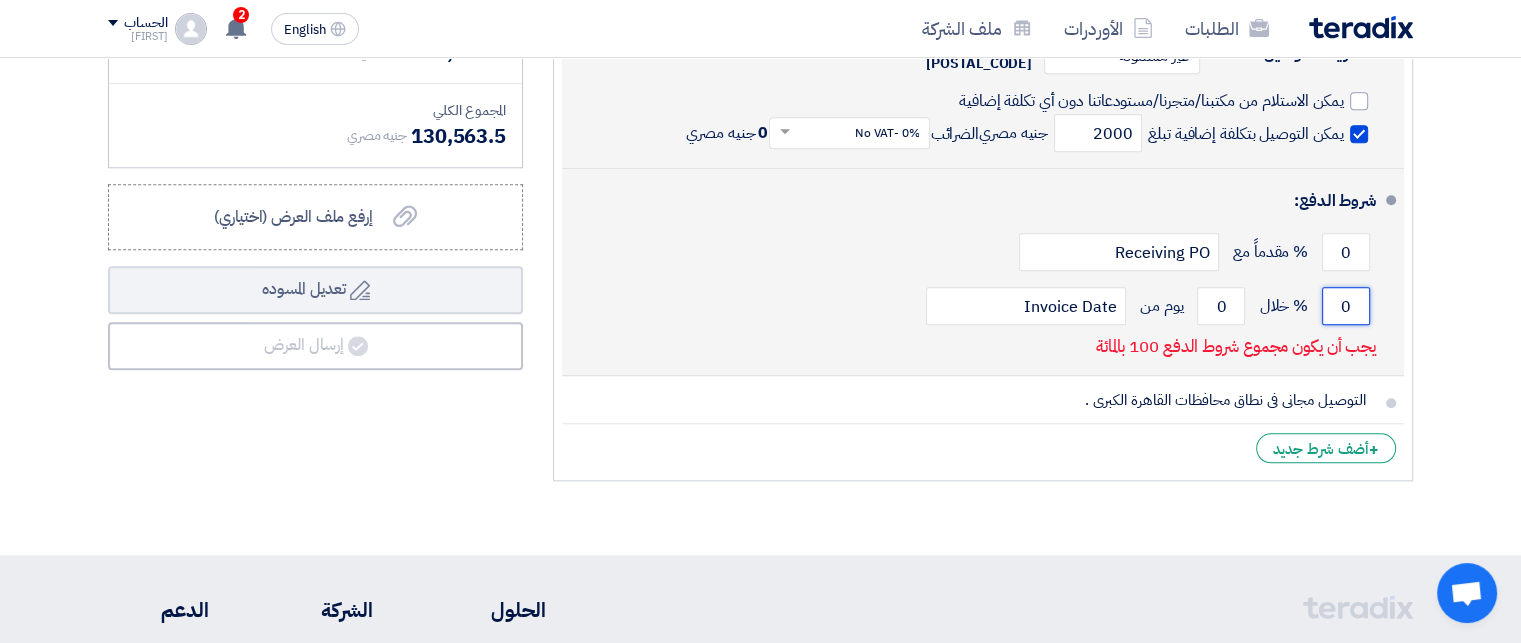 click on "0" 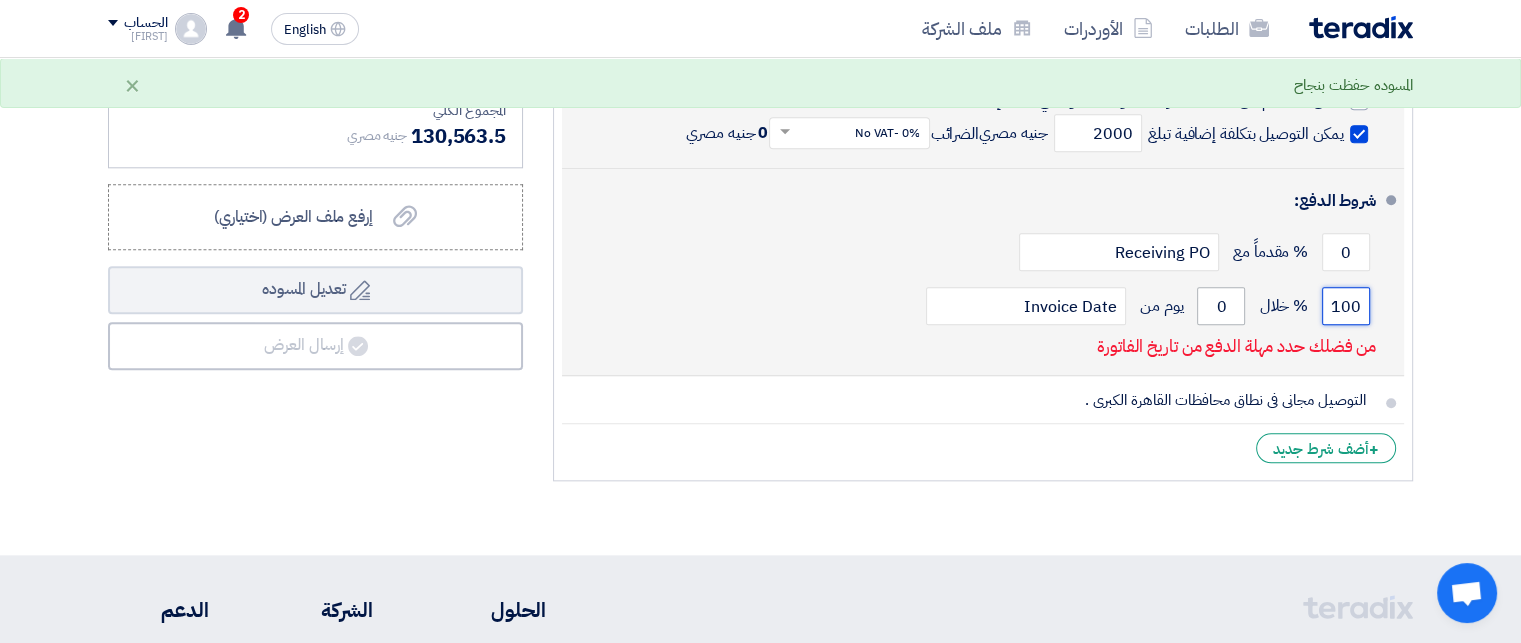 type on "100" 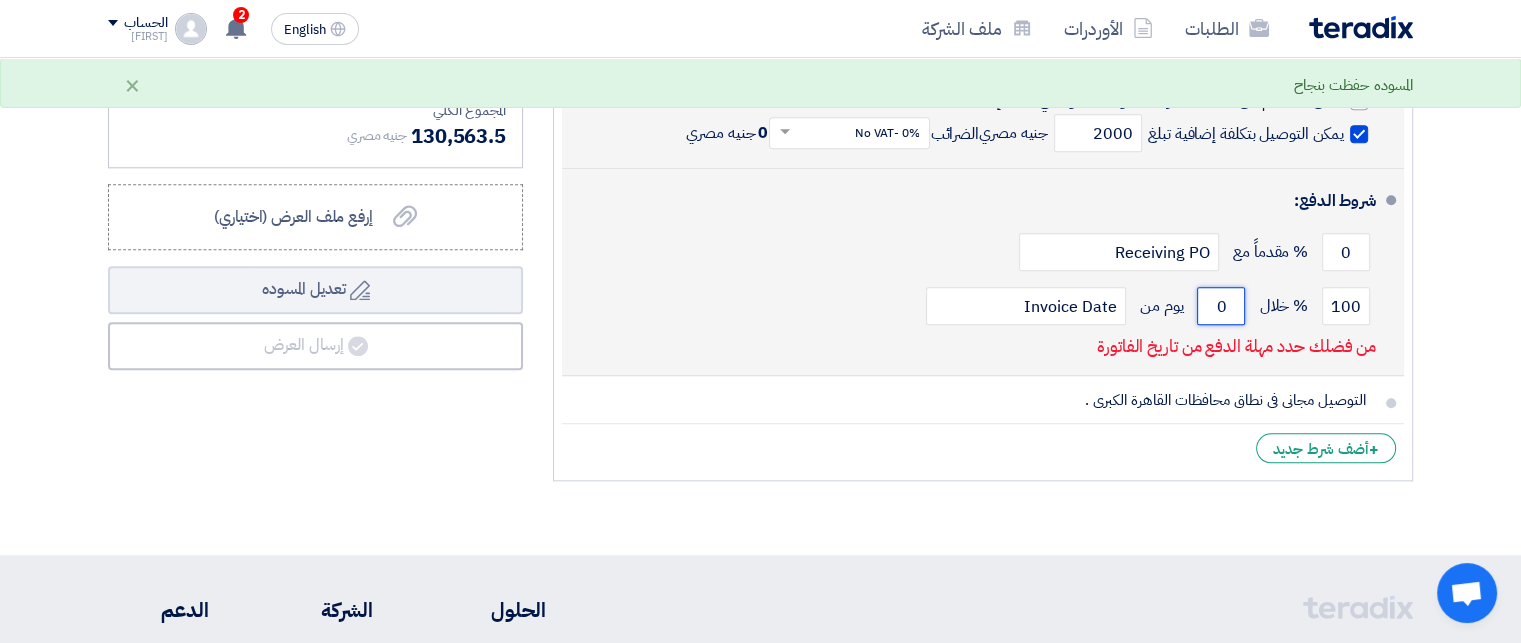 click on "0" 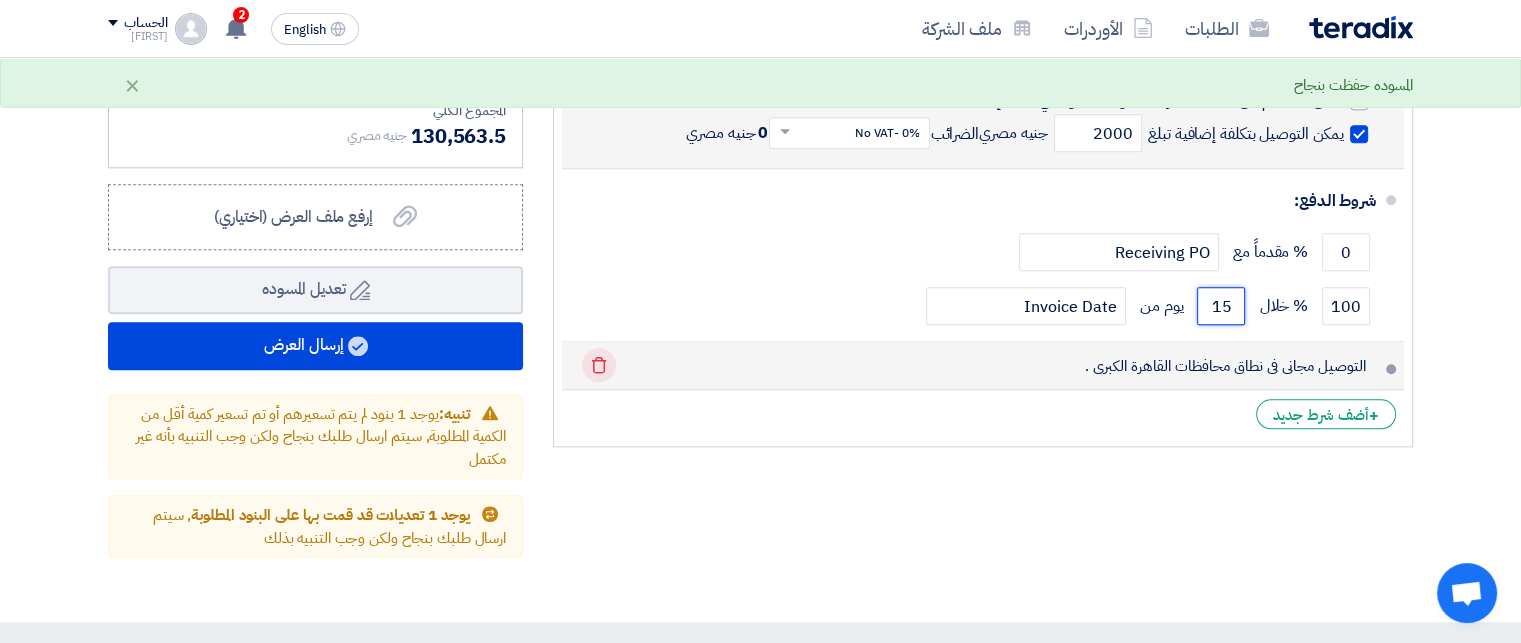 type on "15" 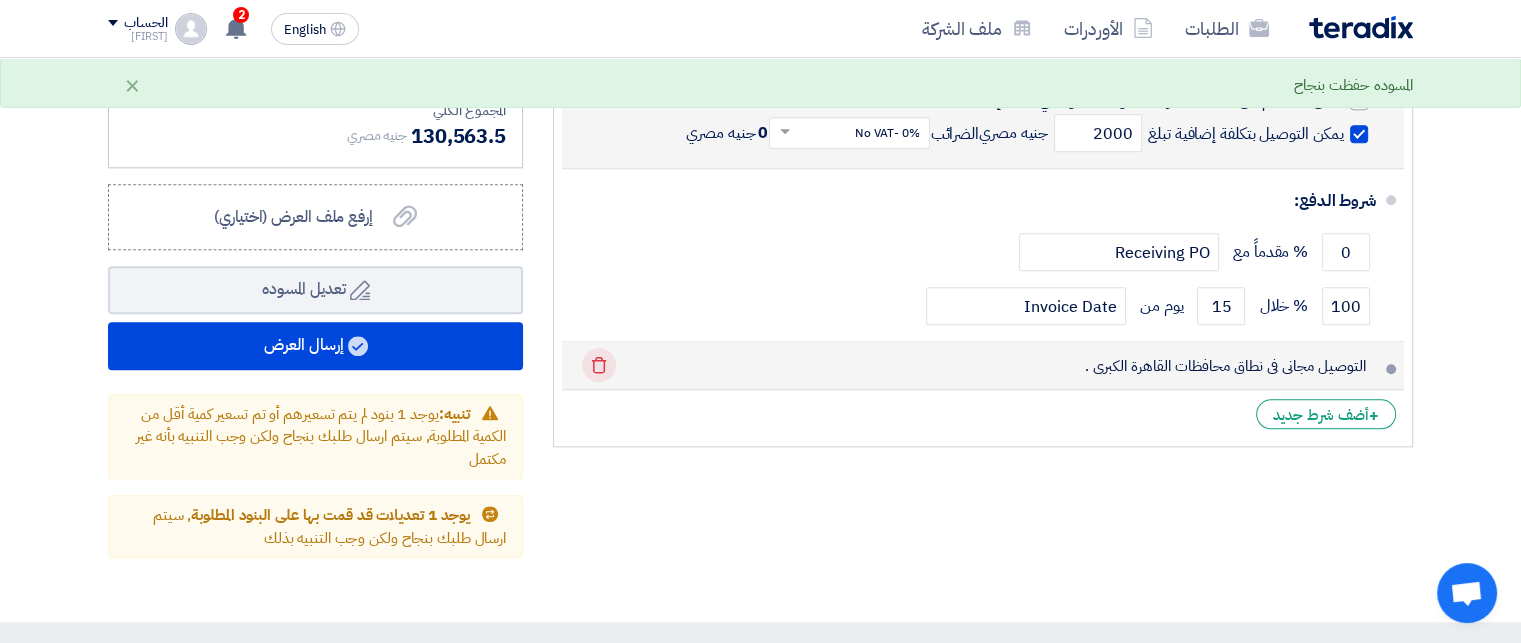 click 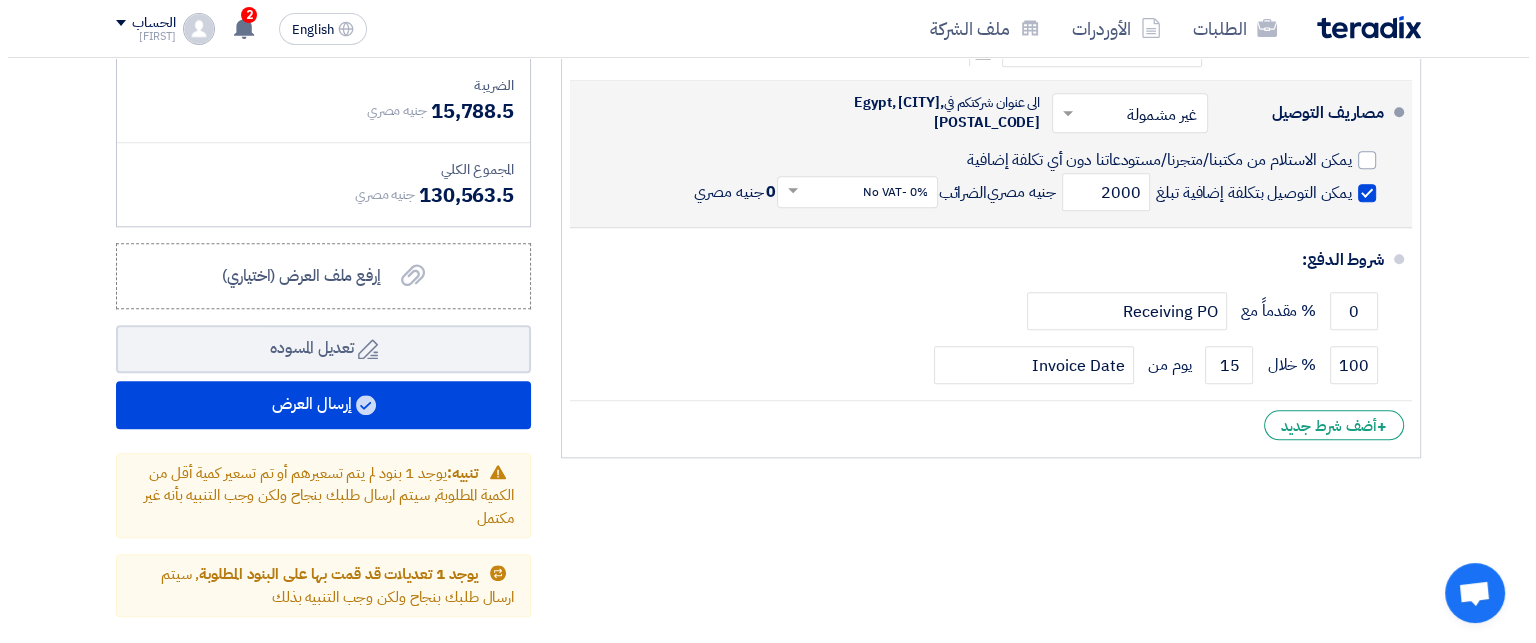 scroll, scrollTop: 2104, scrollLeft: 0, axis: vertical 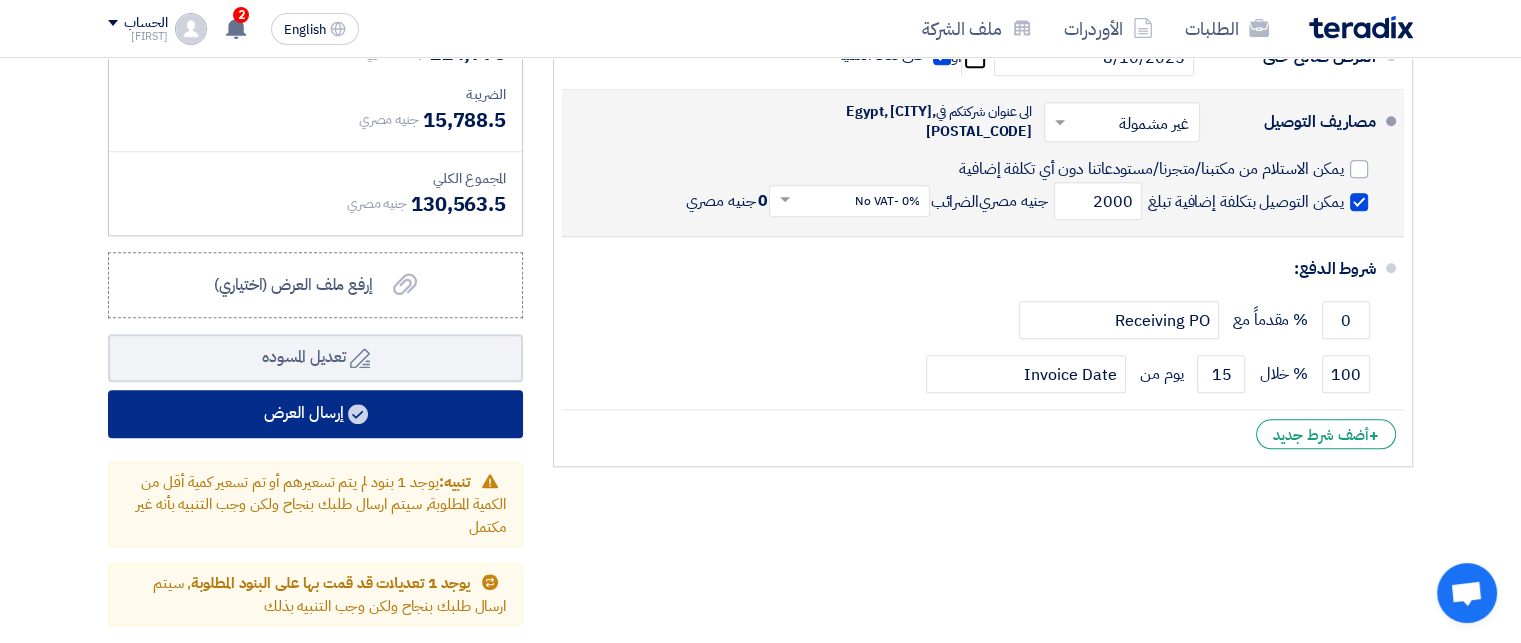 click on "إرسال العرض" 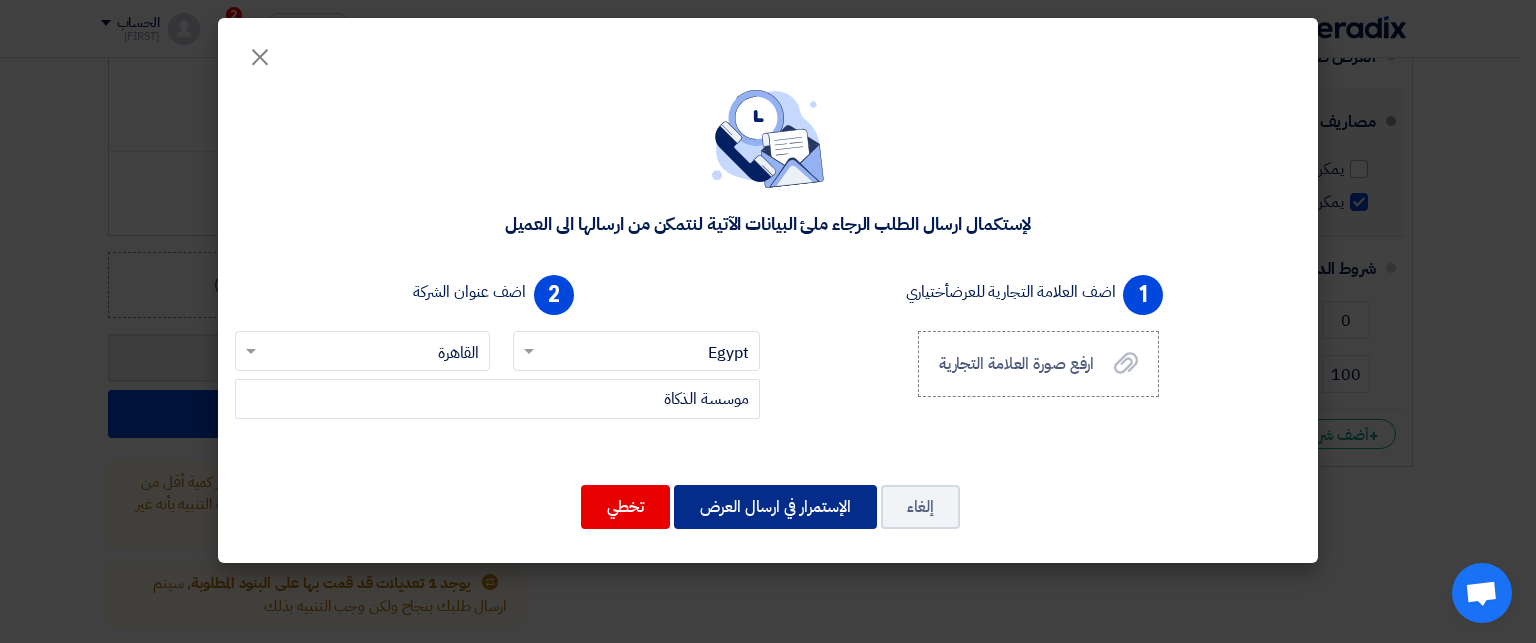 click on "الإستمرار في ارسال العرض" 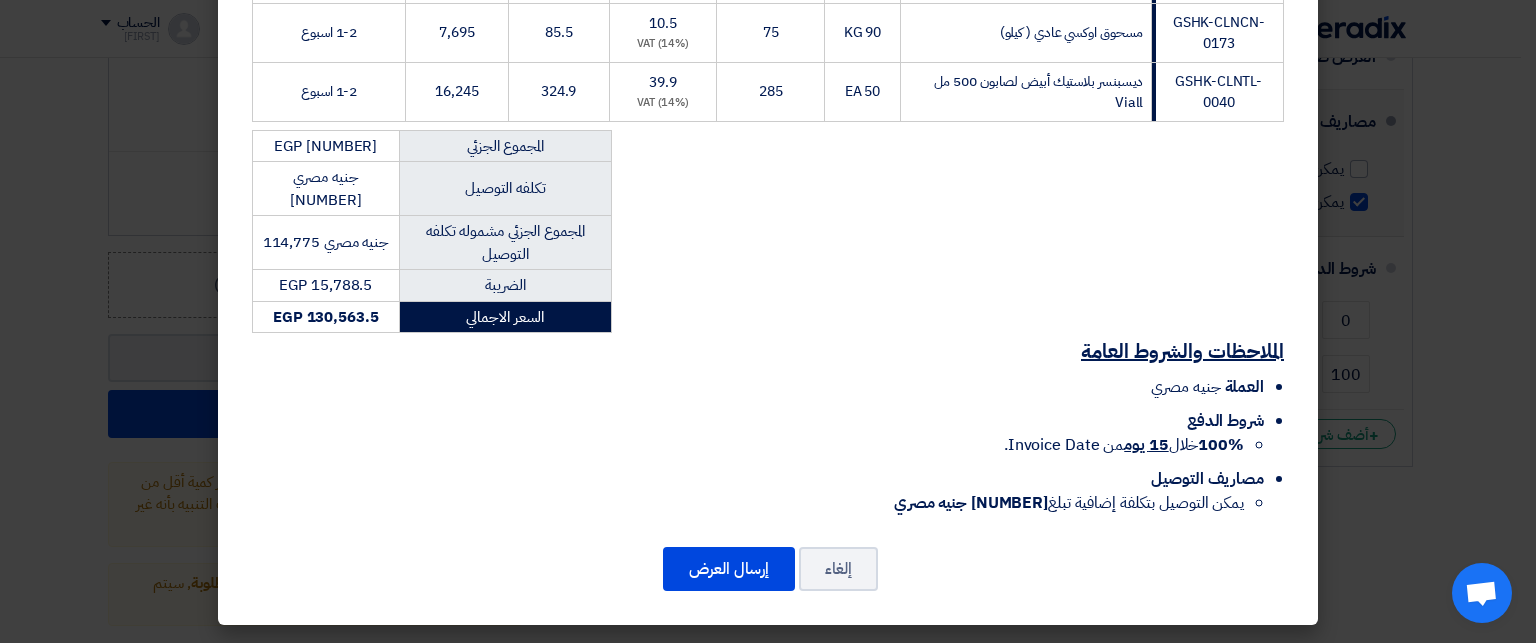 scroll, scrollTop: 1088, scrollLeft: 0, axis: vertical 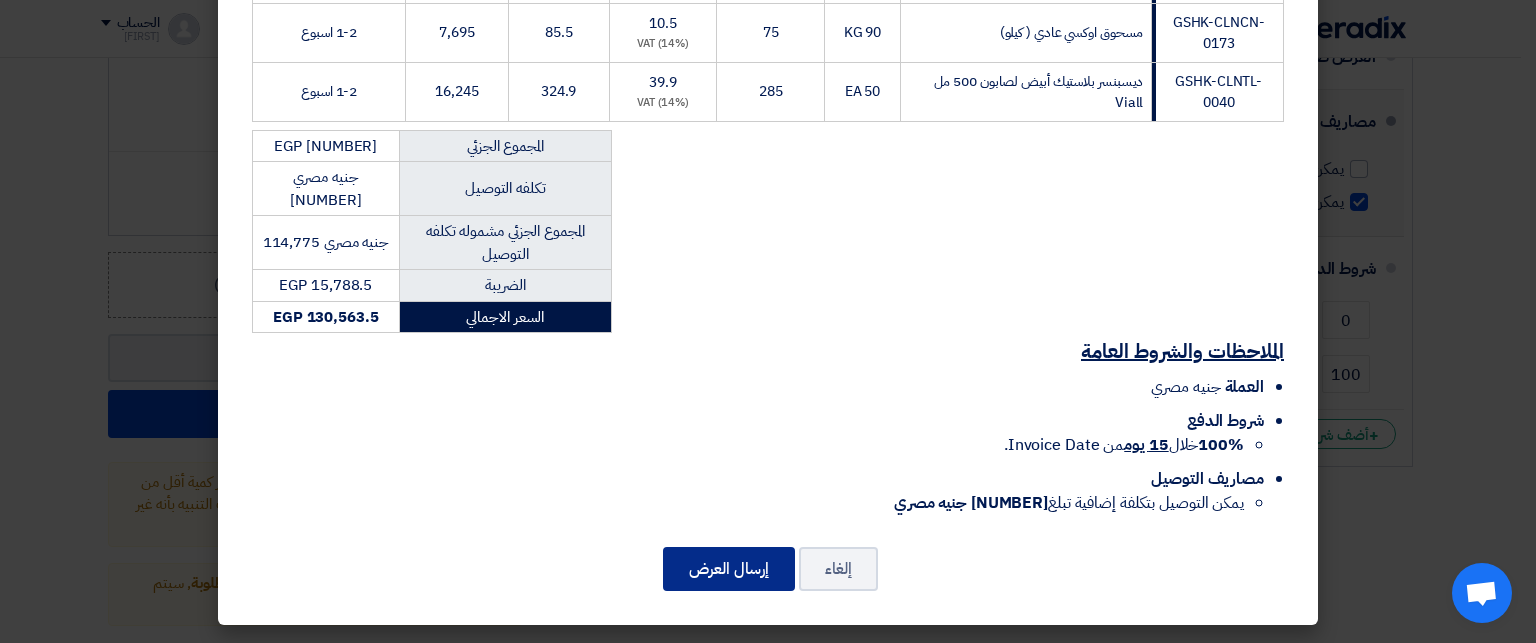 click on "إرسال العرض" 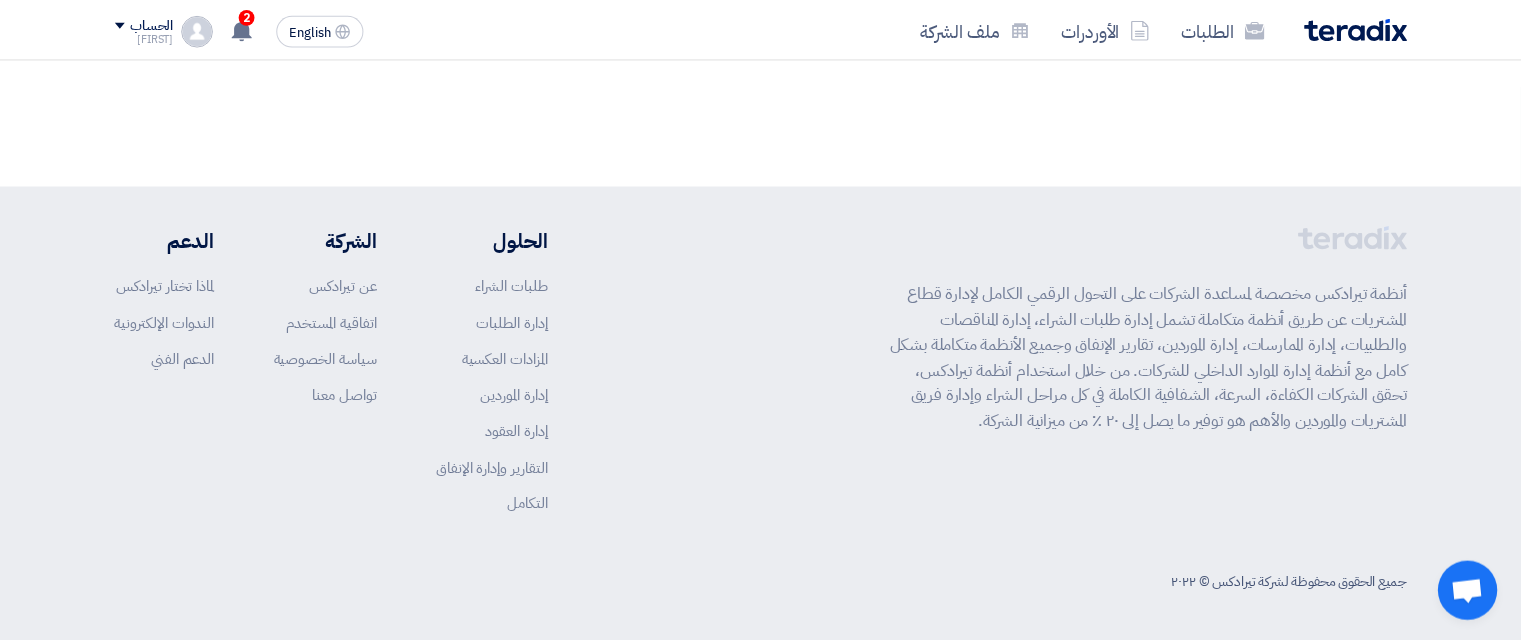 scroll, scrollTop: 2046, scrollLeft: 0, axis: vertical 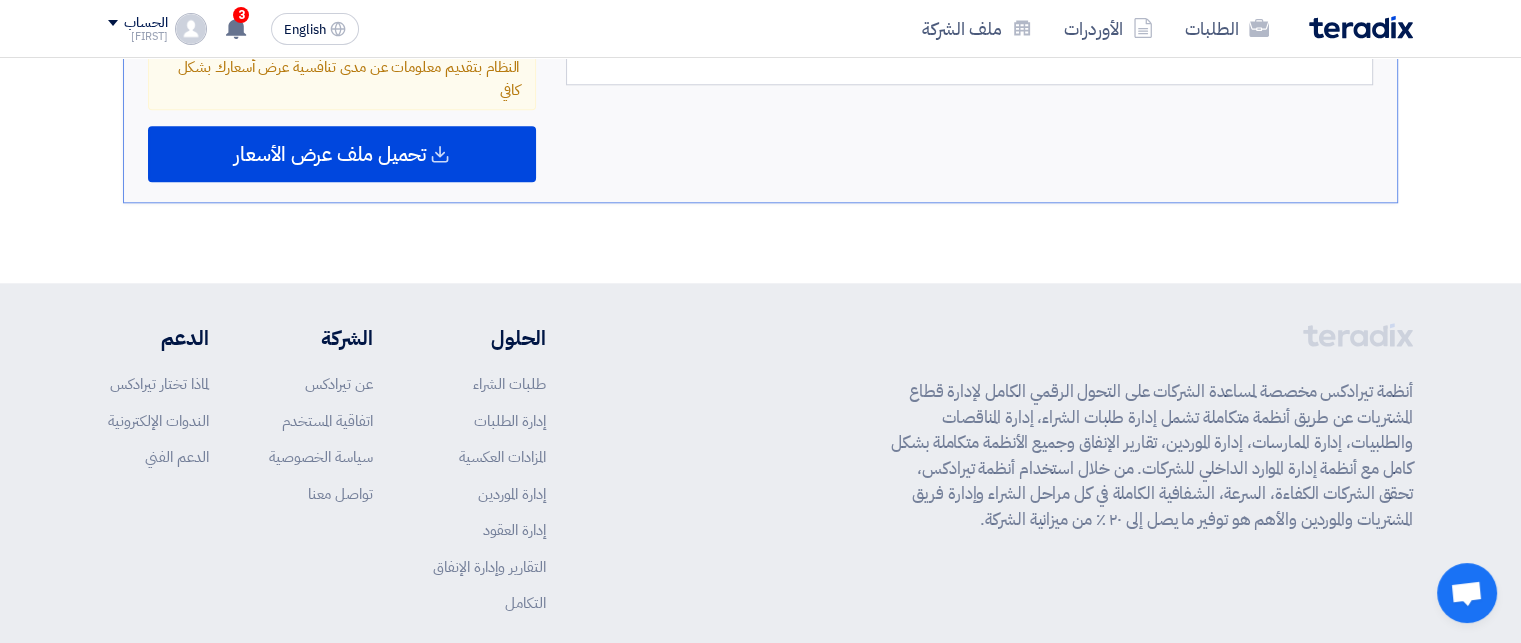 click on "[FIRST]" 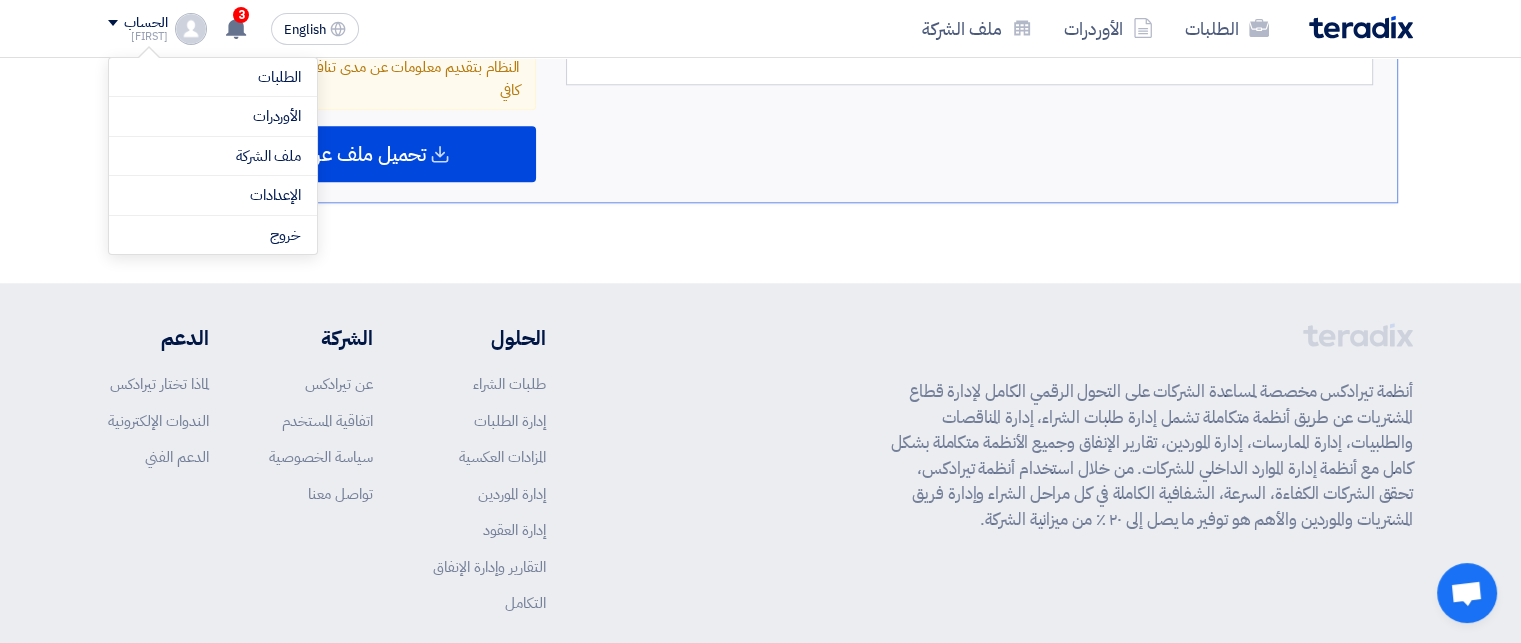 click on "3
تم مشاهدة العرض المقدم للطلب "hk" من قبل العميل
4 minutes ago
قام بتعديل علي طلبه hk - شاهد التعديلات
21 minutes ago
1 hours ago" 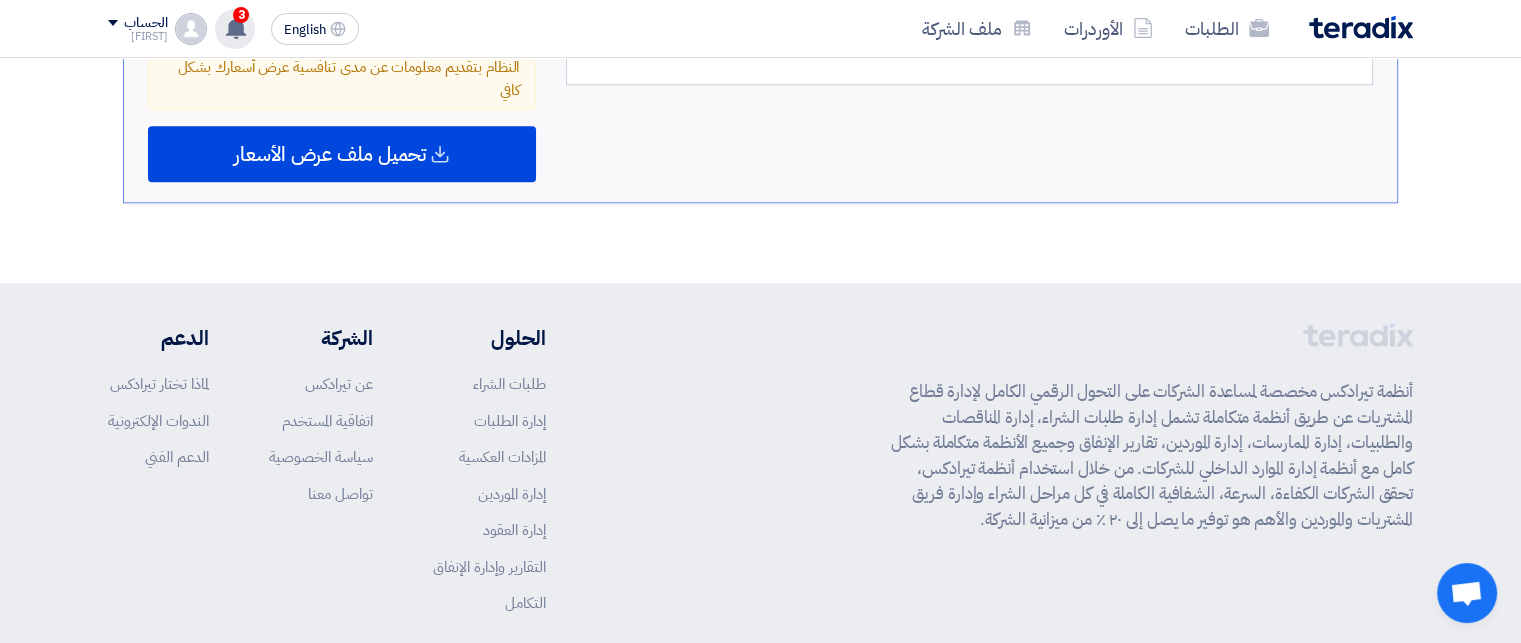 click 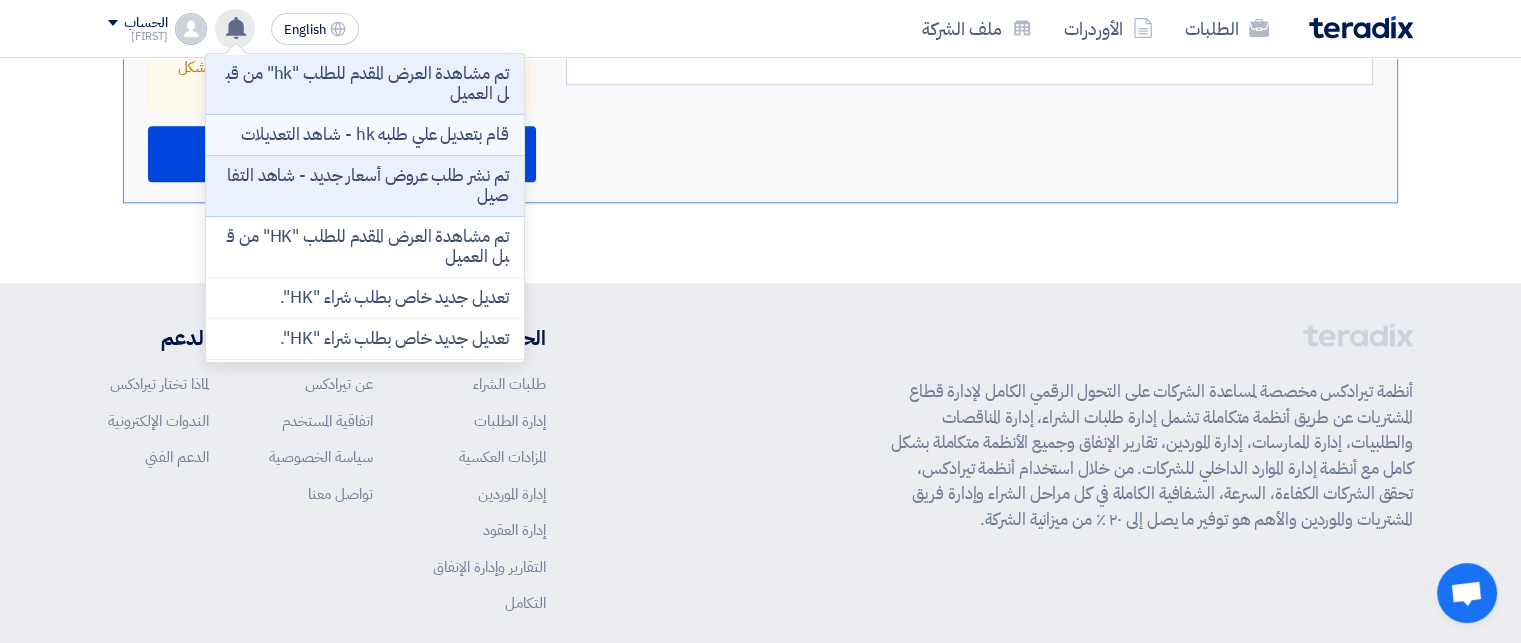 click on "قام بتعديل علي طلبه hk - شاهد التعديلات" 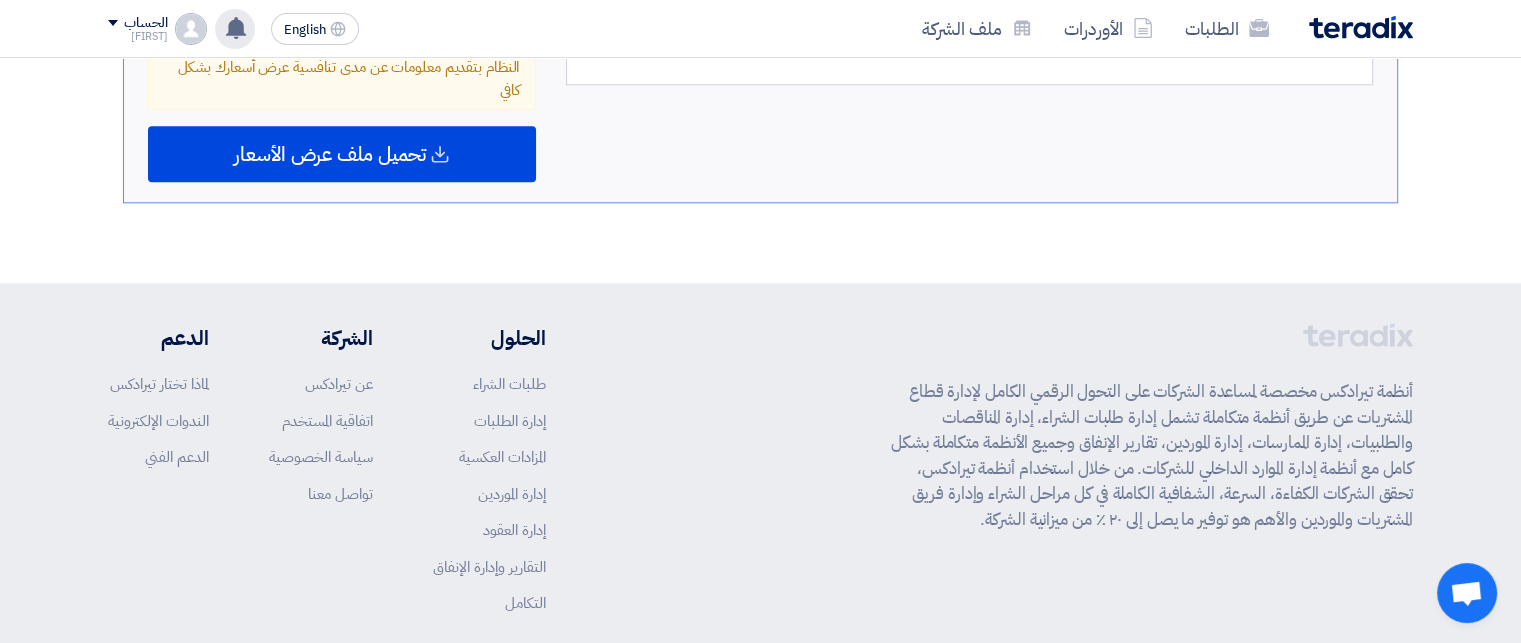 scroll, scrollTop: 1544, scrollLeft: 0, axis: vertical 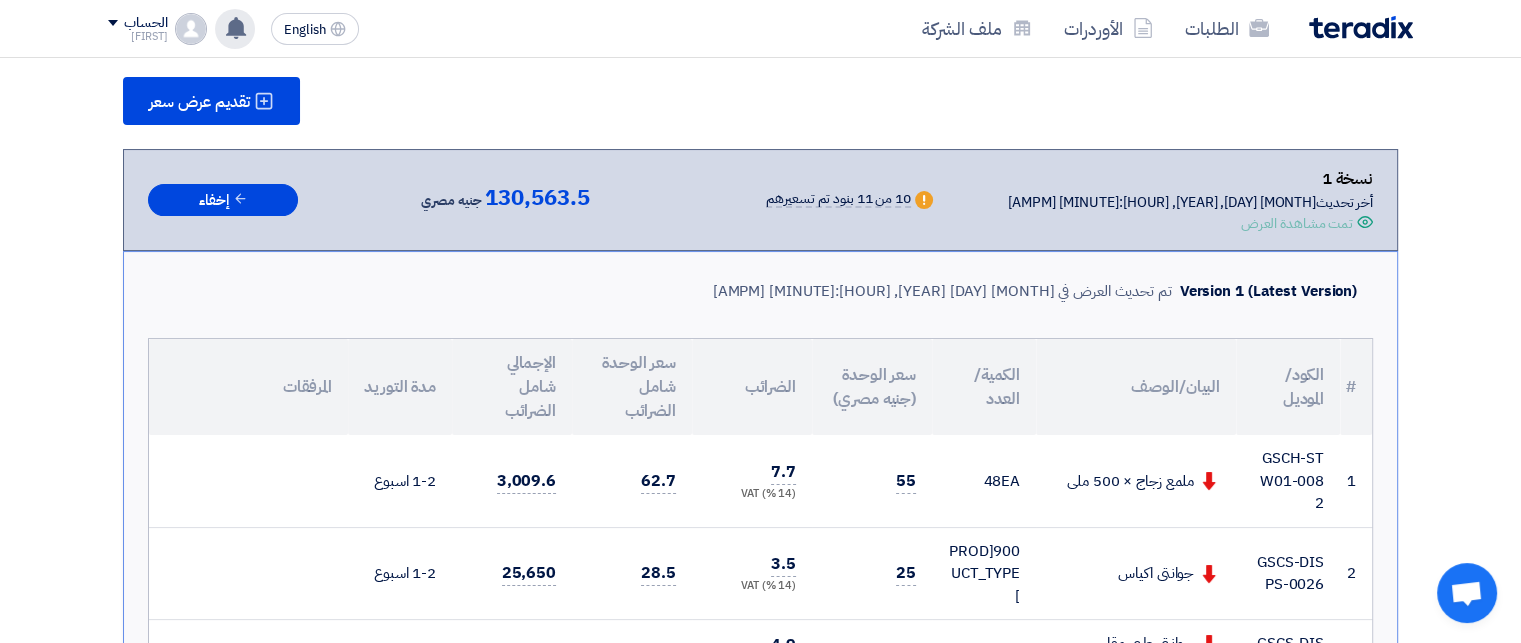 click on "الحساب" 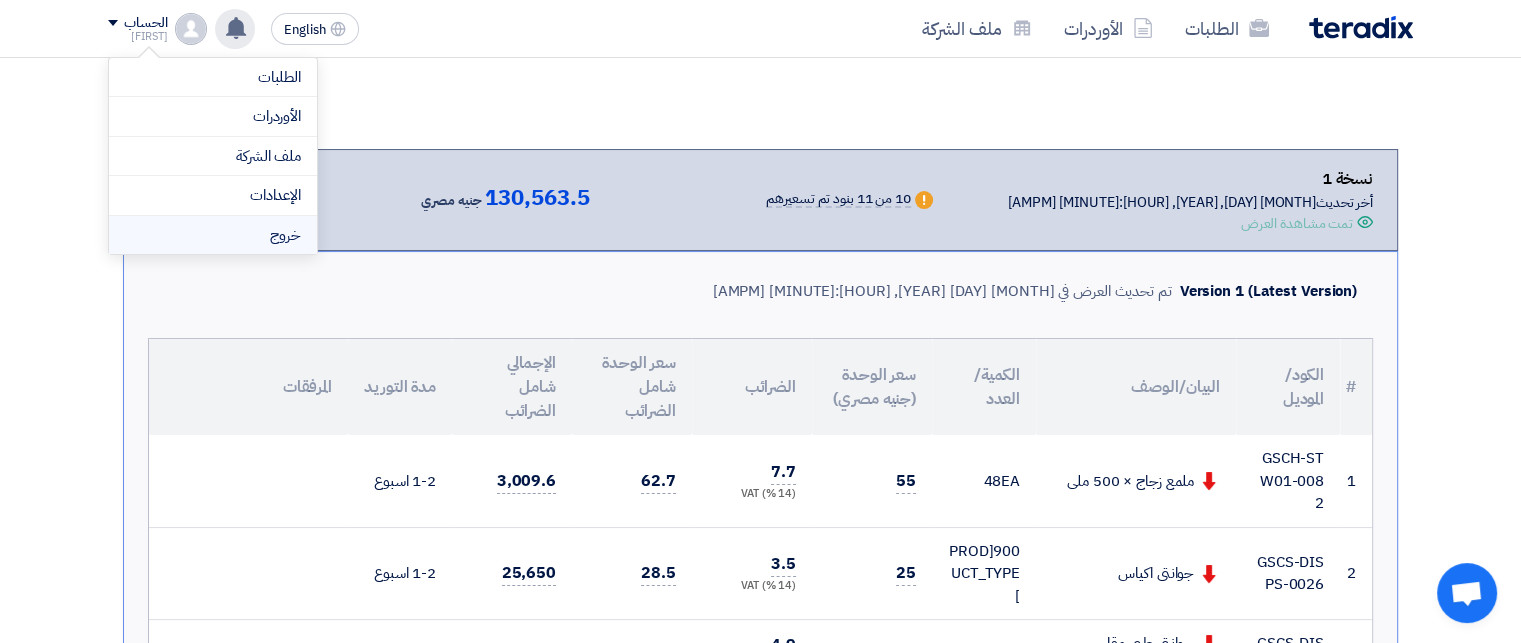 click on "خروج" 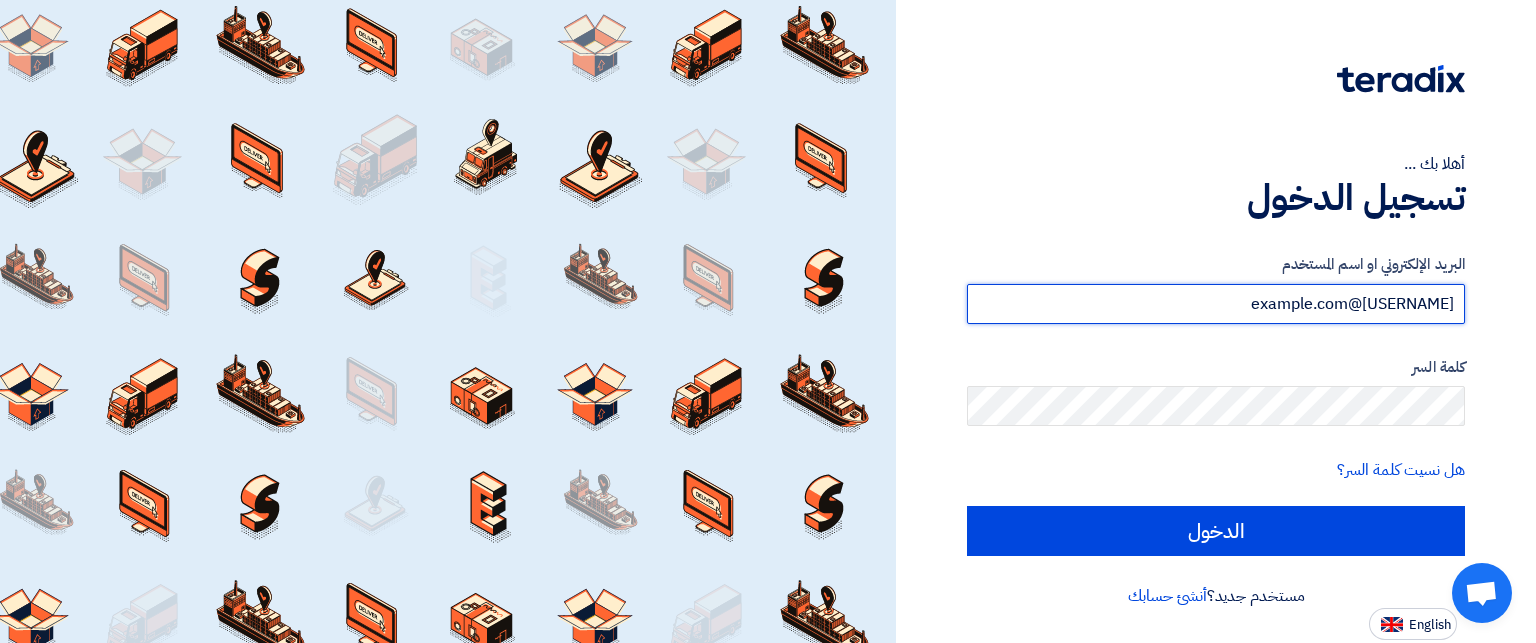 click on "[USERNAME]@example.com" at bounding box center [1216, 304] 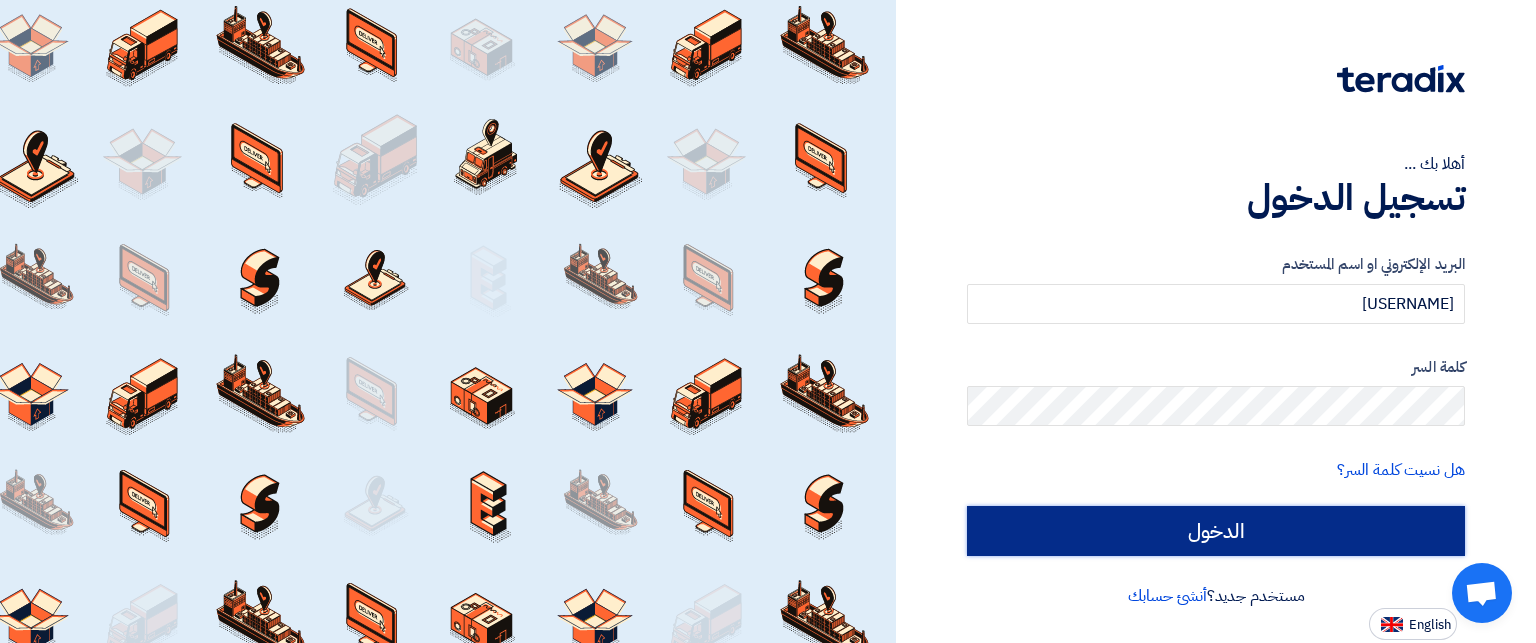 click on "الدخول" 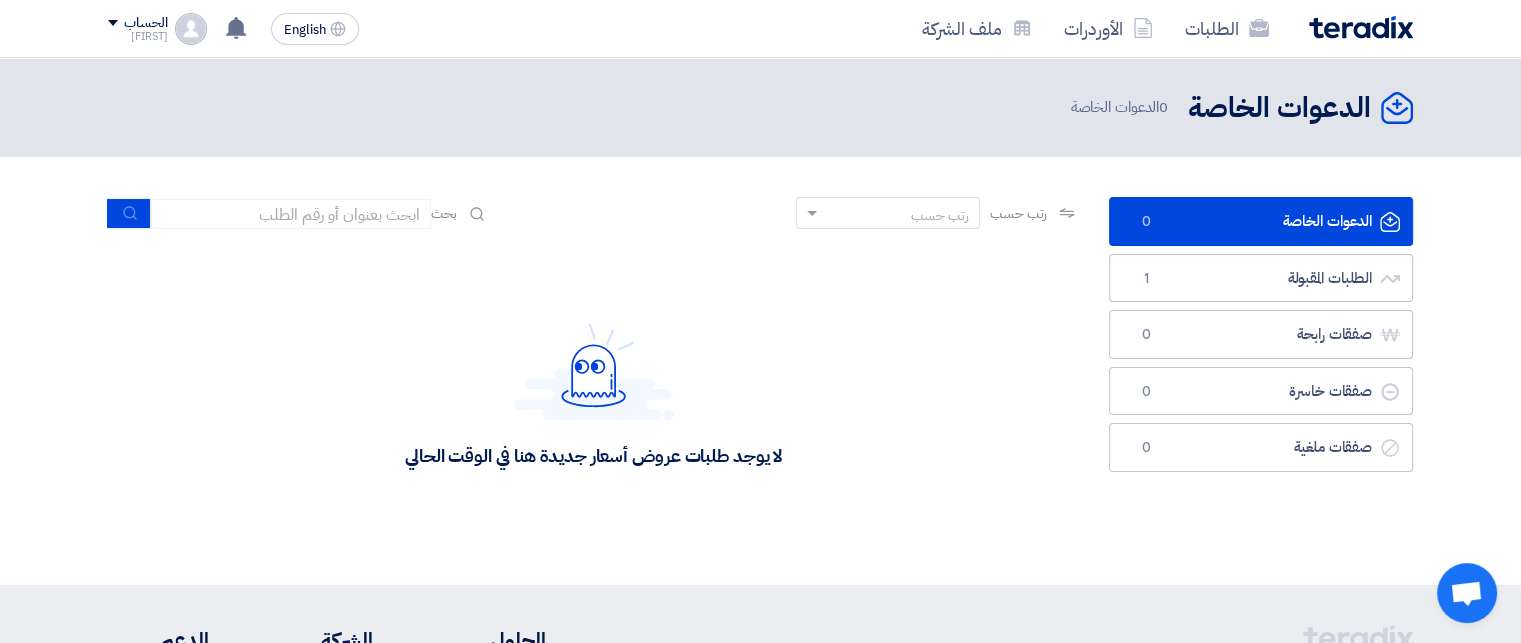 click on "الحساب" 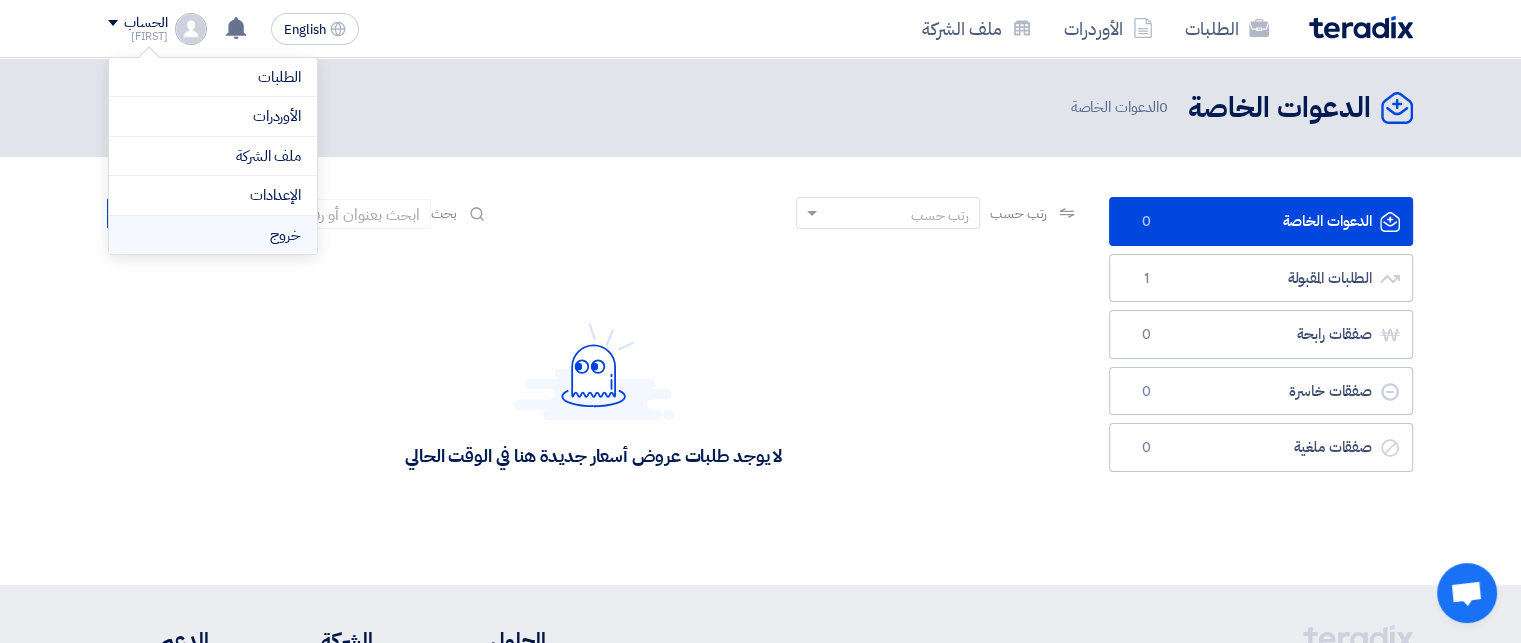 click on "خروج" 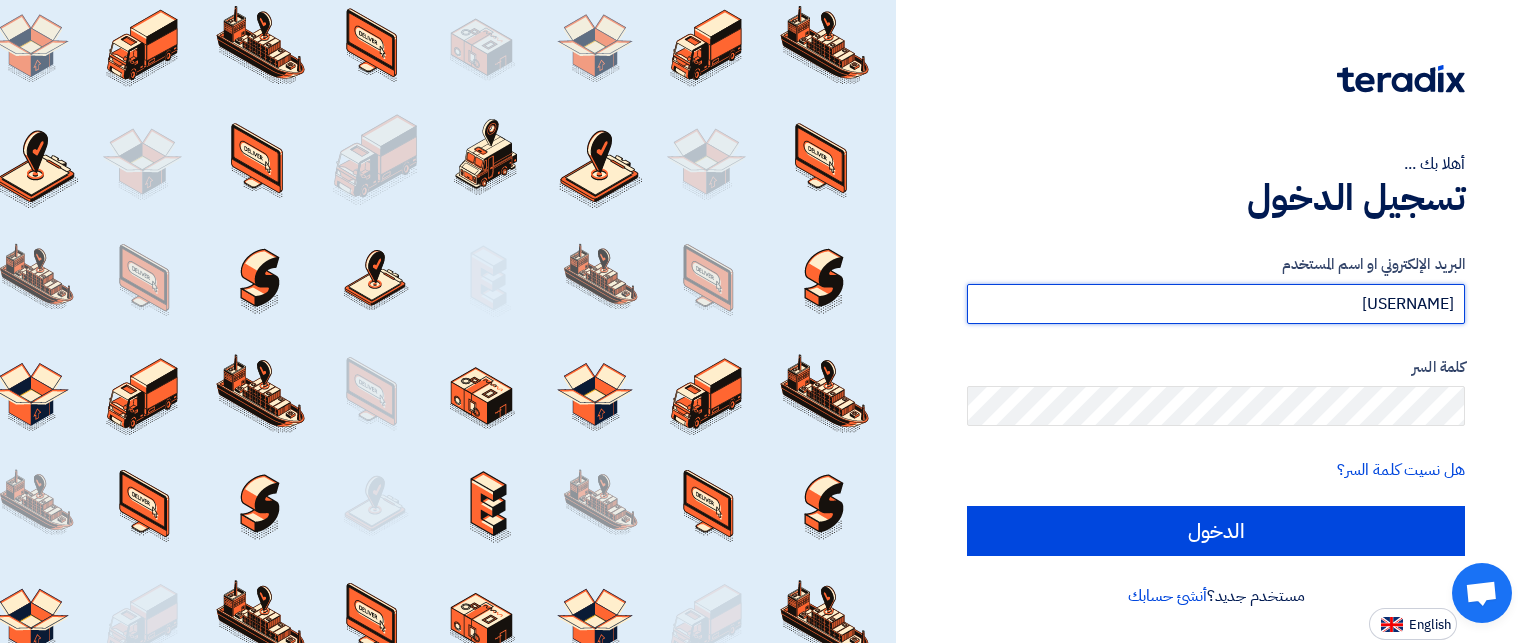 click on "[USERNAME]" at bounding box center [1216, 304] 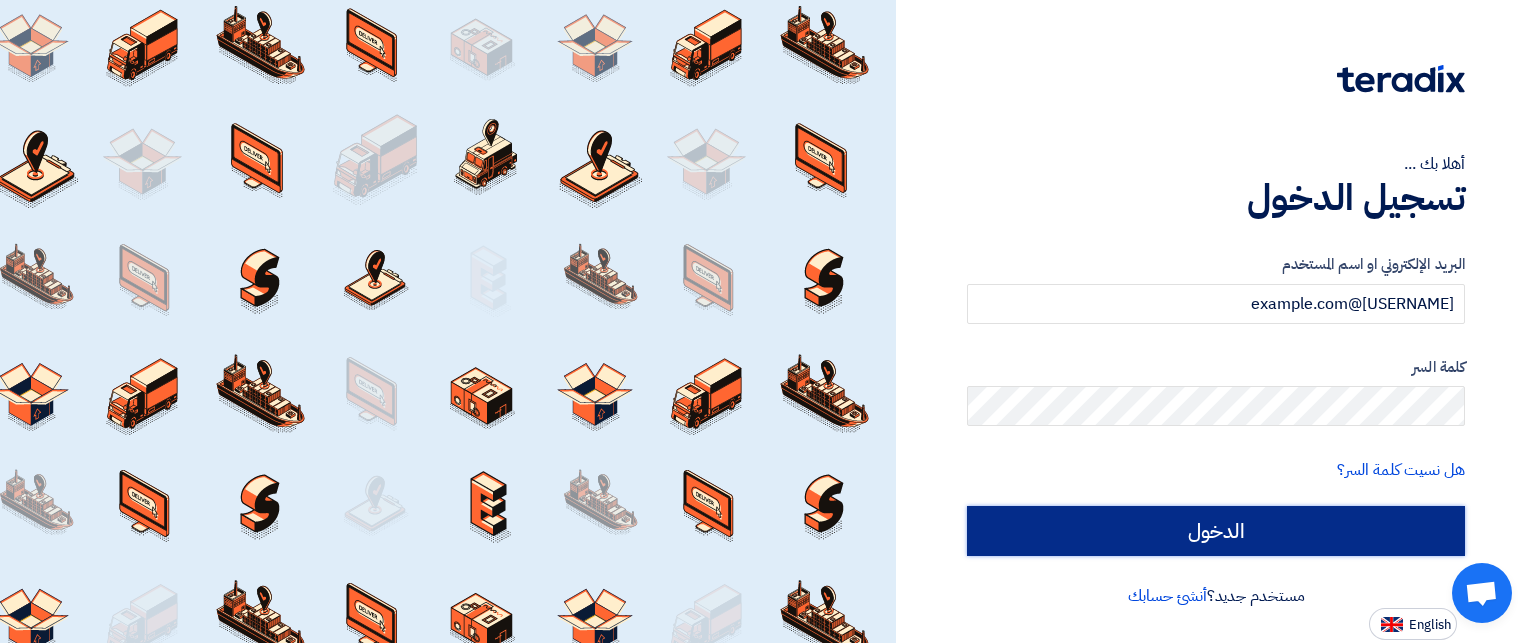 click on "الدخول" 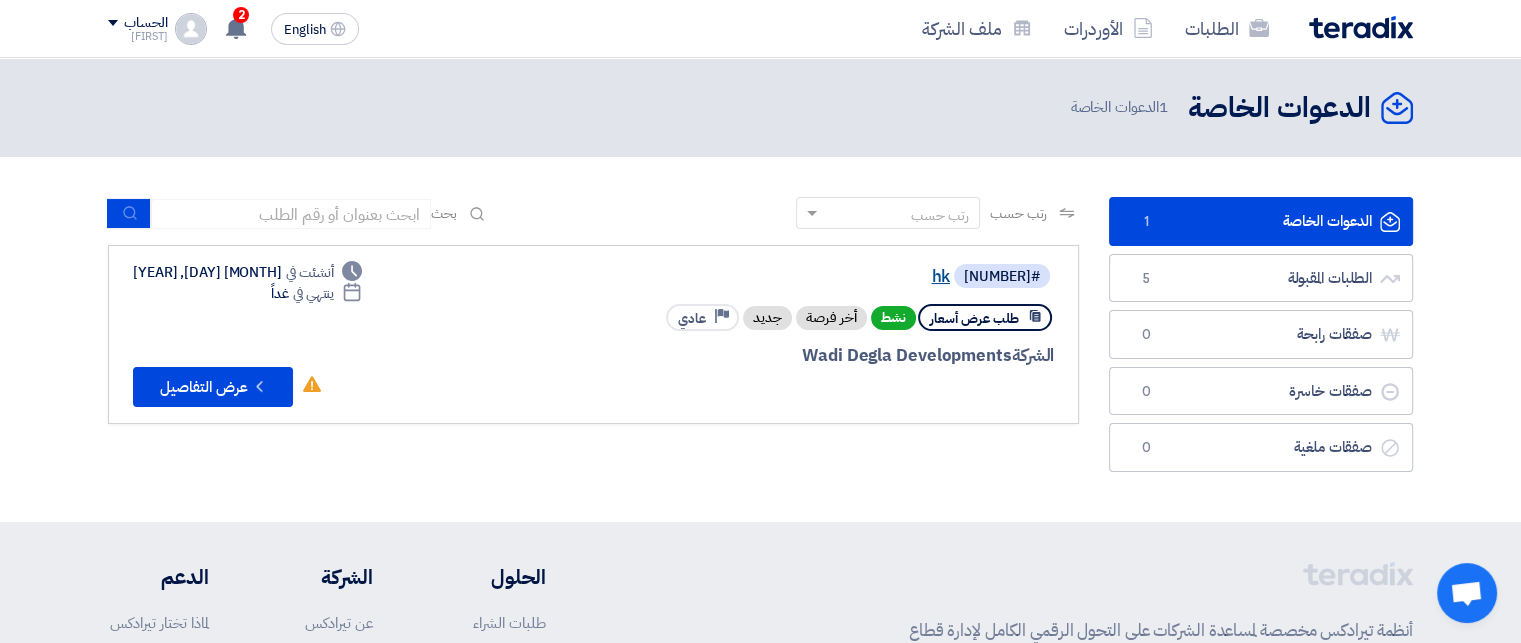 click on "hk" 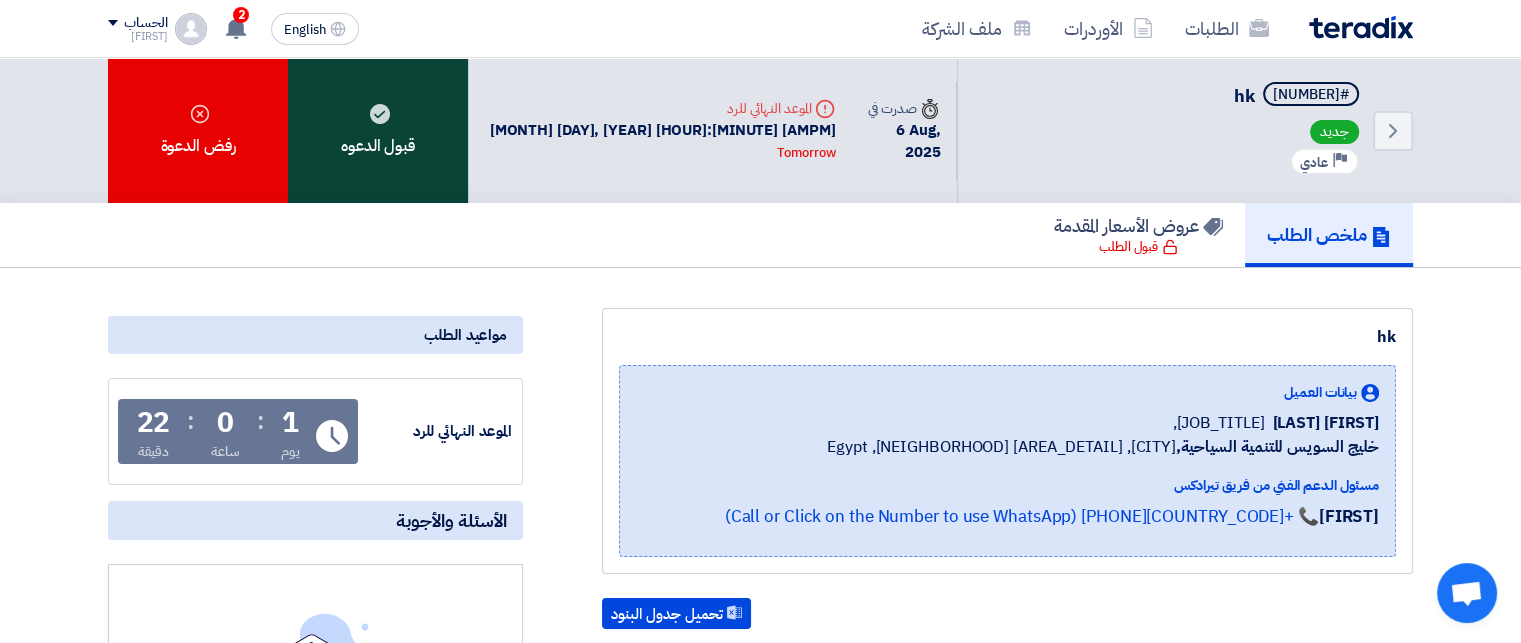 click on "قبول الدعوه" 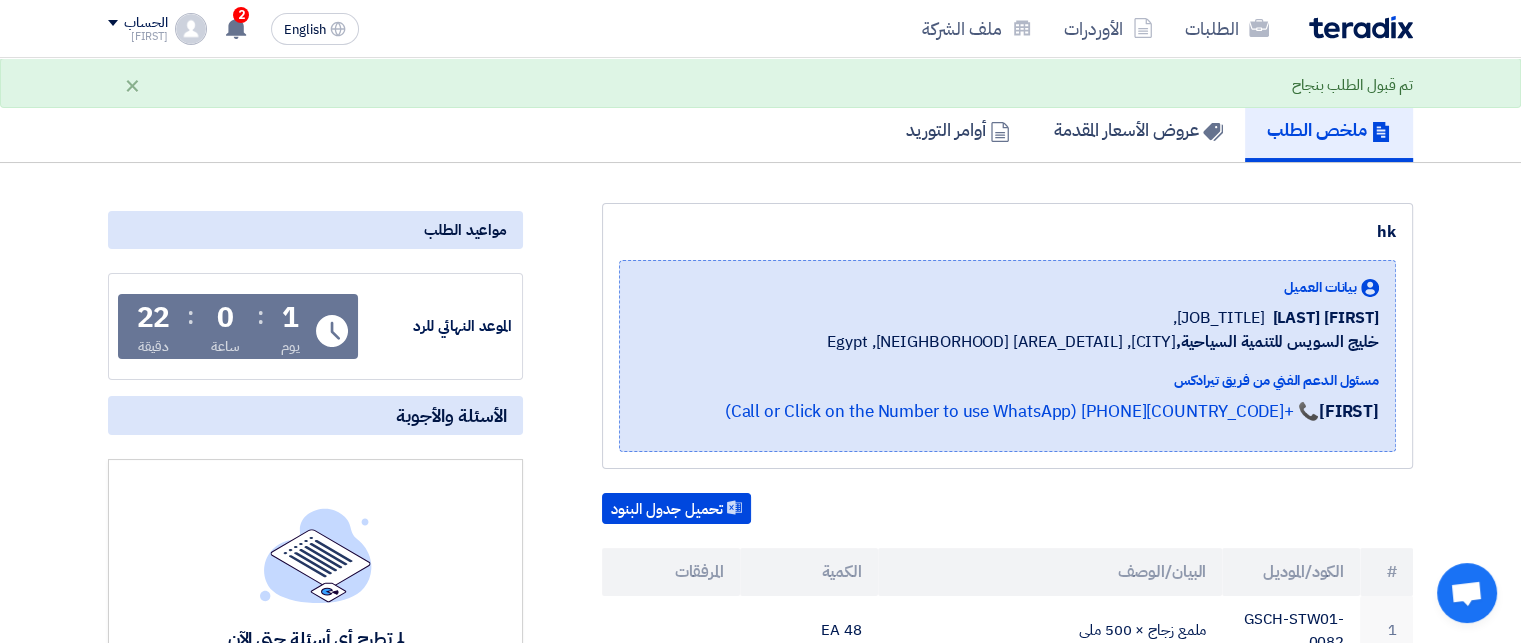 scroll, scrollTop: 0, scrollLeft: 0, axis: both 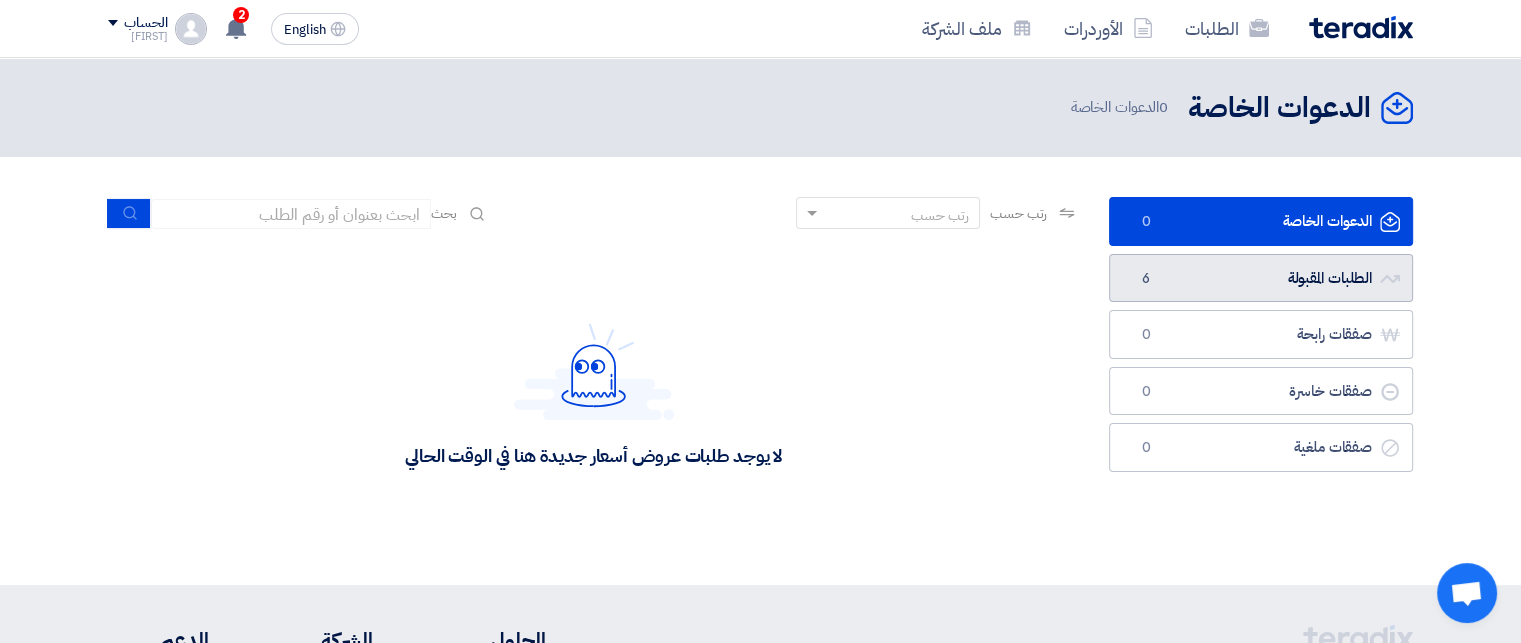 click on "الطلبات المقبولة
الطلبات المقبولة
6" 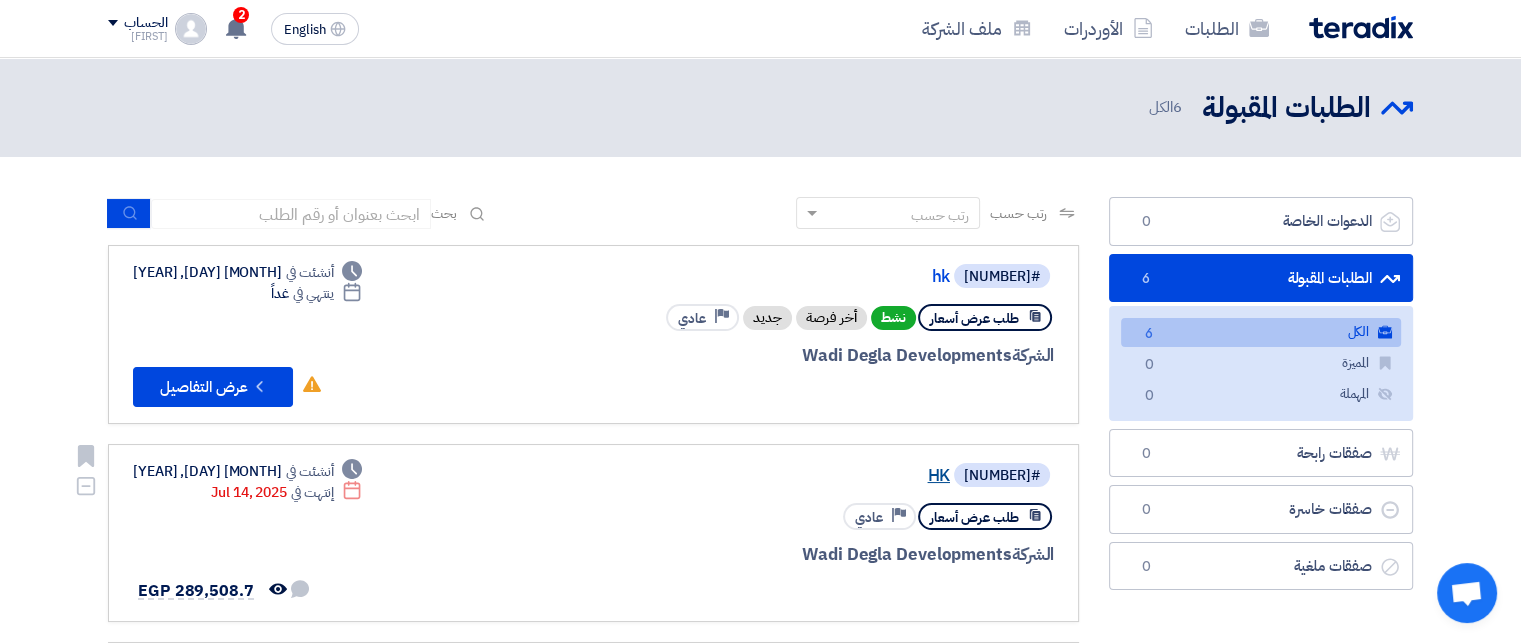 click on "HK" 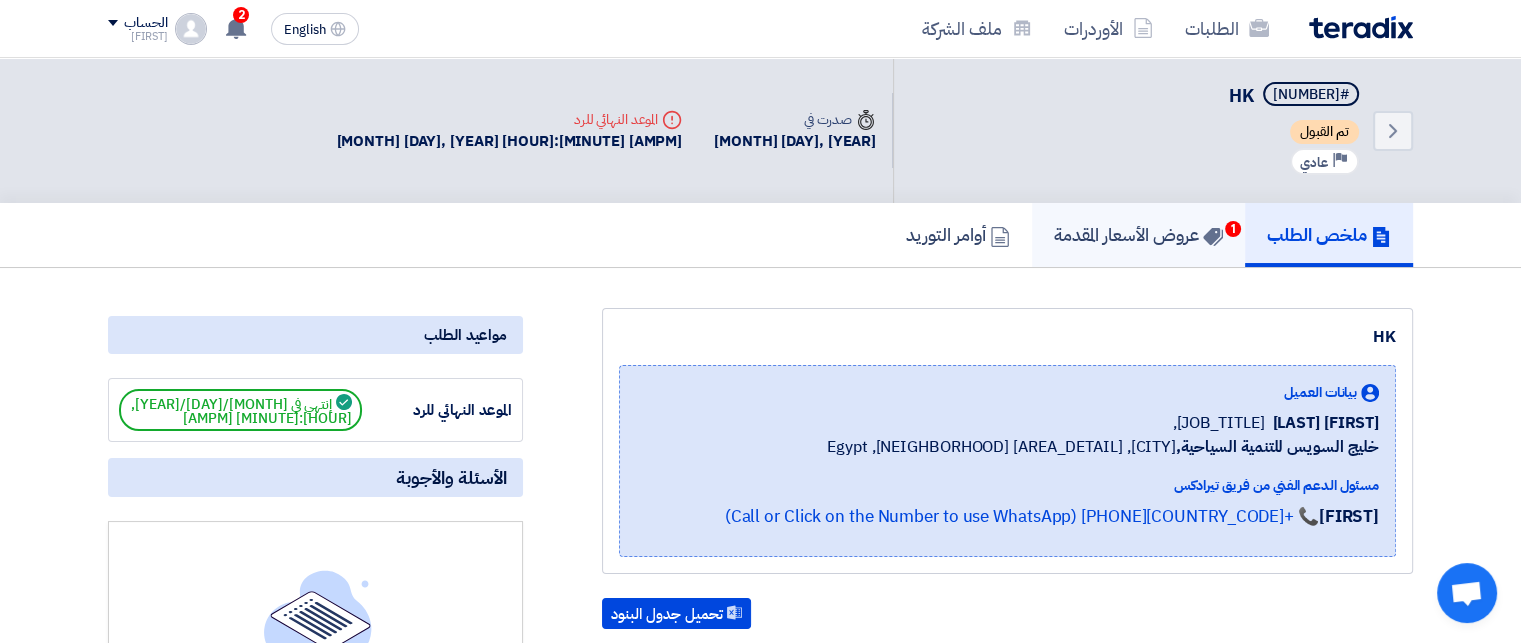 click on "عروض الأسعار المقدمة
1" 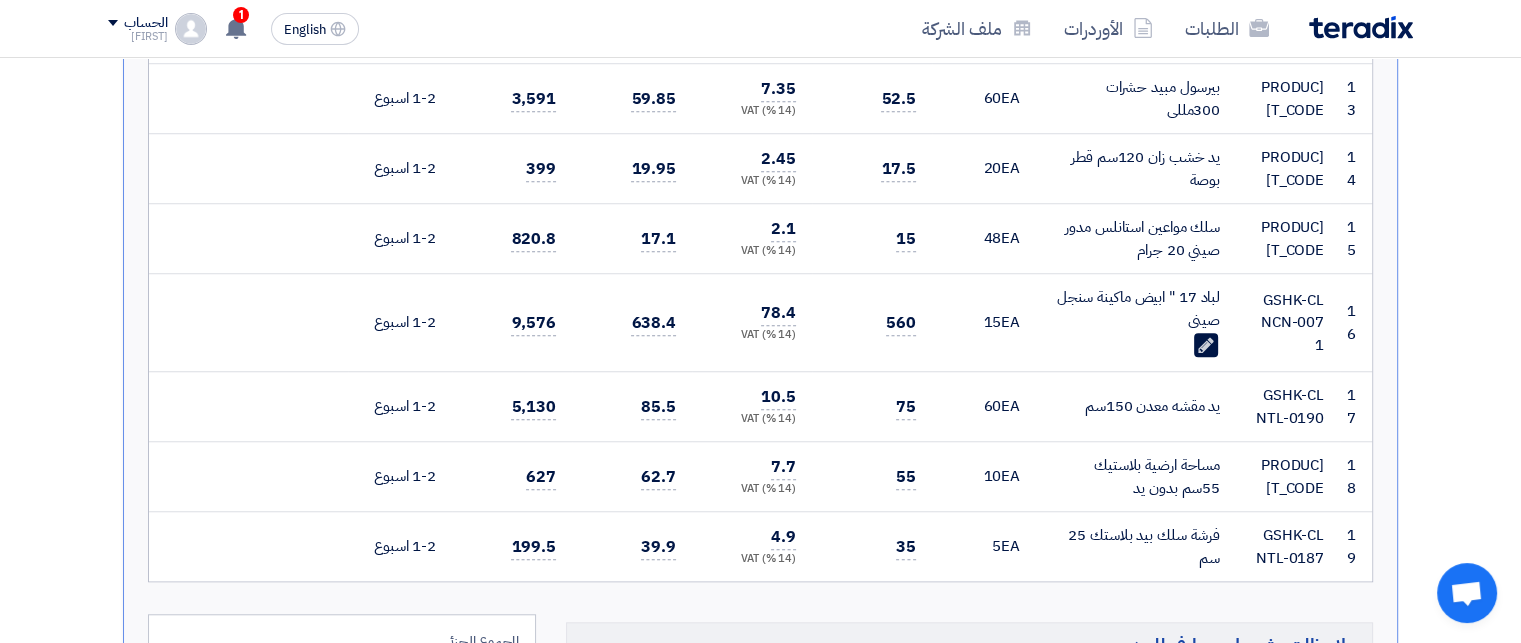 scroll, scrollTop: 1560, scrollLeft: 0, axis: vertical 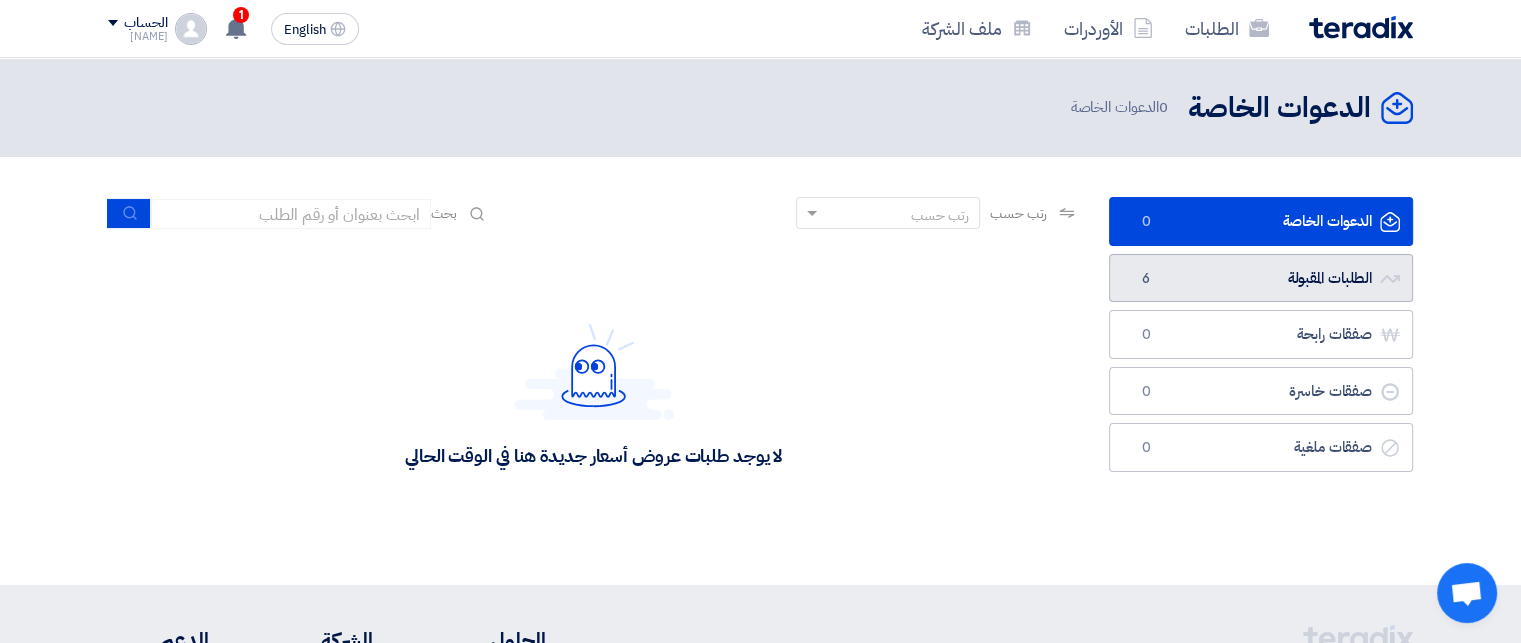 click on "الطلبات المقبولة
الطلبات المقبولة
6" 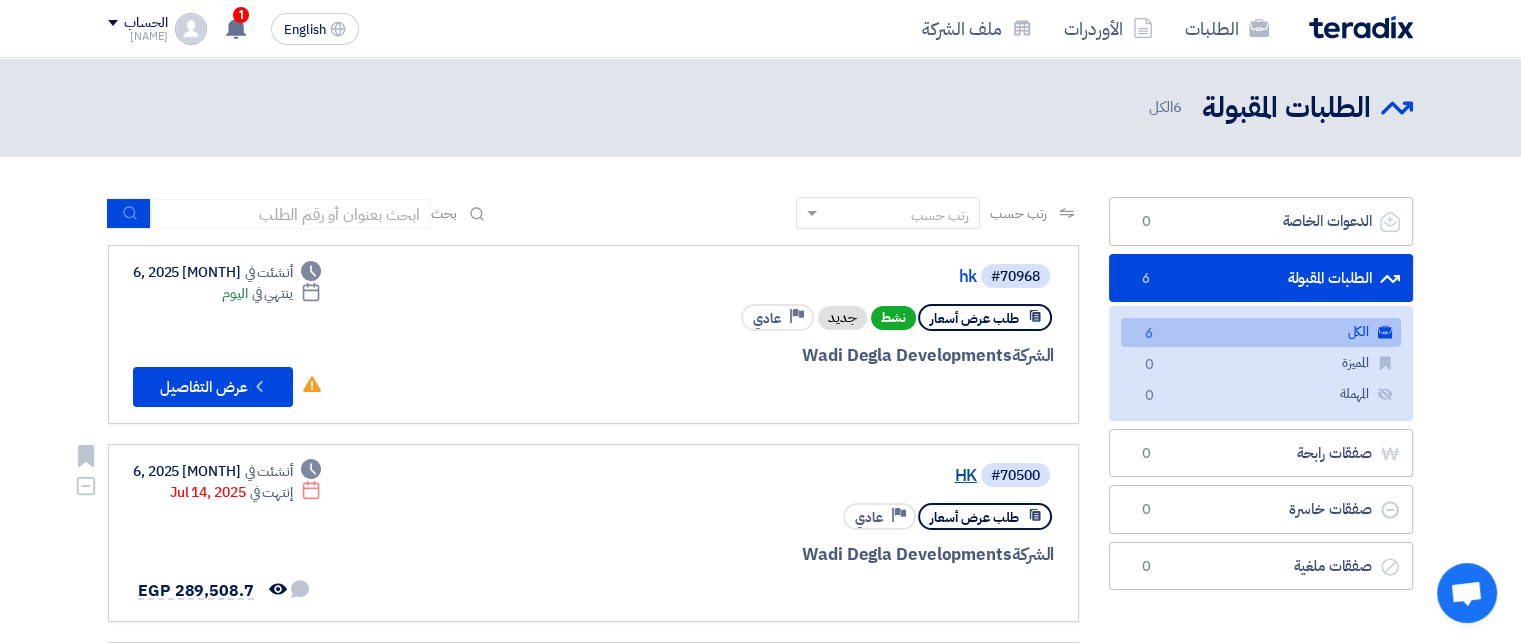 click on "HK" 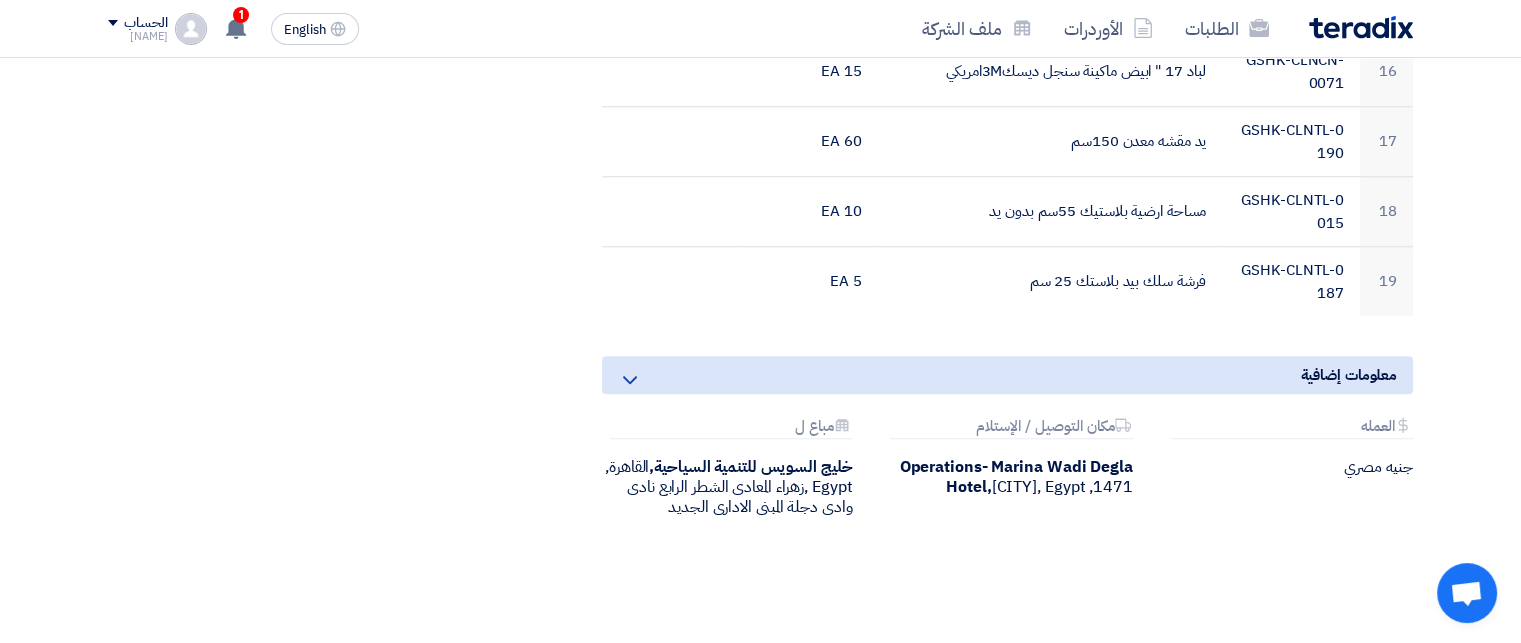 scroll, scrollTop: 1464, scrollLeft: 0, axis: vertical 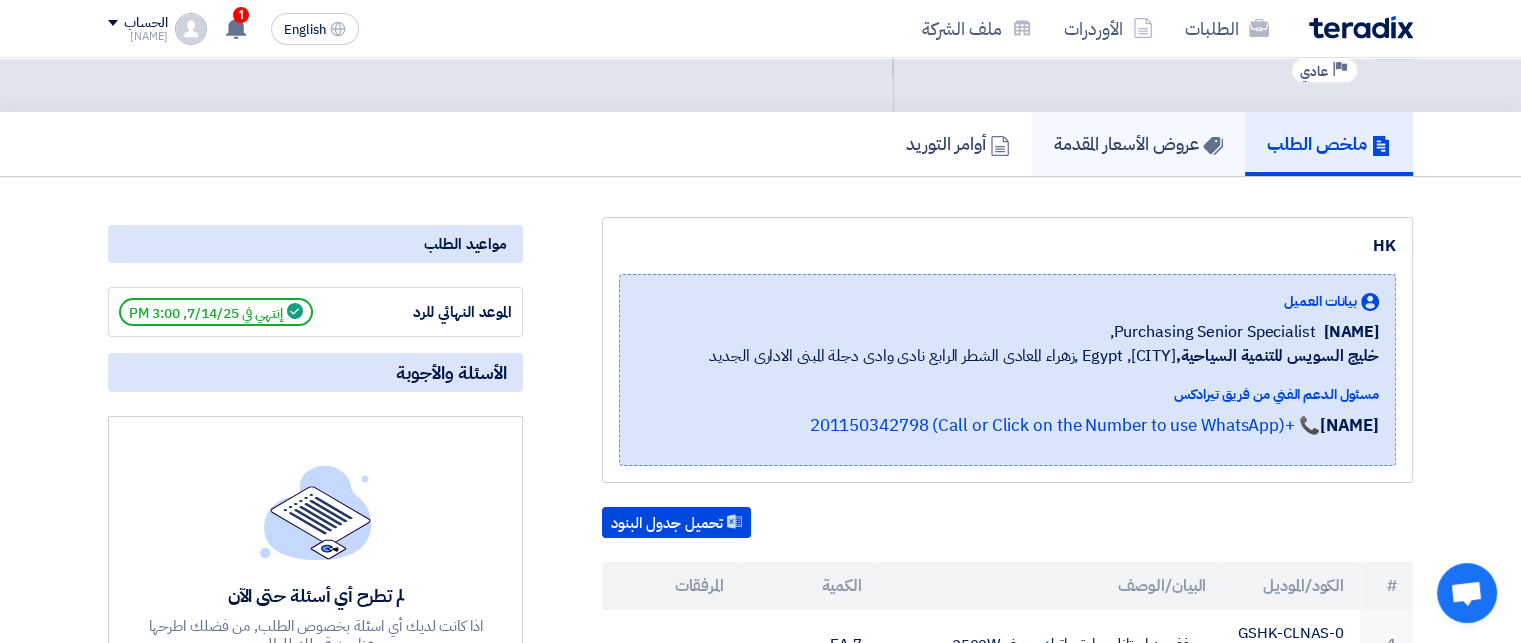 click on "عروض الأسعار المقدمة" 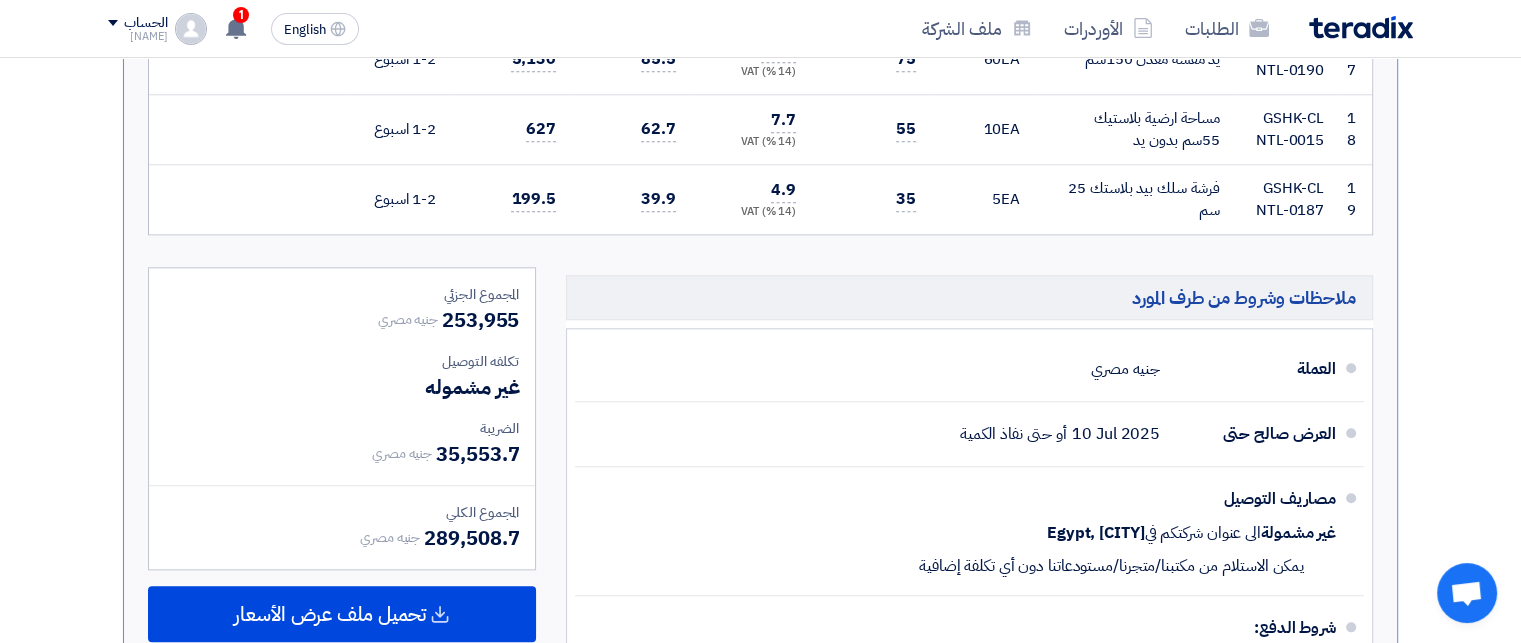scroll, scrollTop: 2028, scrollLeft: 0, axis: vertical 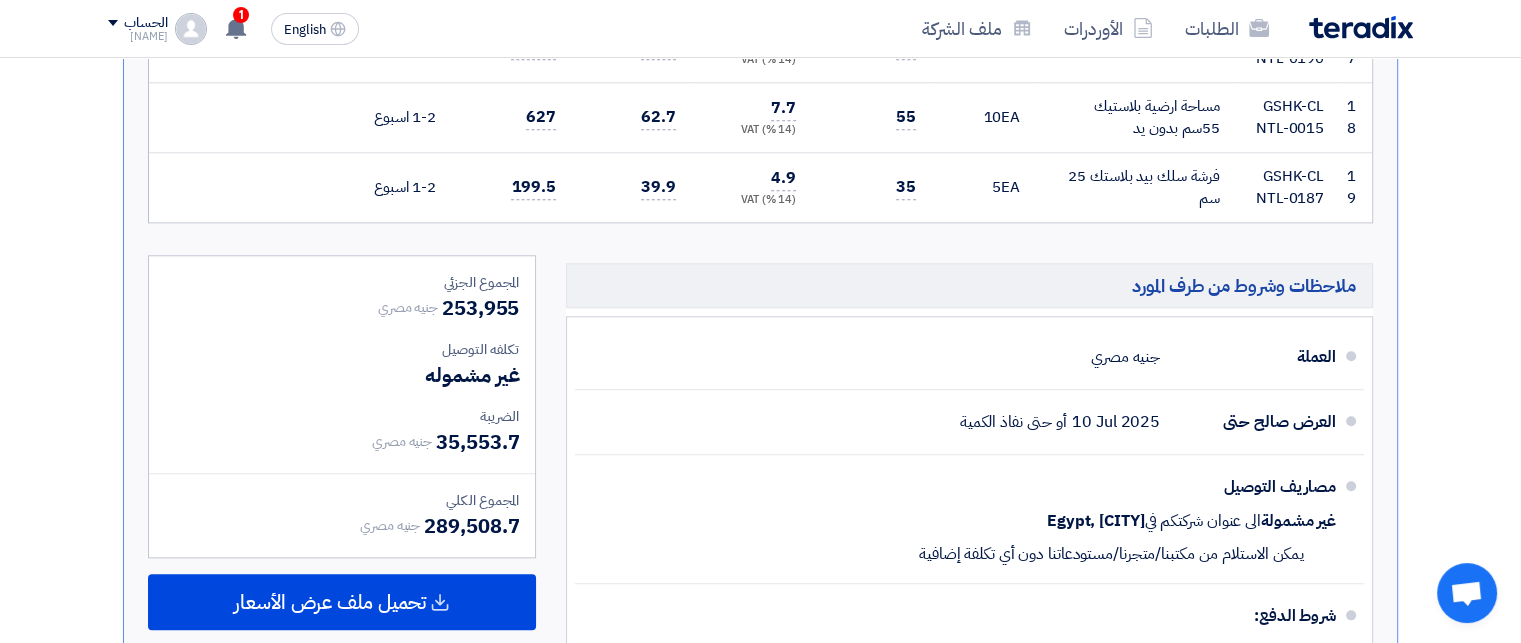 click on "التوصيل خارج نطاق القاهرة الكبرى مسؤلية العميل ." at bounding box center [1186, 772] 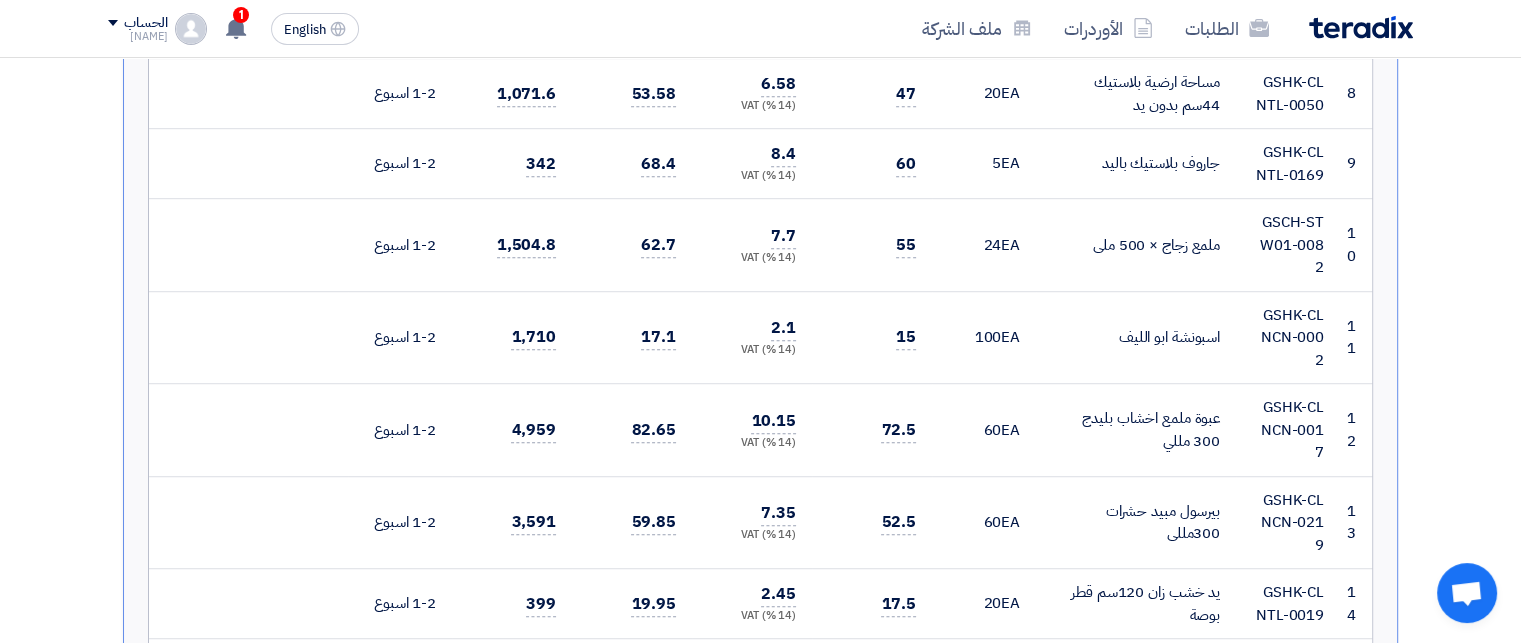 scroll, scrollTop: 0, scrollLeft: 0, axis: both 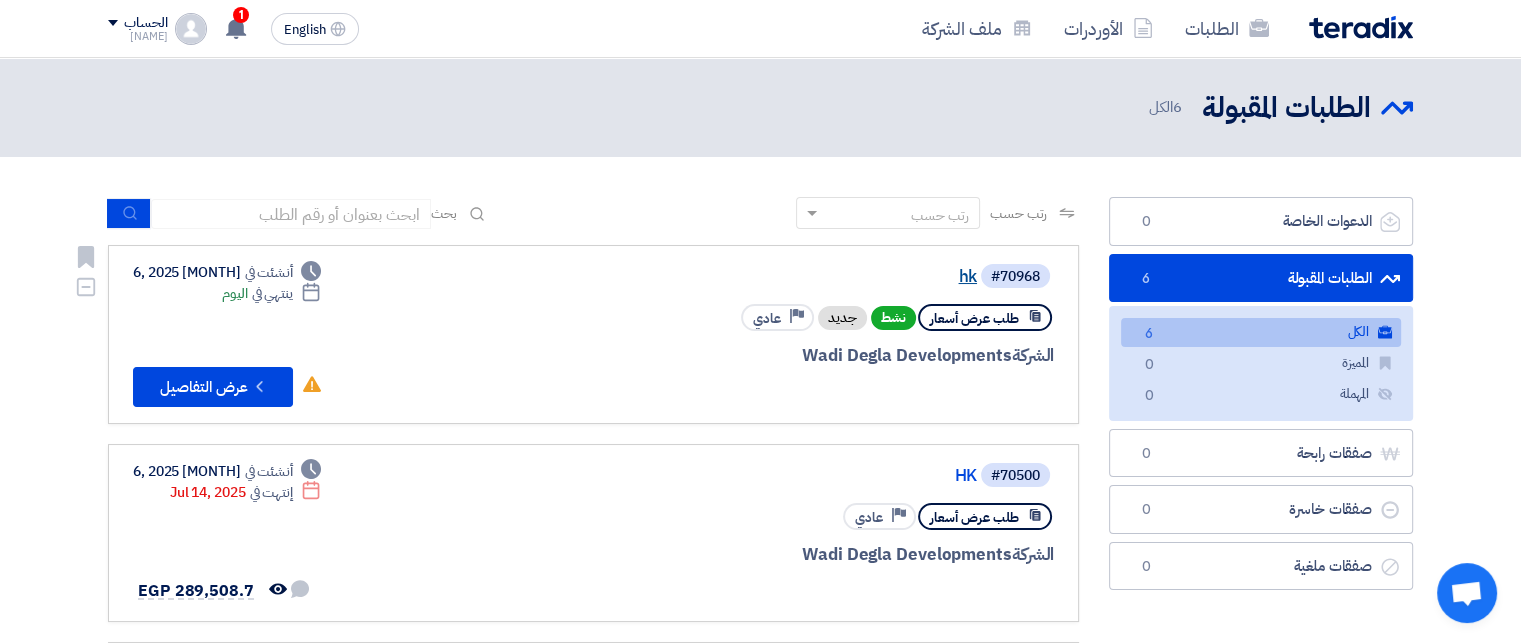 click on "hk" 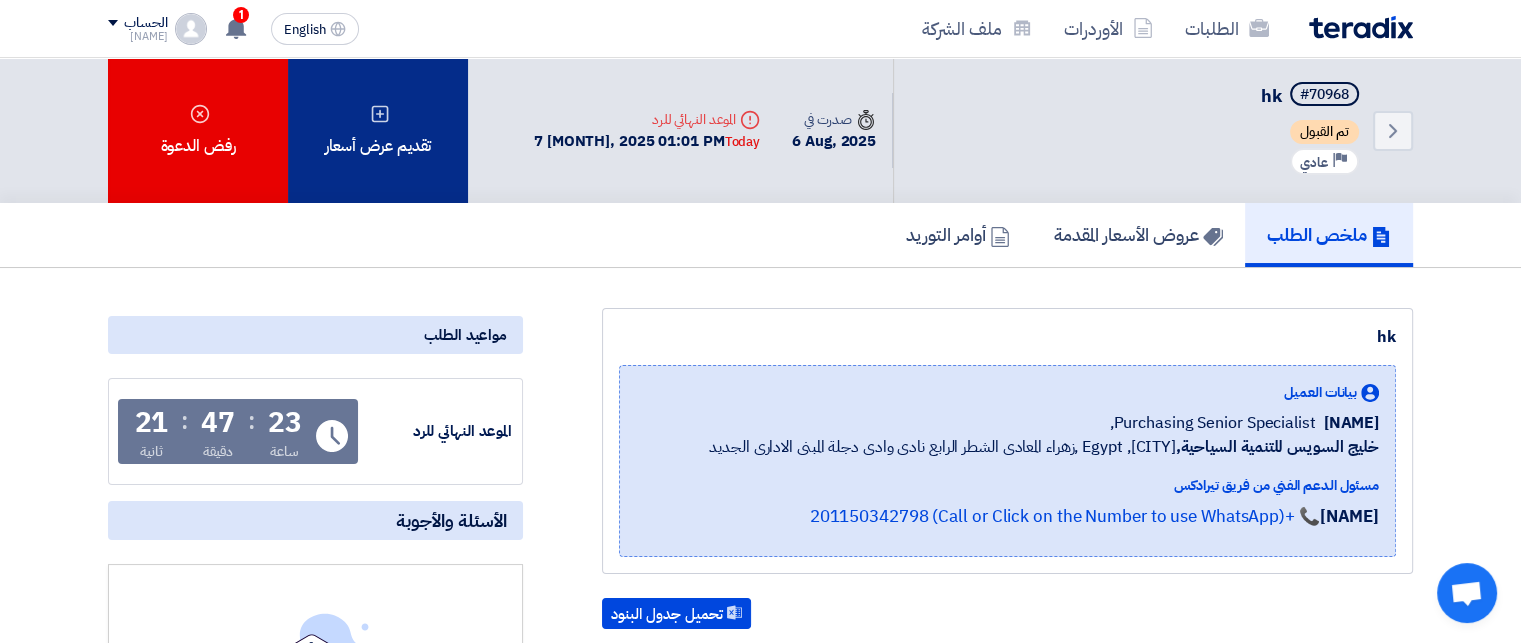 click on "تقديم عرض أسعار" 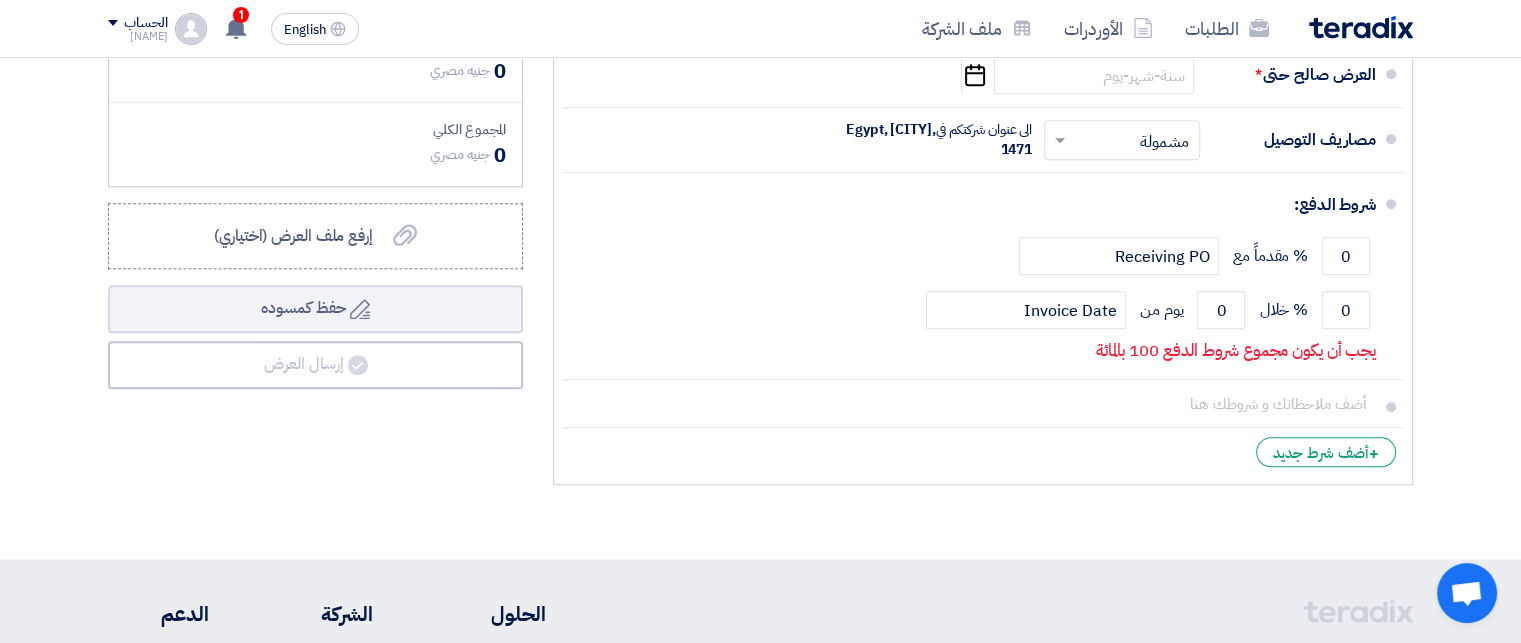 scroll, scrollTop: 1997, scrollLeft: 0, axis: vertical 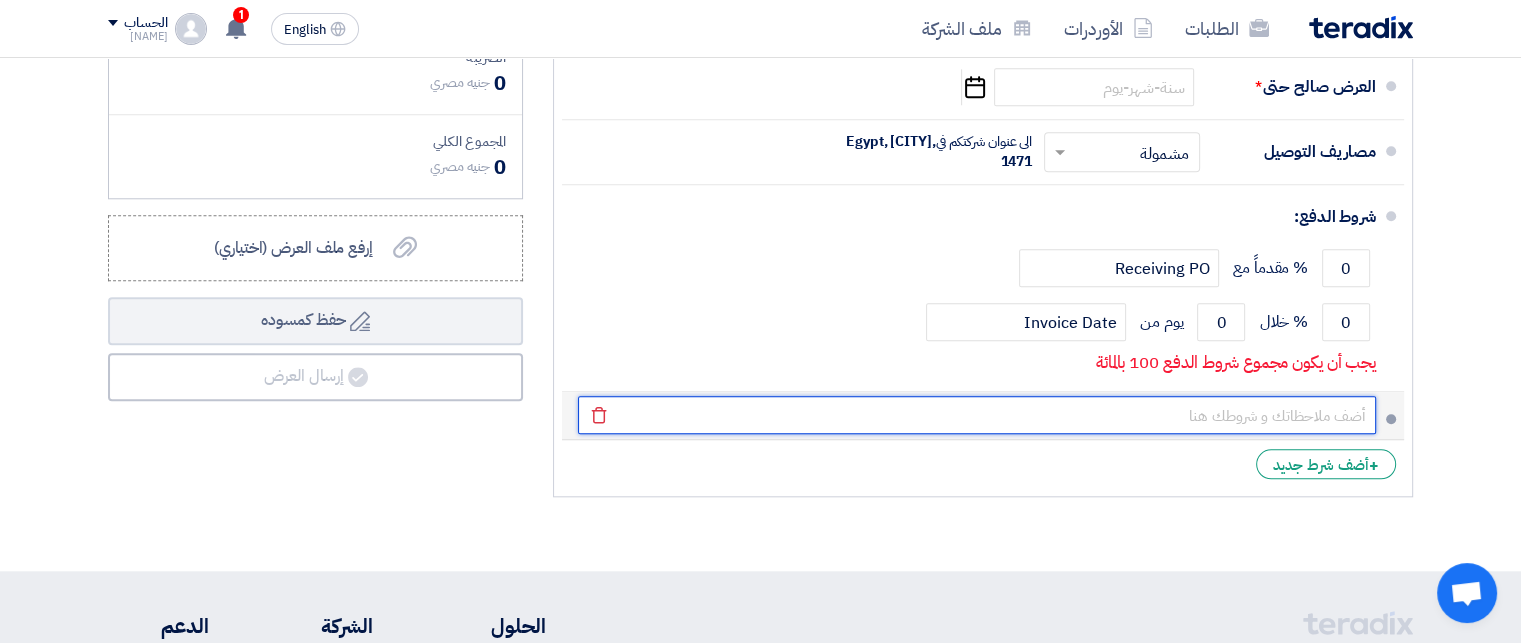click 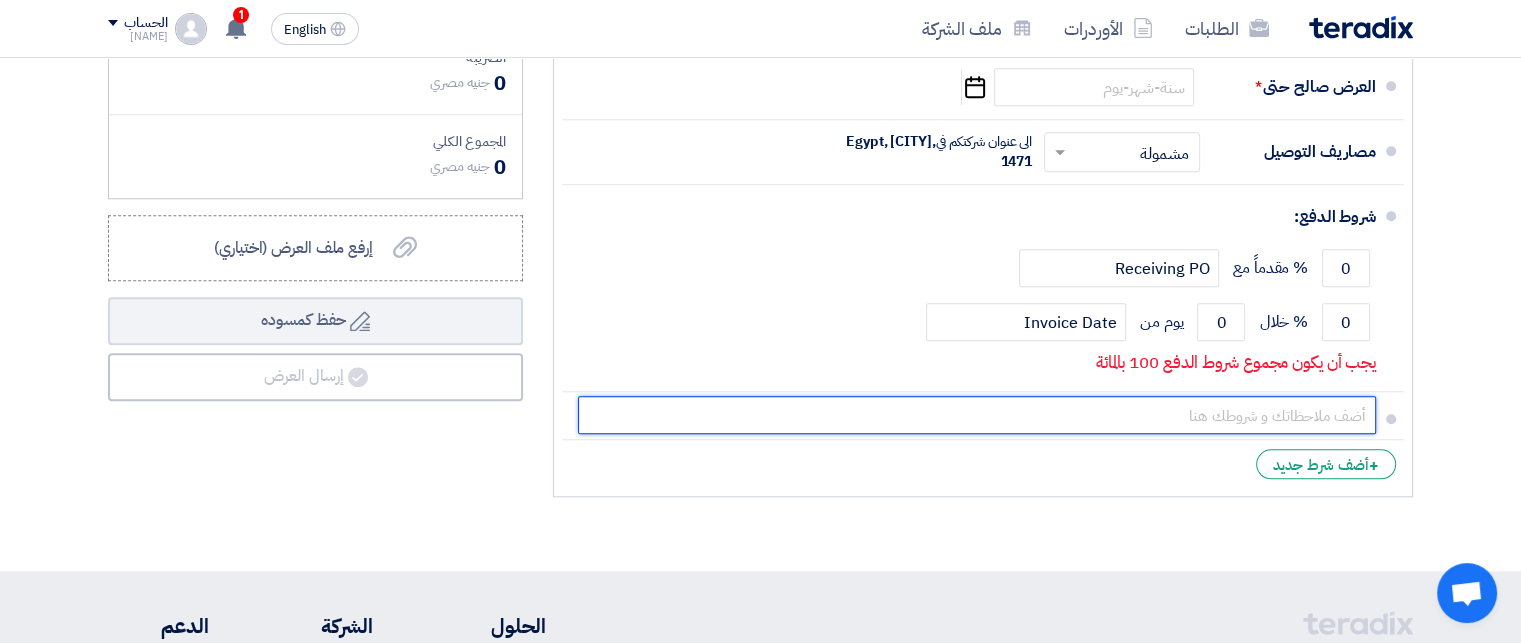 type on "التوصيل مجانى فى نطاق محافظات القاهرة الكبرى ." 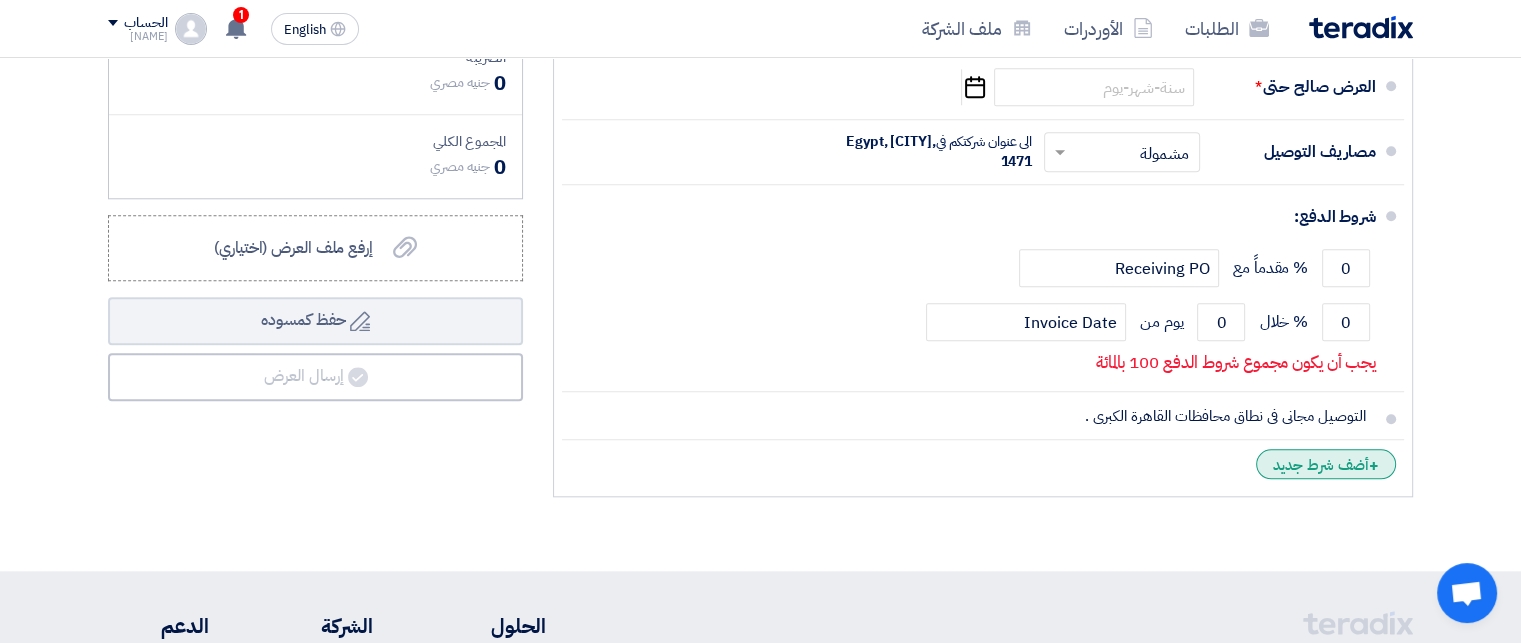 click on "+
أضف شرط جديد" 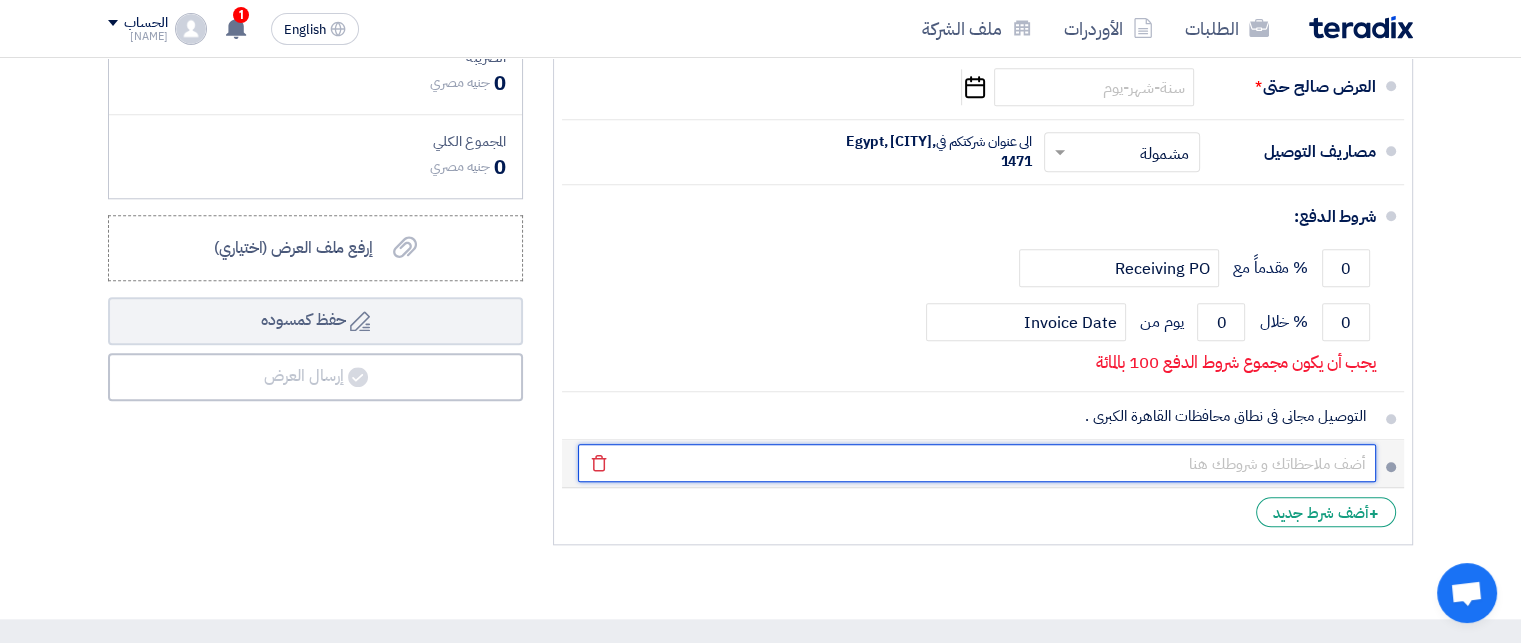 click 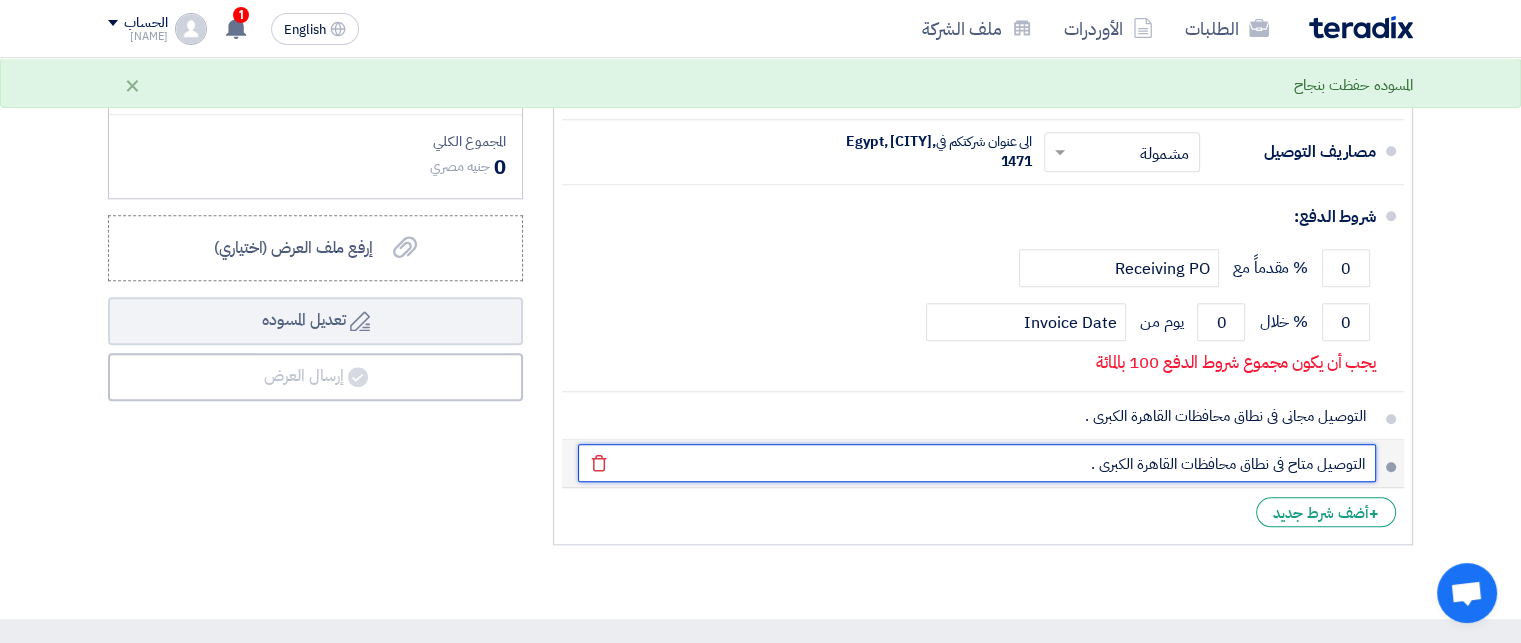 click on "التوصيل متاح فى نطاق محافظات القاهرة الكبرى ." 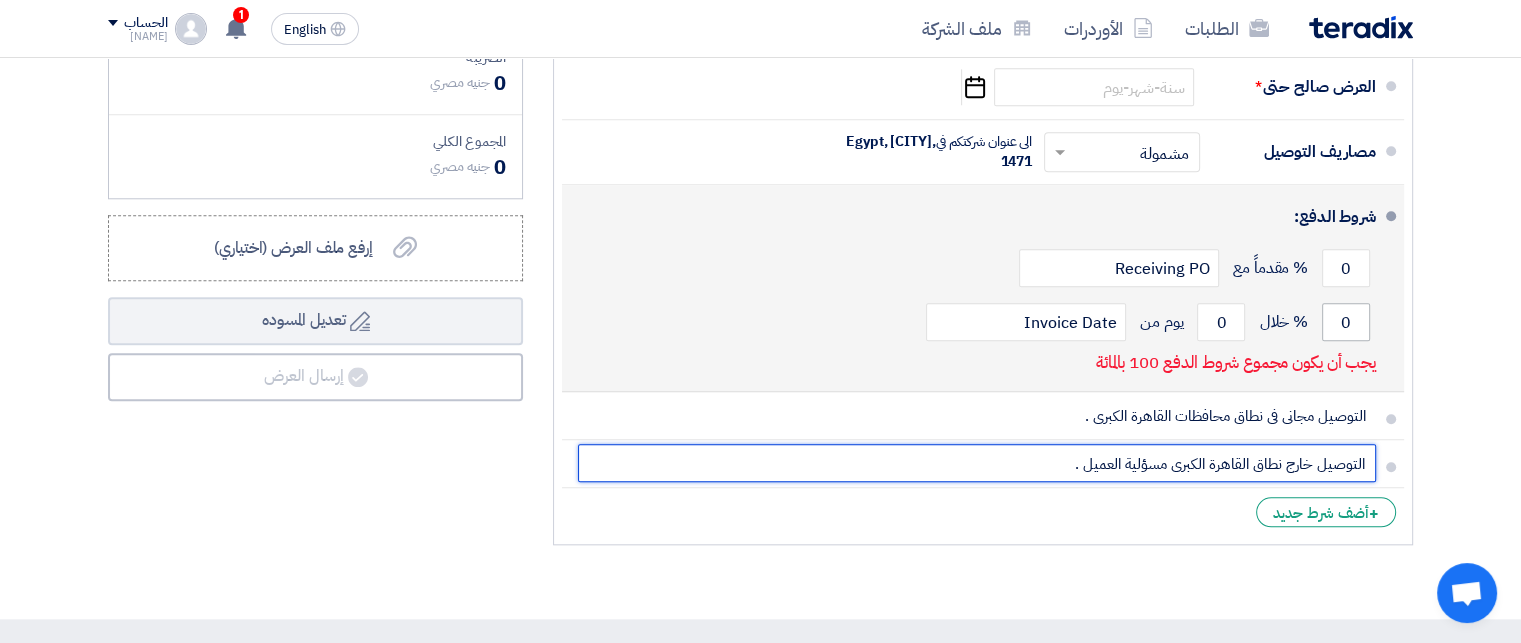 type on "التوصيل خارج نطاق القاهرة الكبرى مسؤلية العميل ." 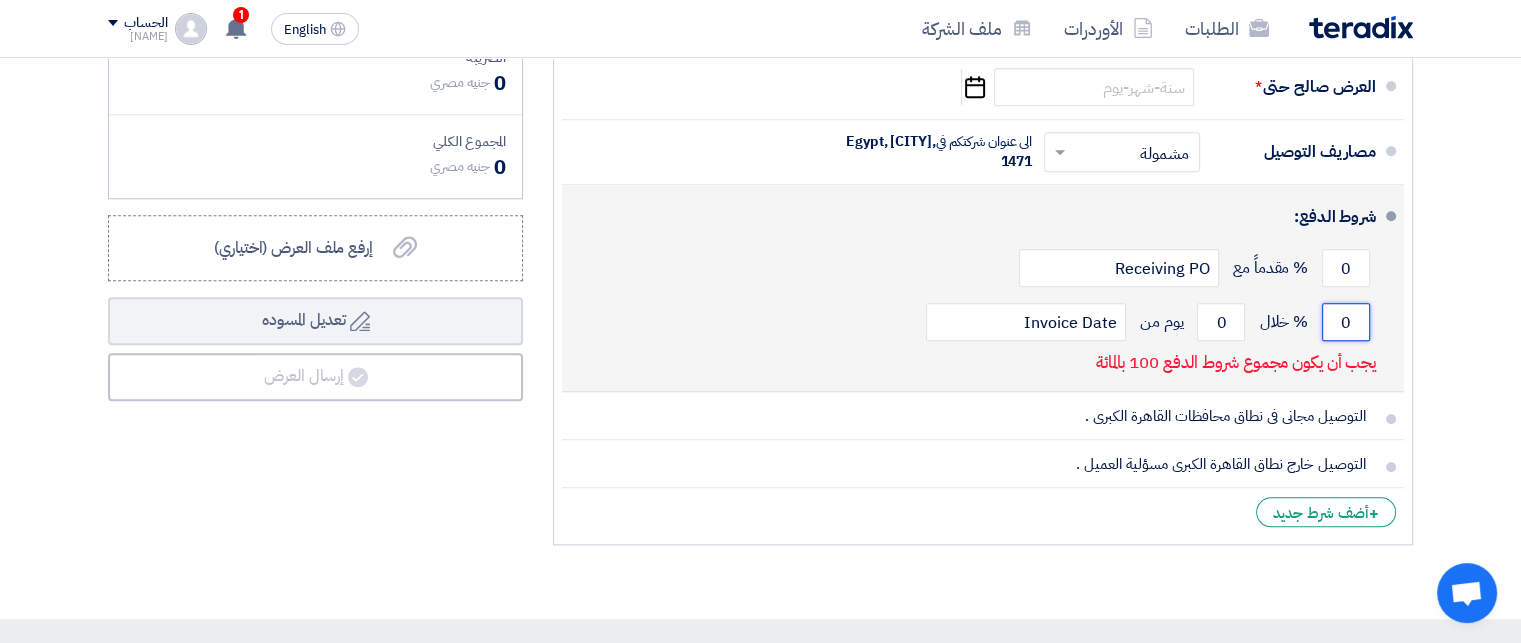click on "0" 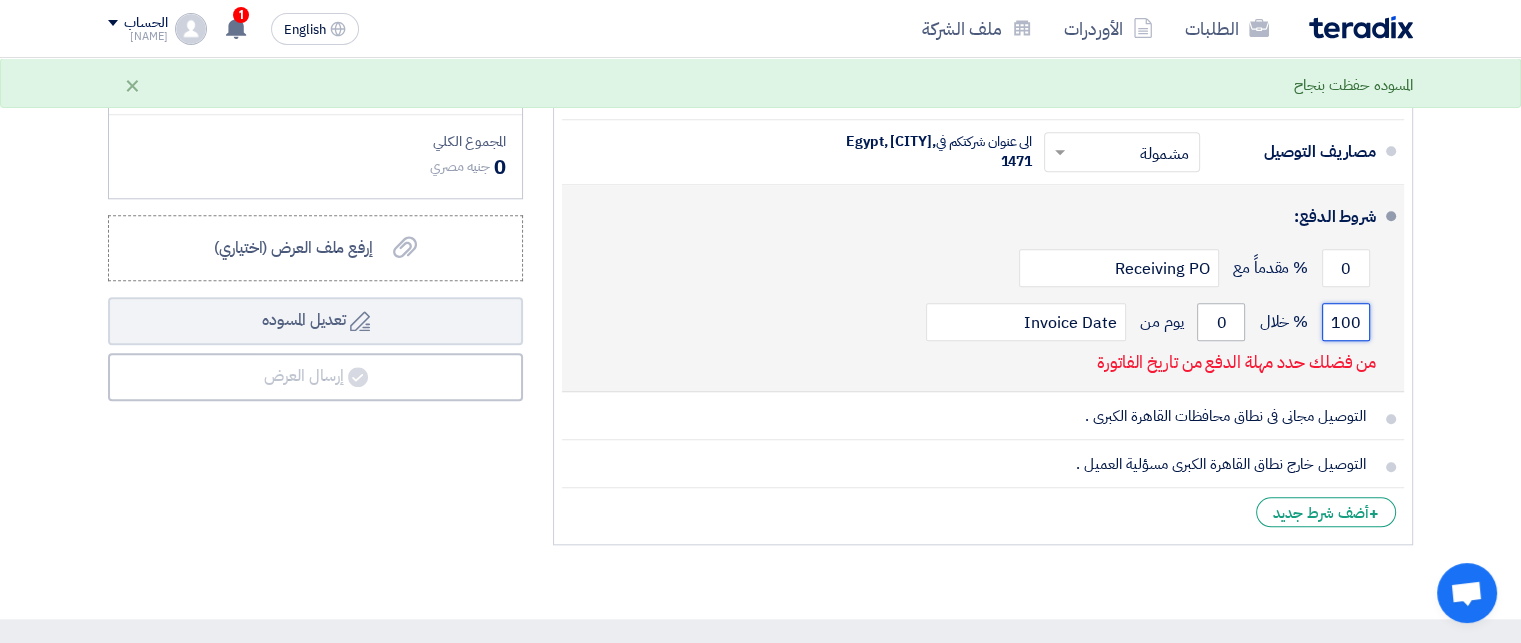 type on "100" 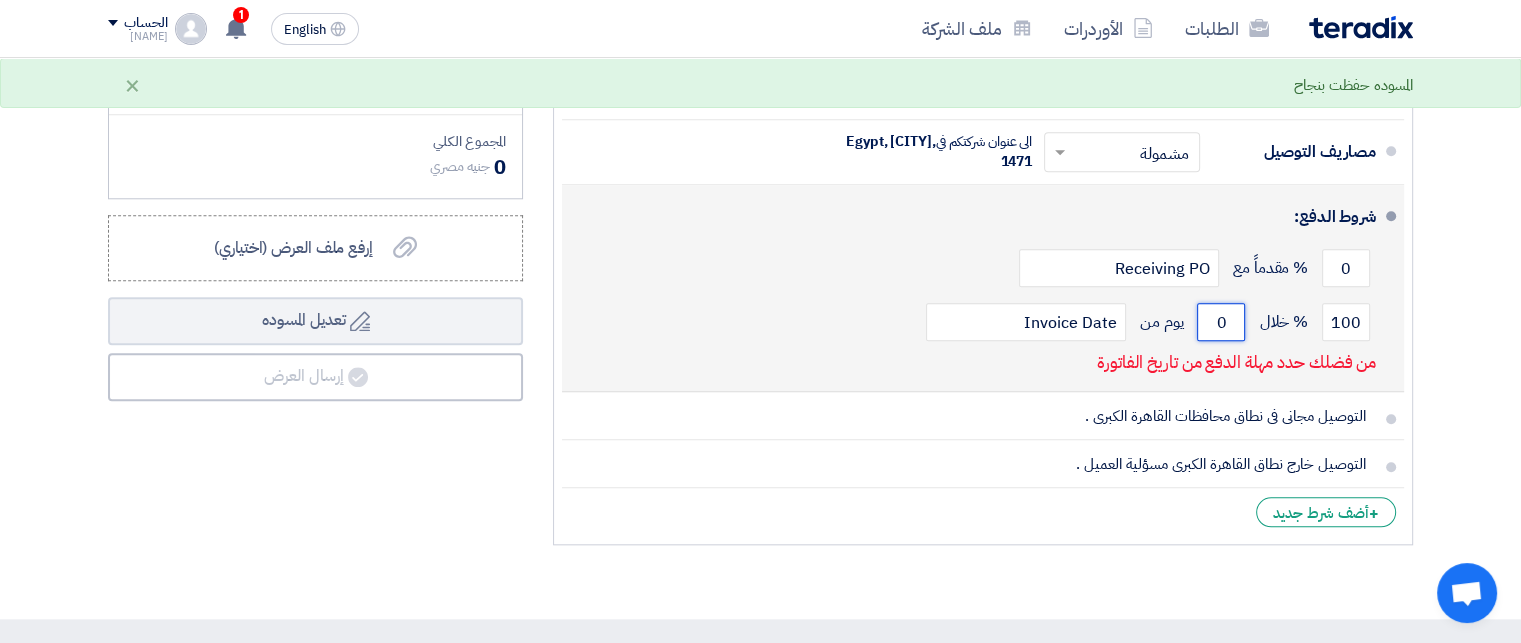click on "0" 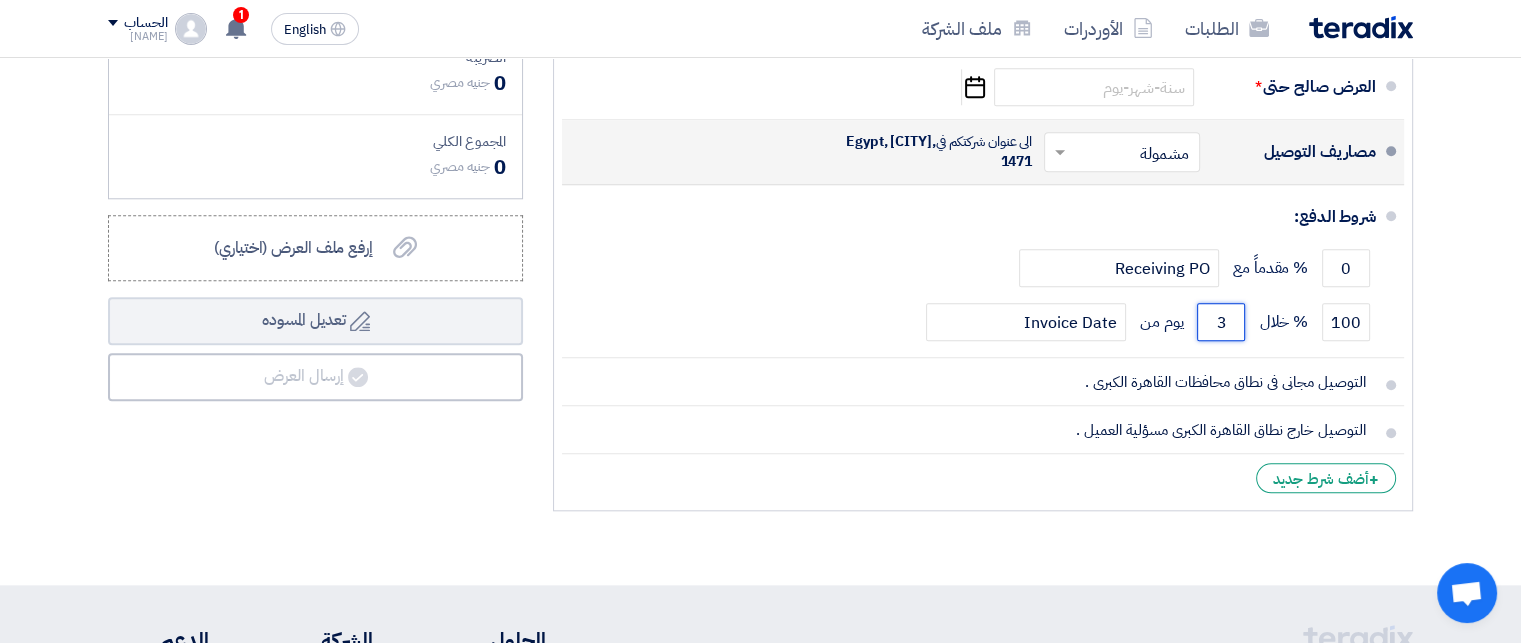 type on "3" 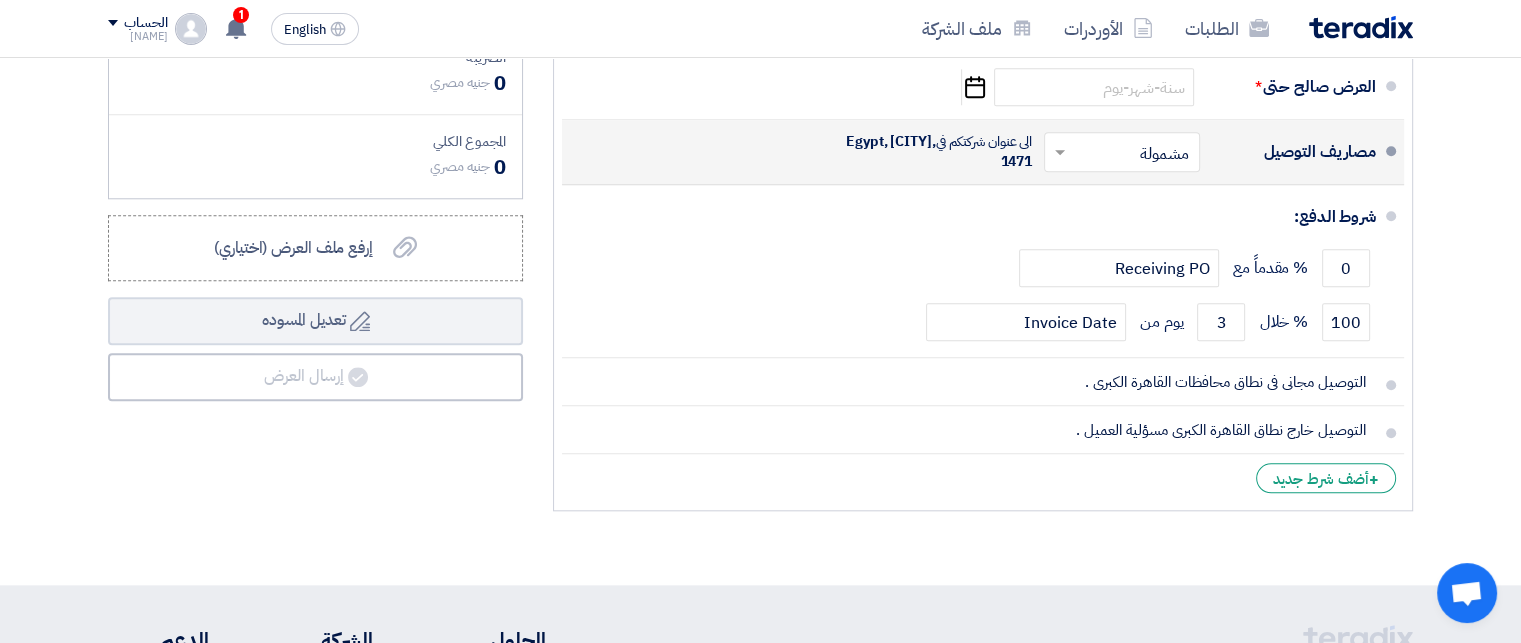 click 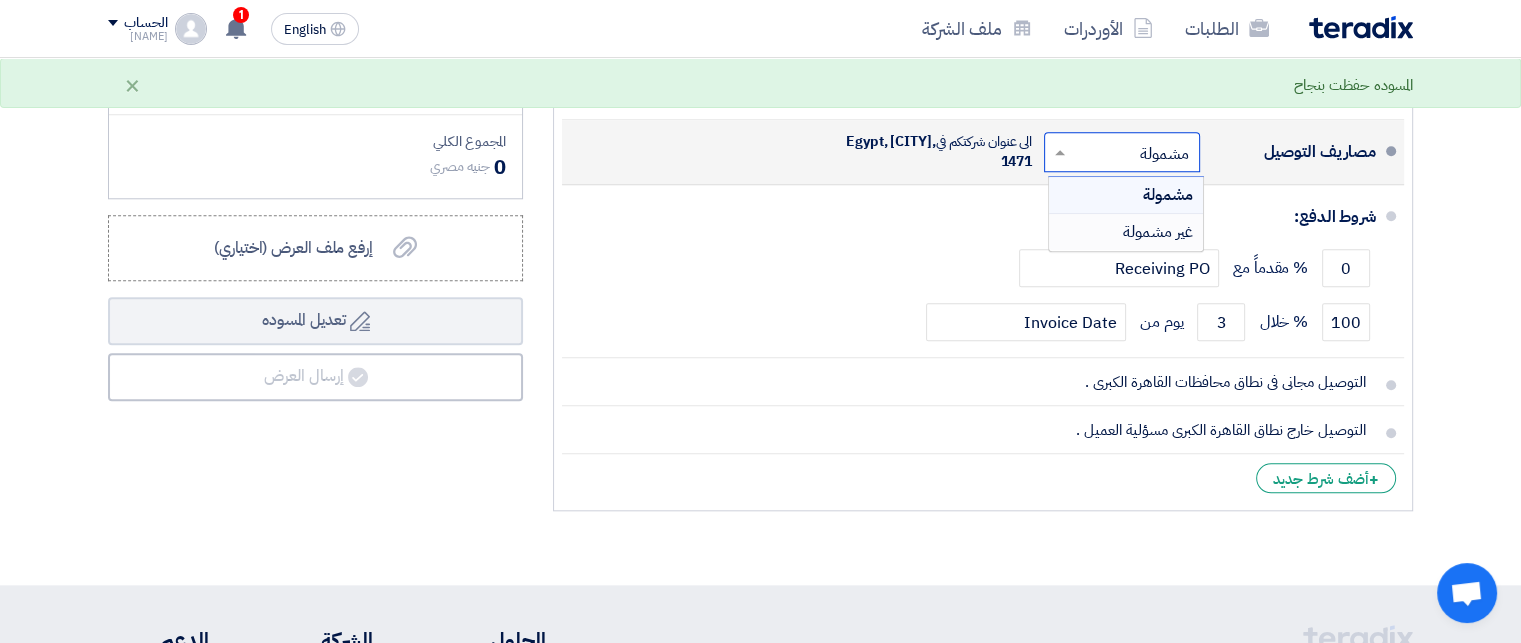 click on "غير مشمولة" at bounding box center [1158, 232] 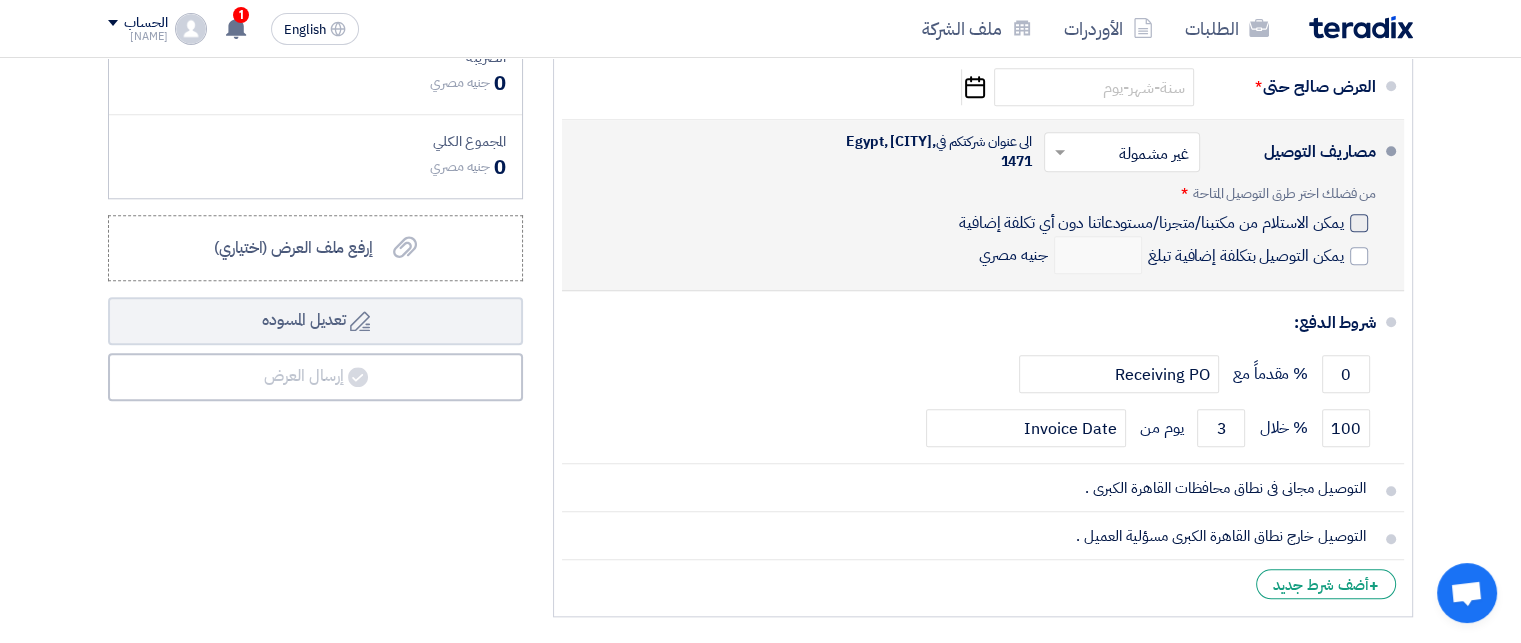 click 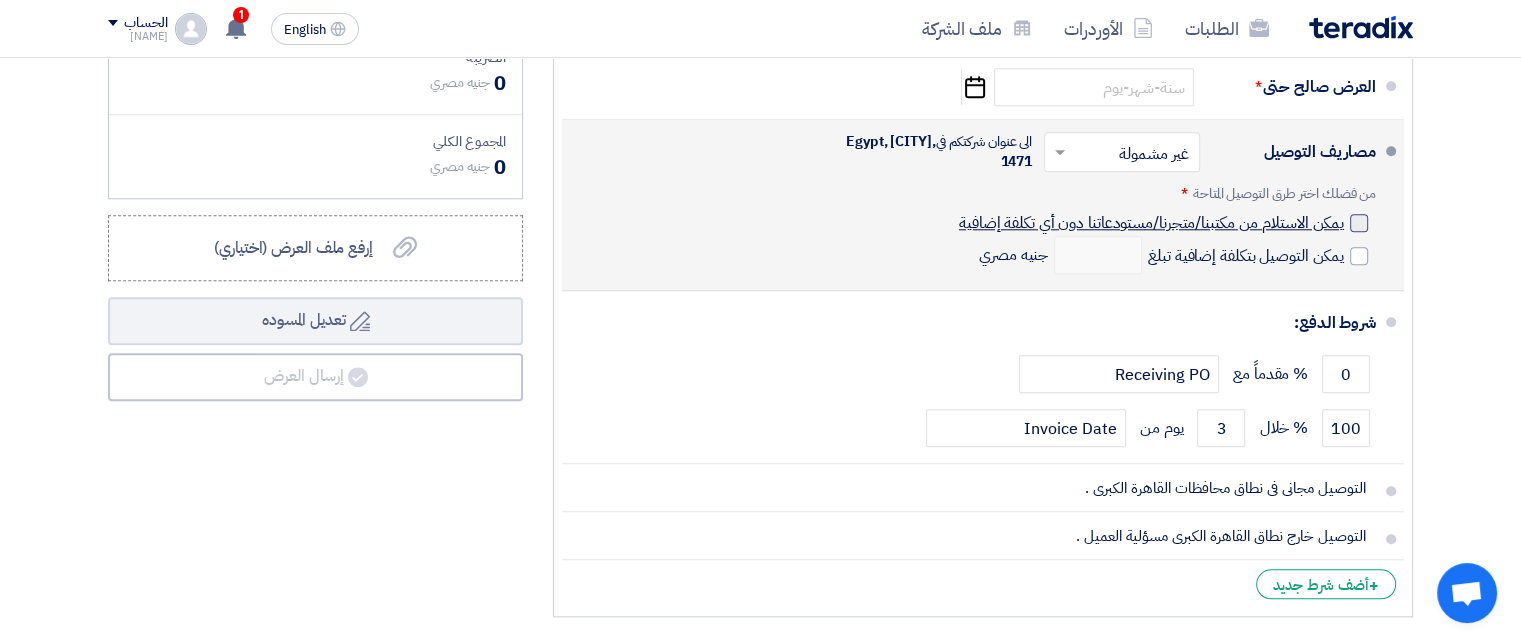 click on "يمكن الاستلام من مكتبنا/متجرنا/مستودعاتنا دون أي تكلفة إضافية" 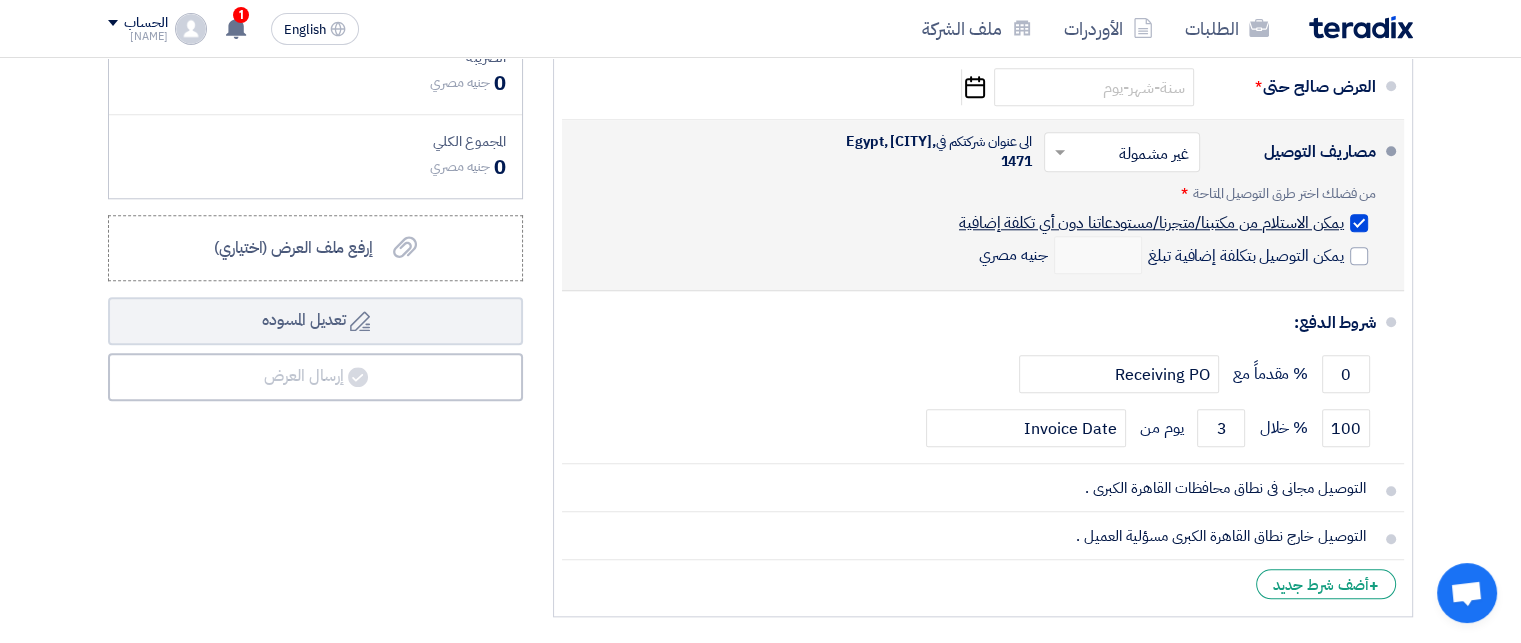checkbox on "true" 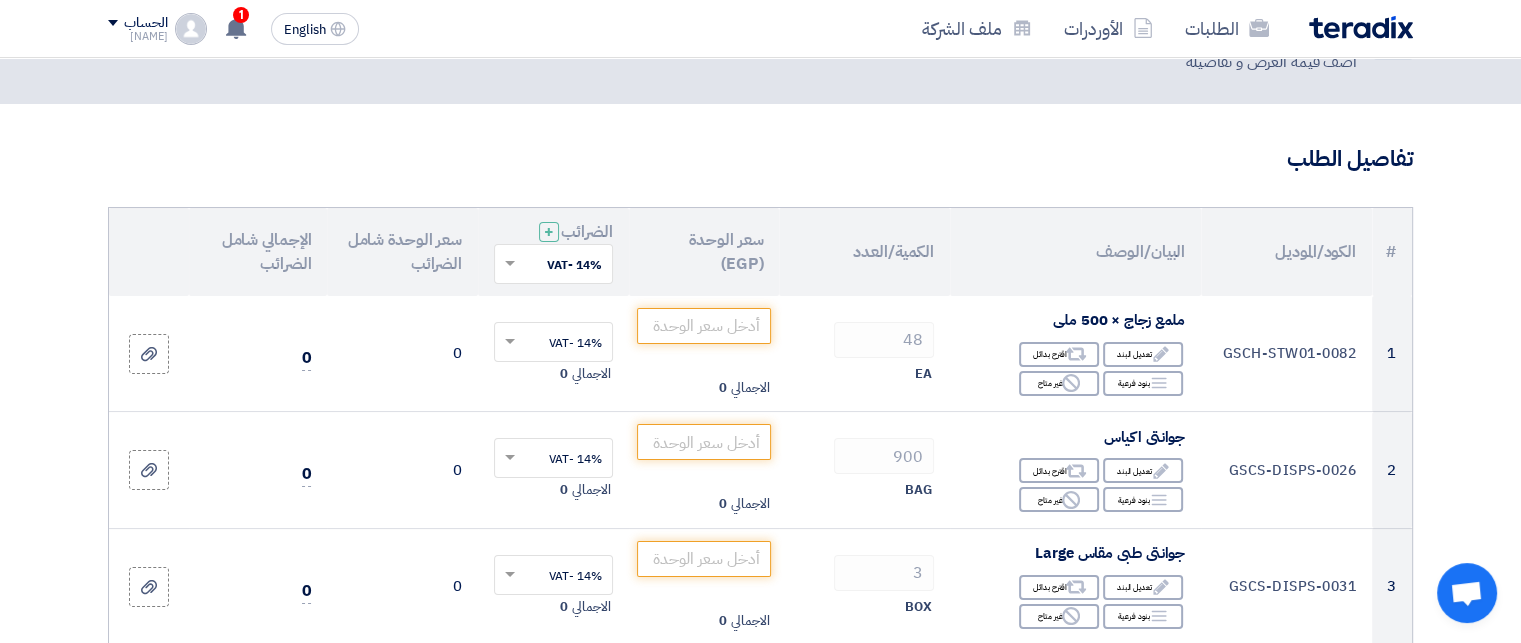 scroll, scrollTop: 95, scrollLeft: 0, axis: vertical 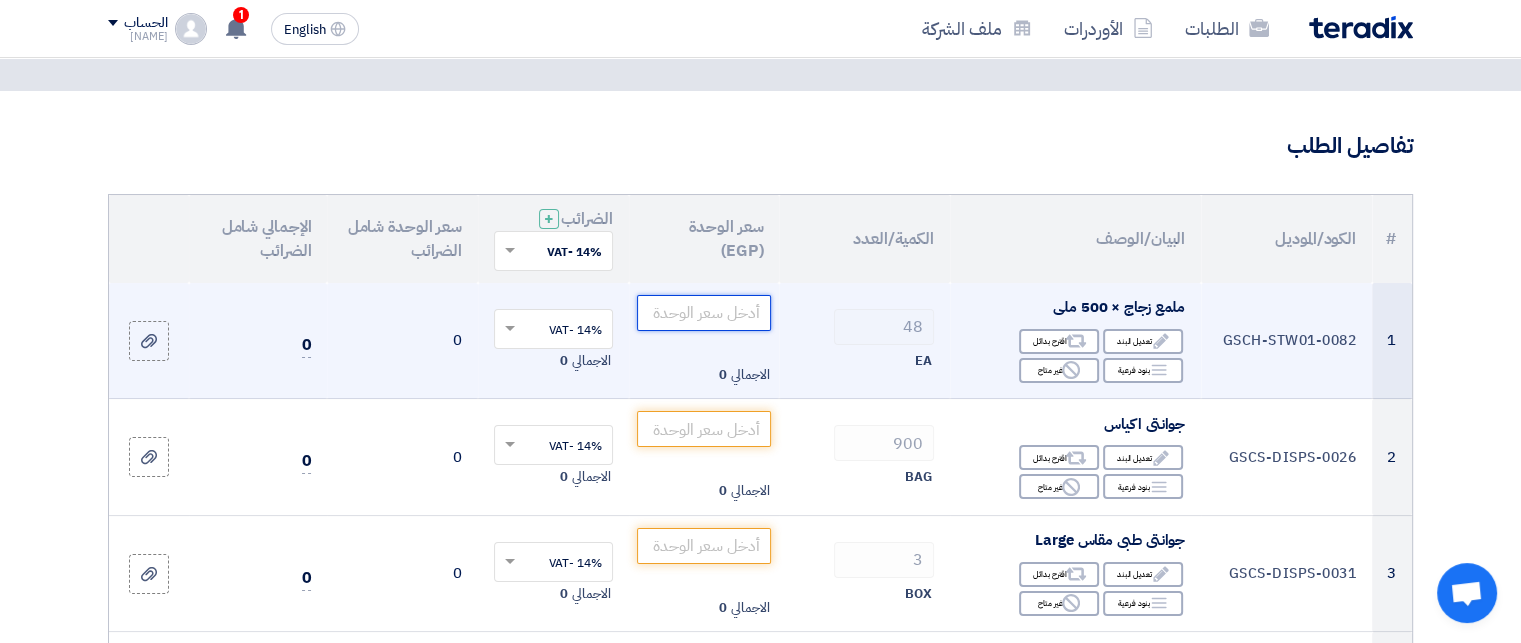 click 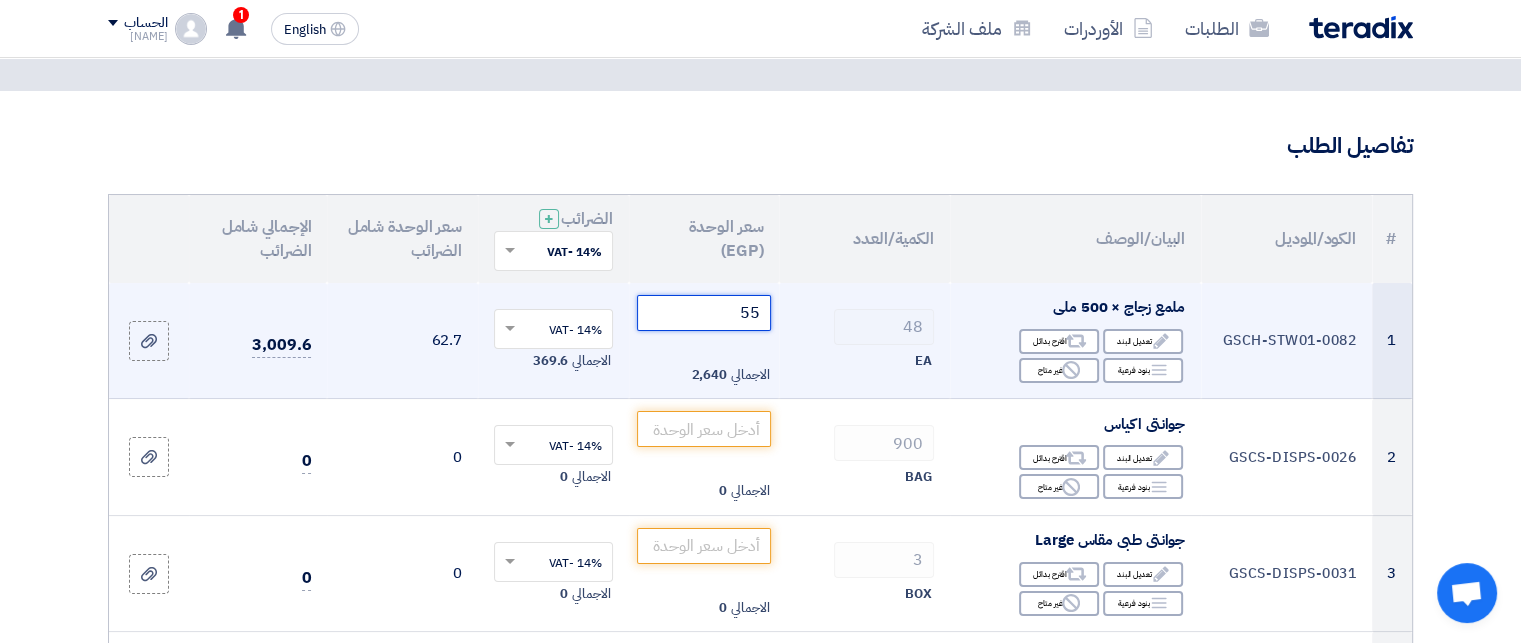 type on "55" 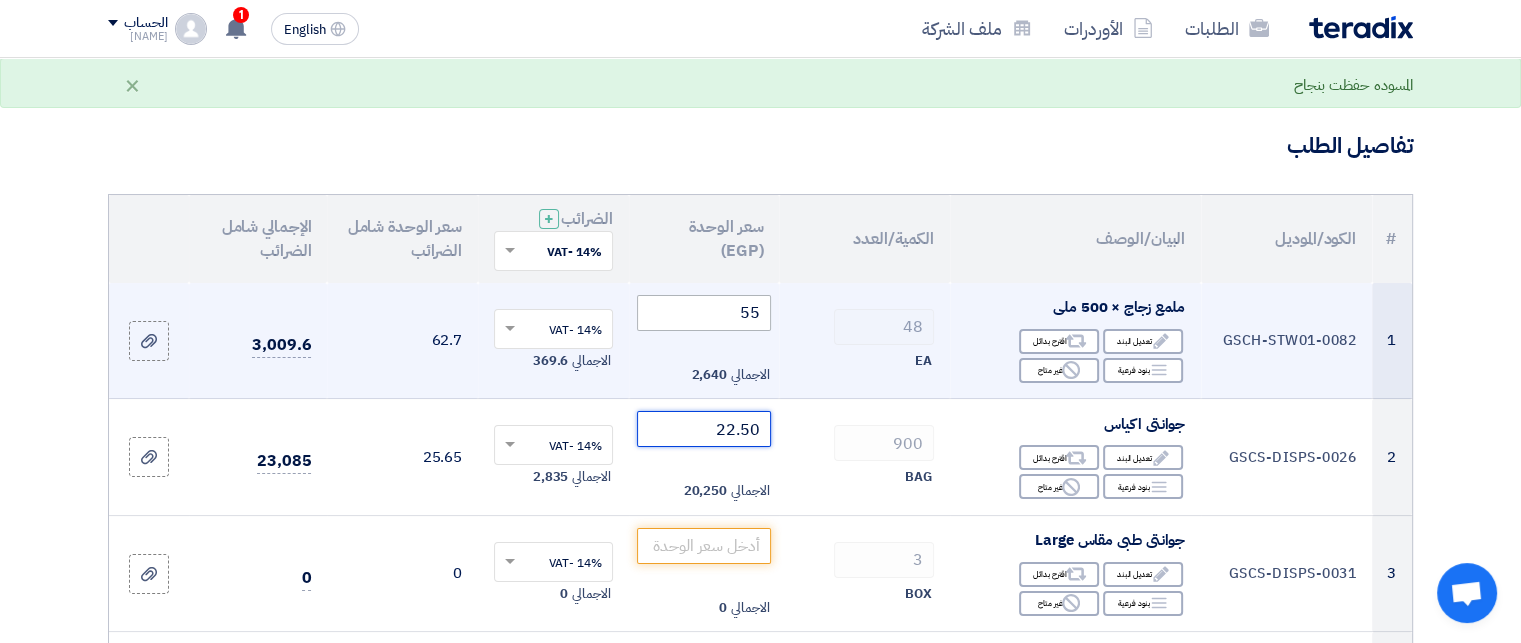 type on "22.50" 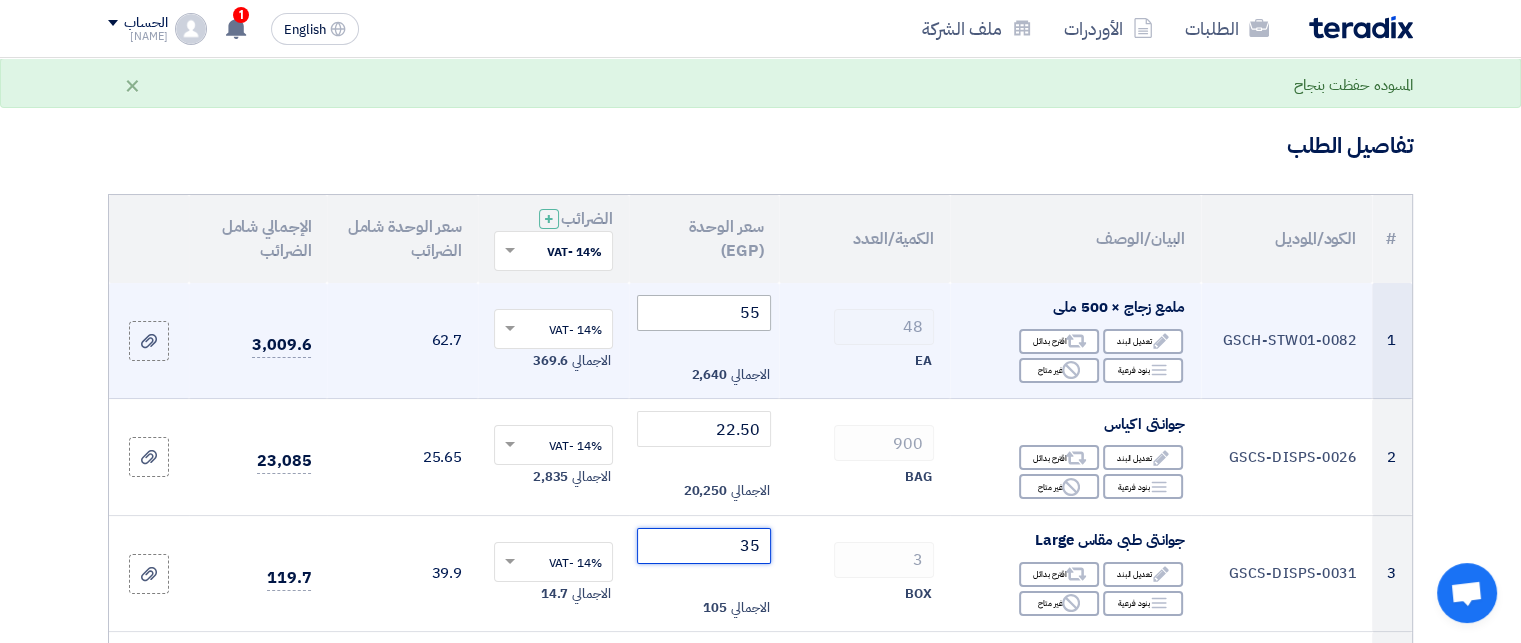 type on "35" 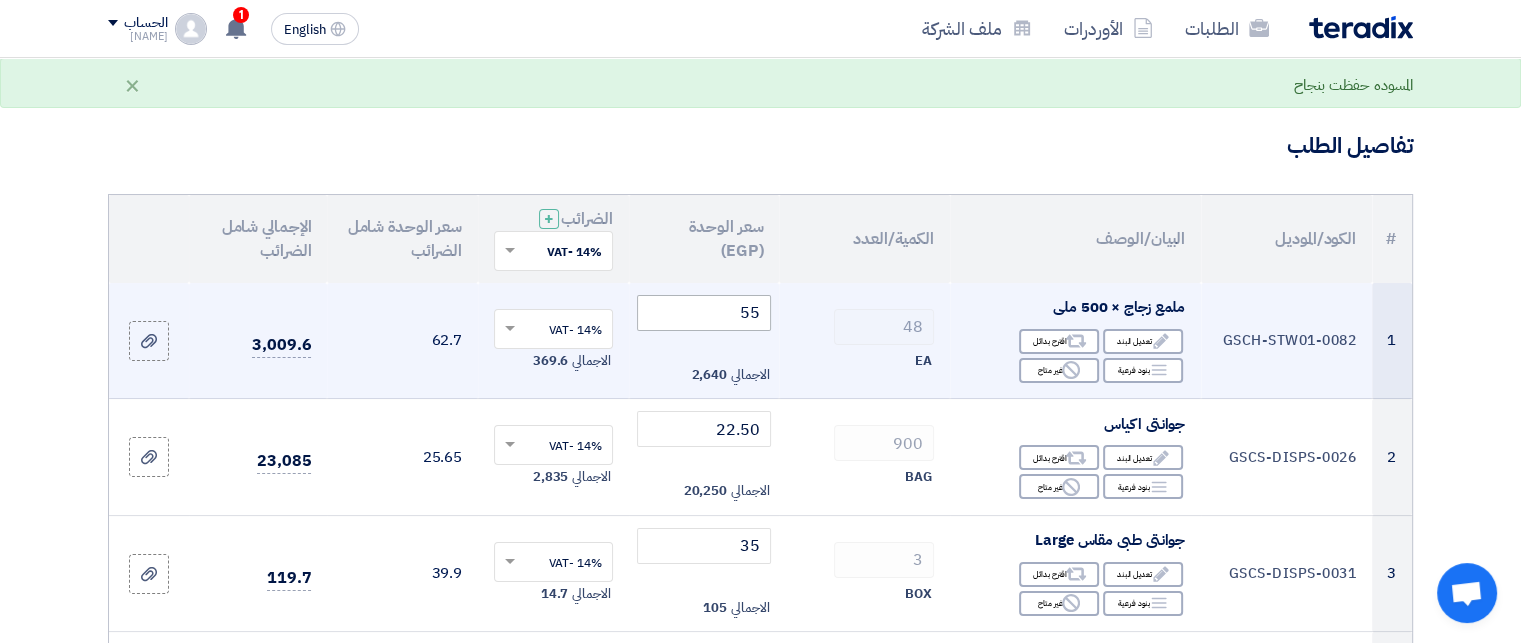 scroll, scrollTop: 444, scrollLeft: 0, axis: vertical 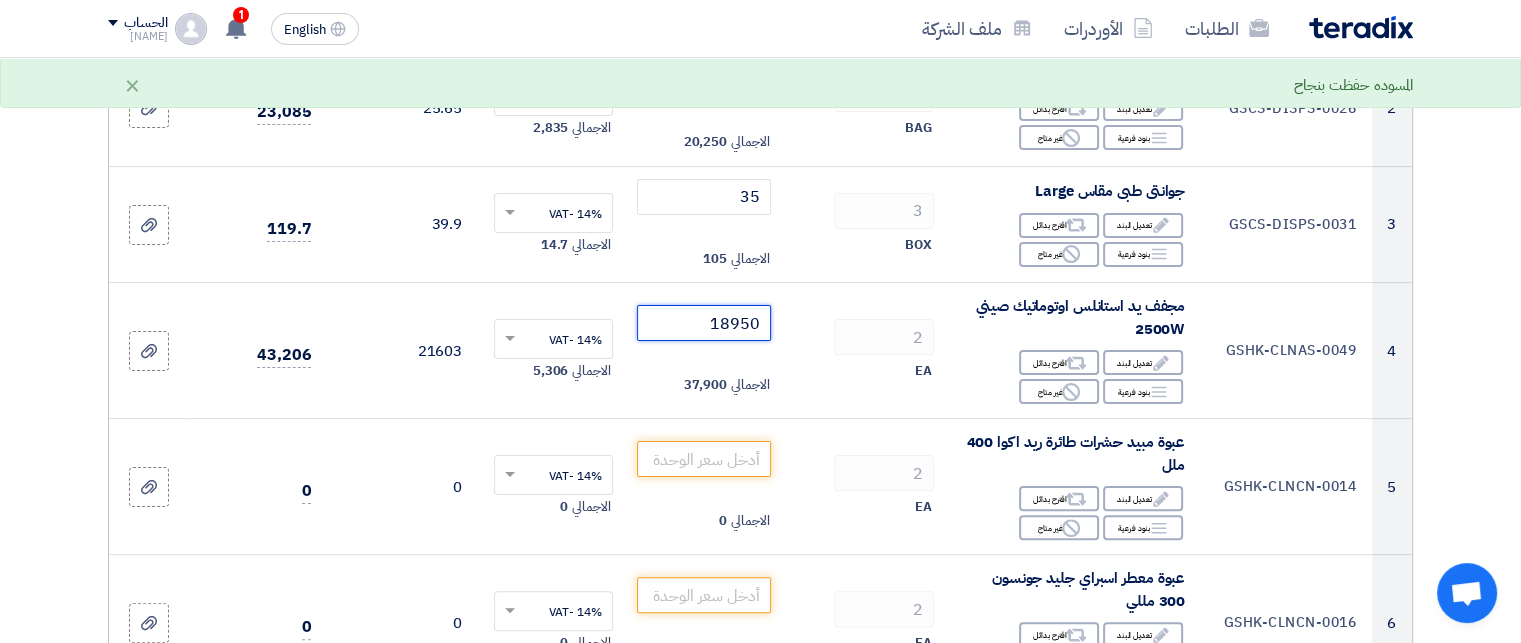 type on "18950" 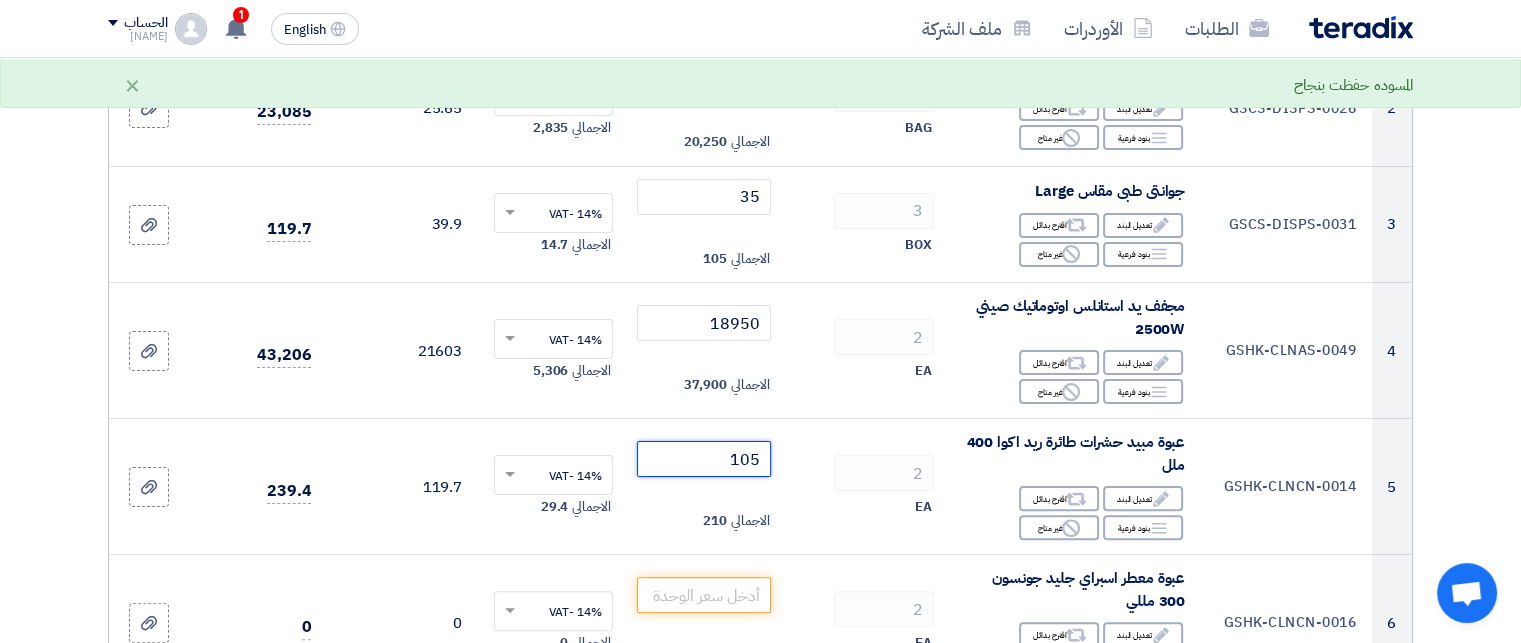 type on "105" 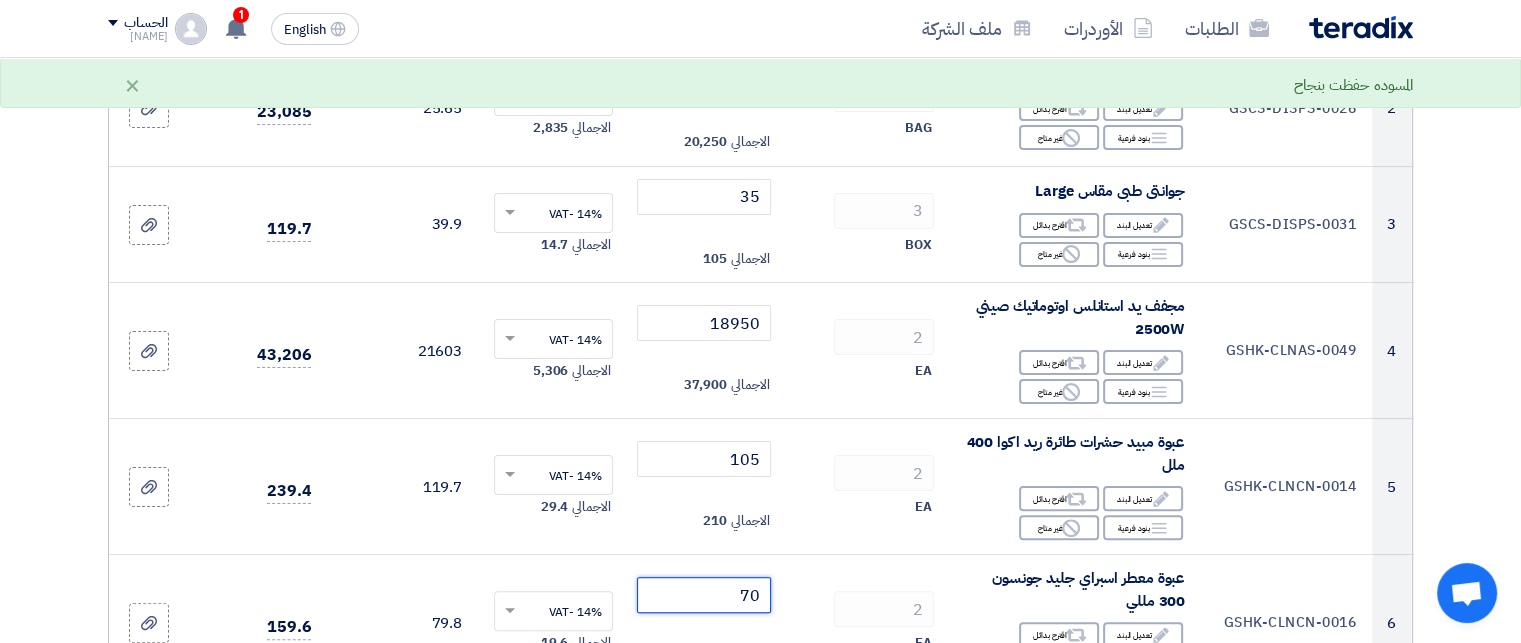 type on "70" 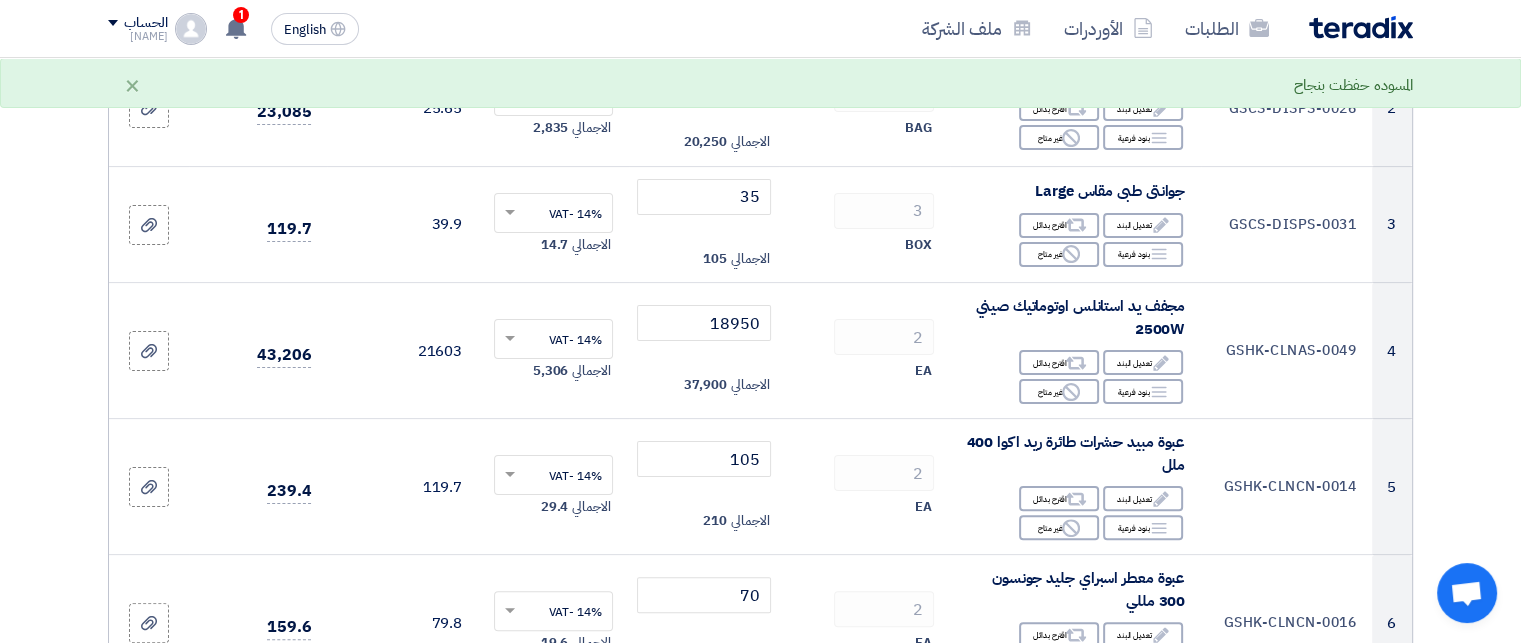 scroll, scrollTop: 842, scrollLeft: 0, axis: vertical 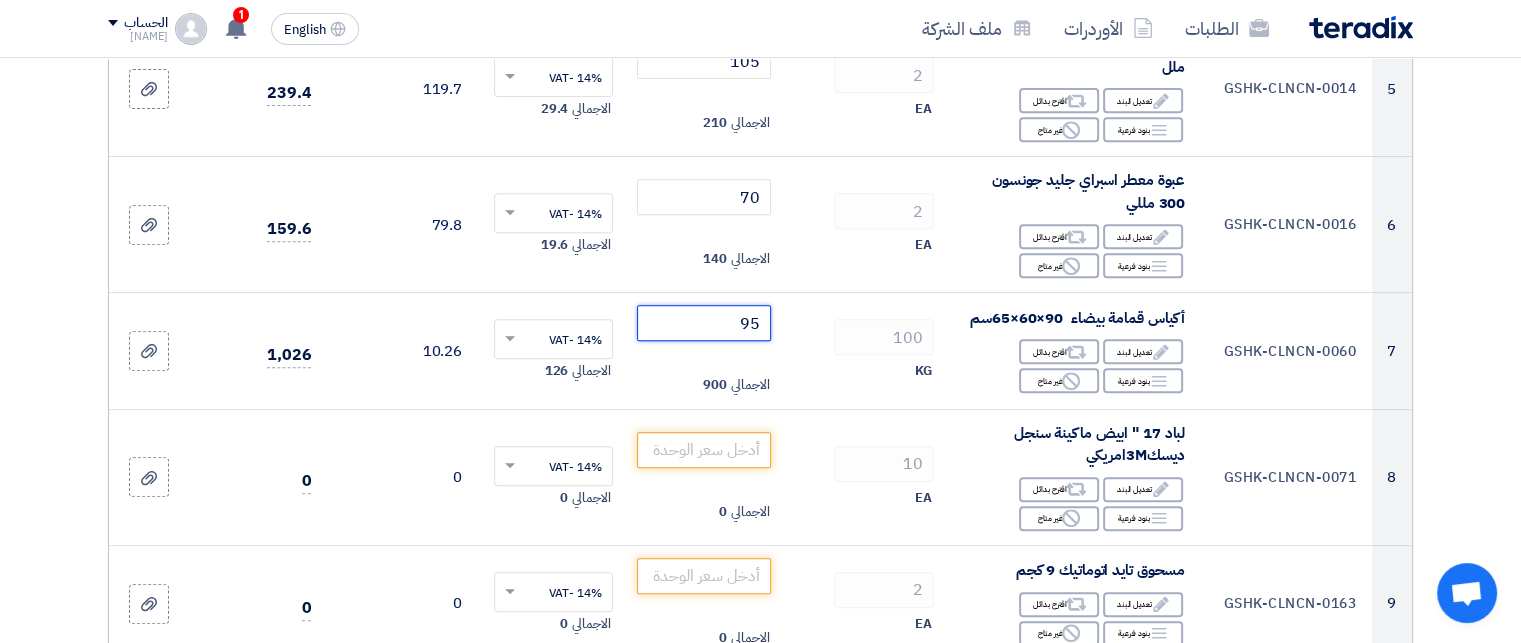 type on "95" 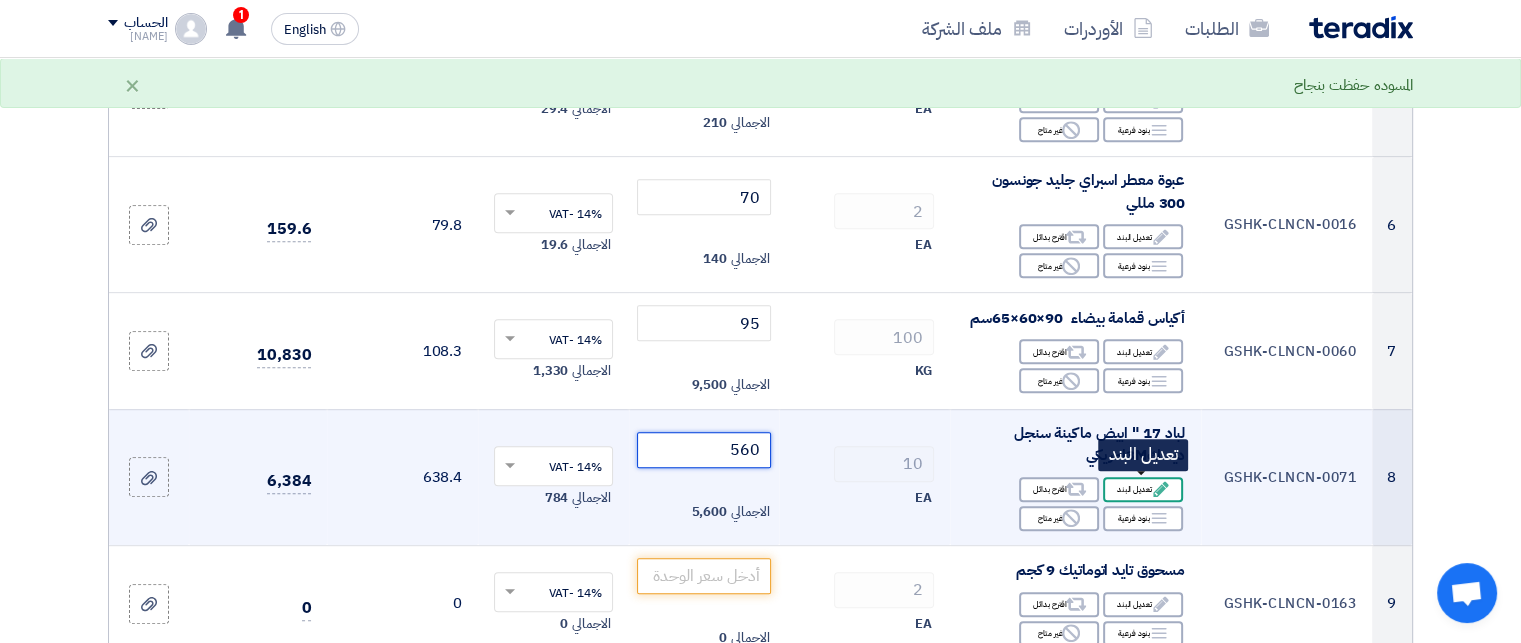type on "560" 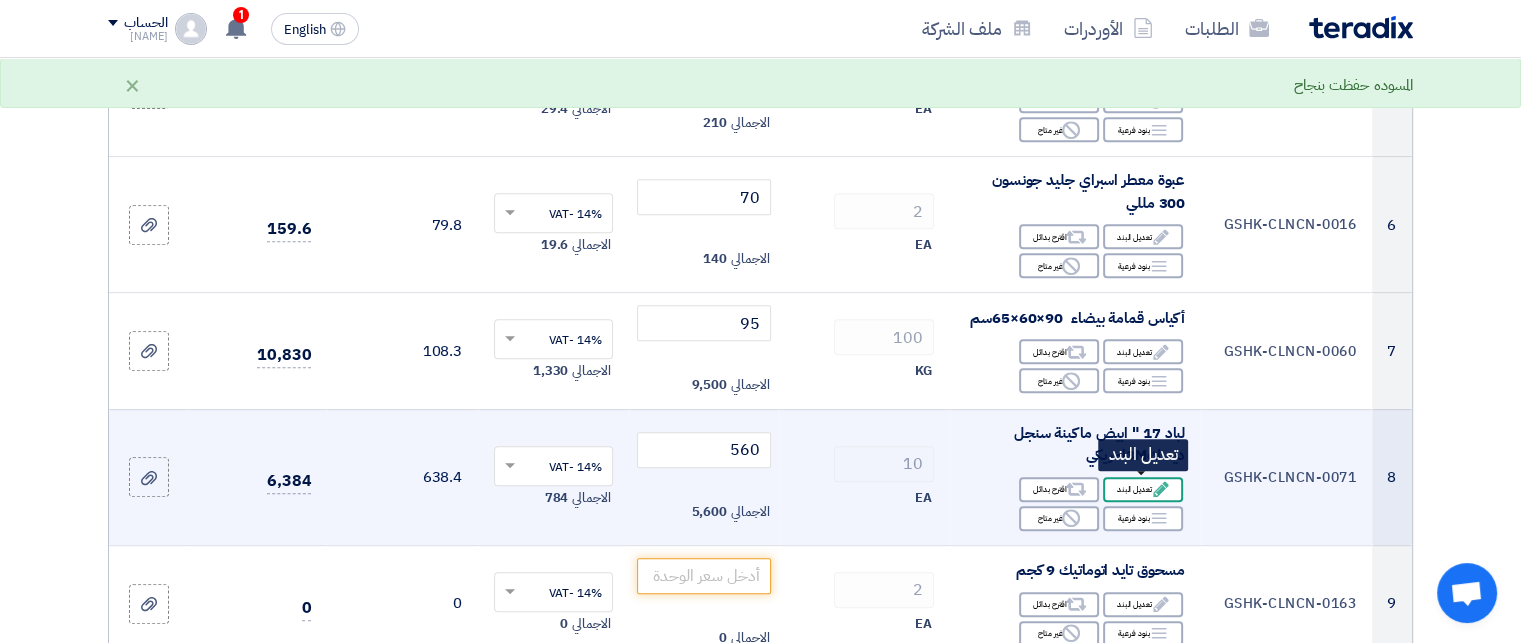 click on "Edit
تعديل البند" 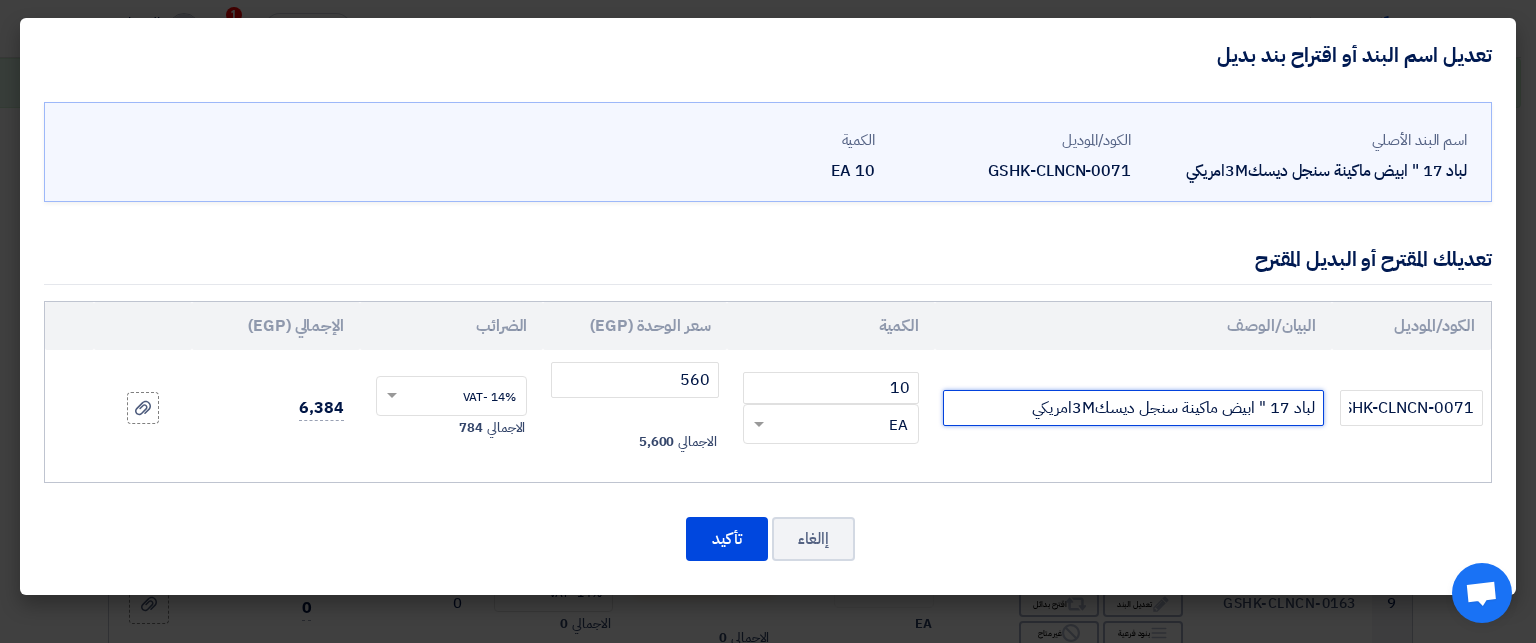 click on "لباد 17 " ابيض ماكينة سنجل ديسك3Mامريكي" 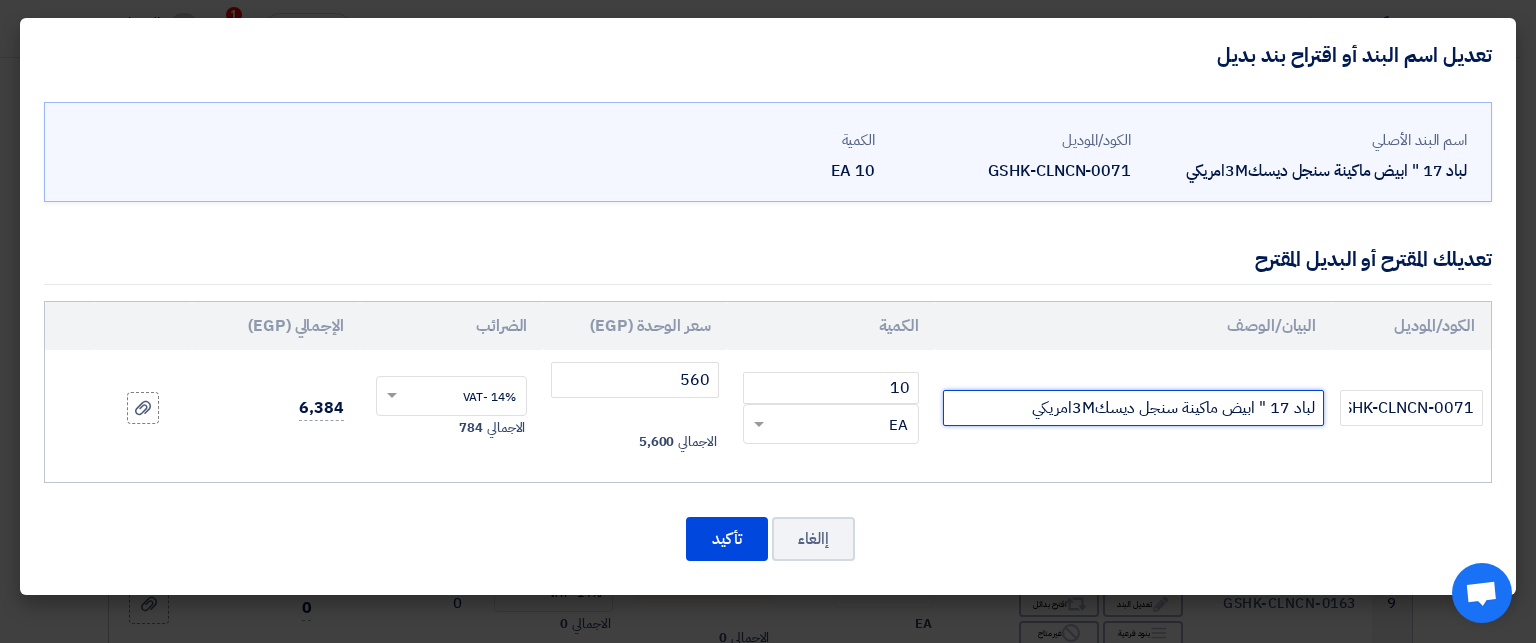 drag, startPoint x: 1092, startPoint y: 406, endPoint x: 1009, endPoint y: 415, distance: 83.48653 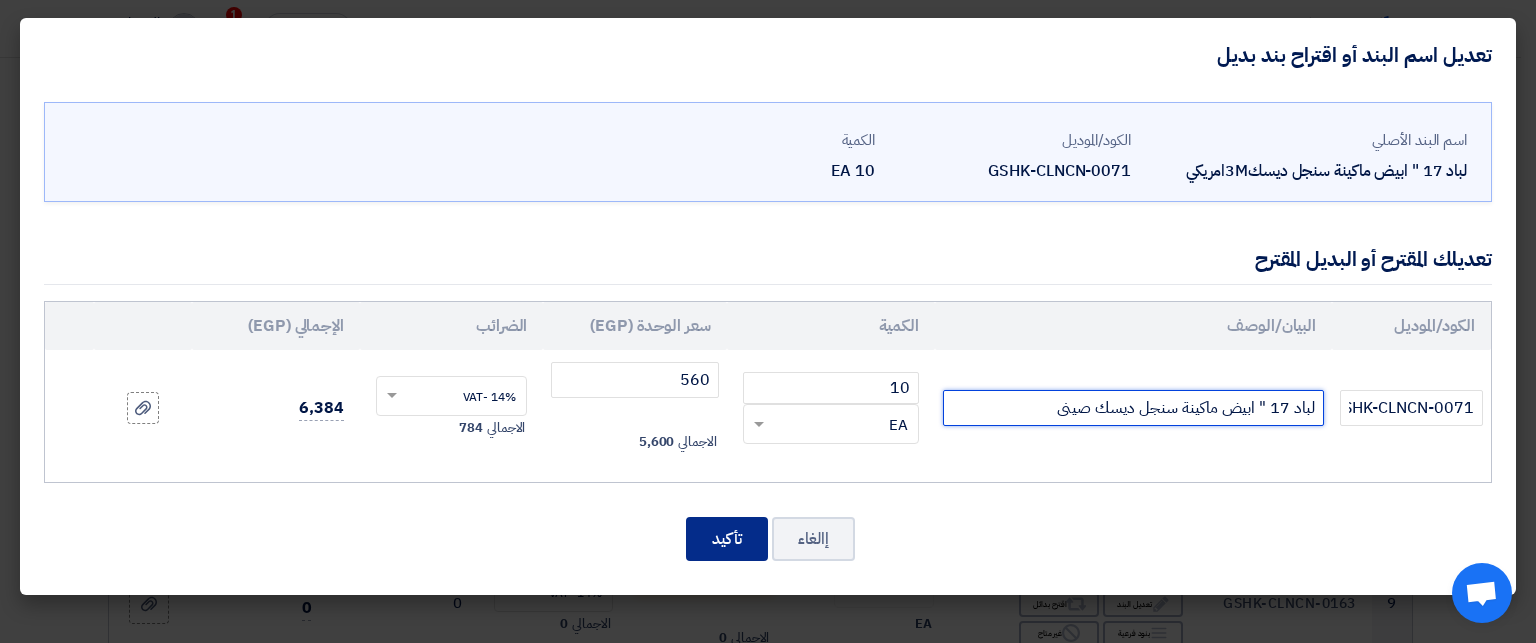 type on "لباد 17 " ابيض ماكينة سنجل ديسك صينى" 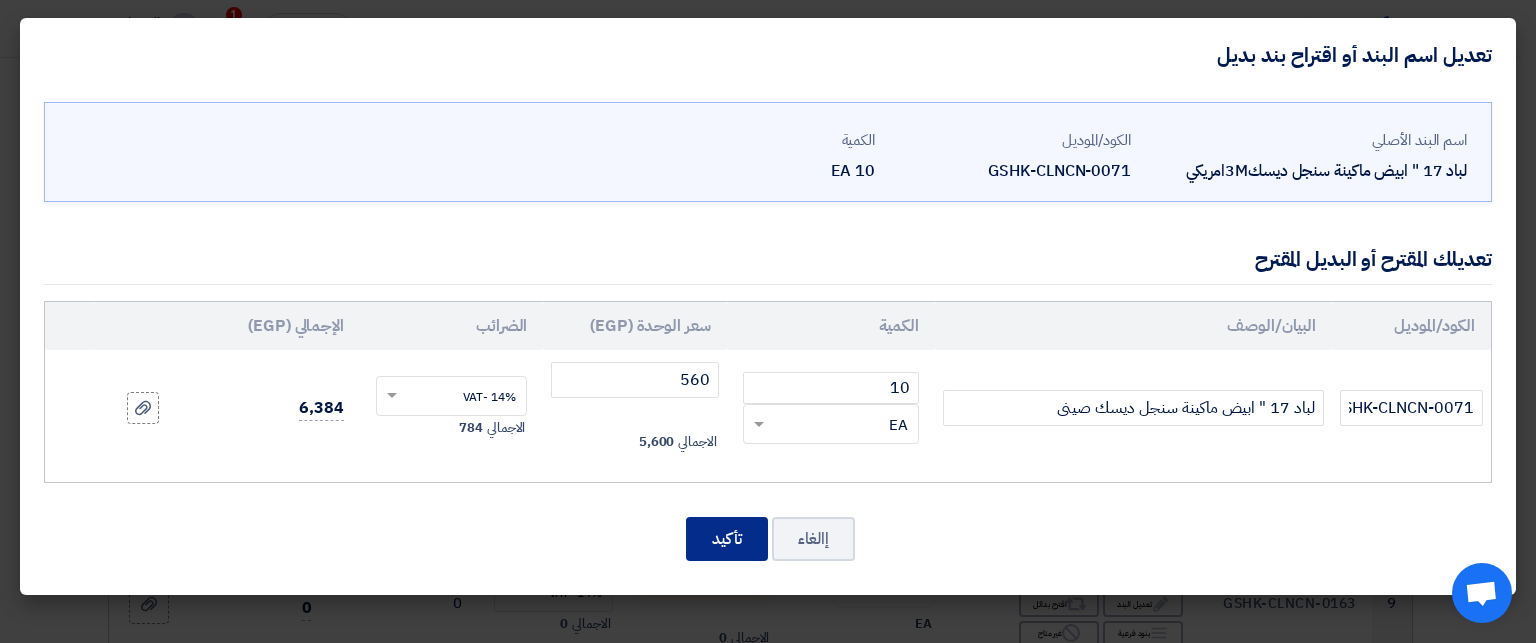 click on "تأكيد" 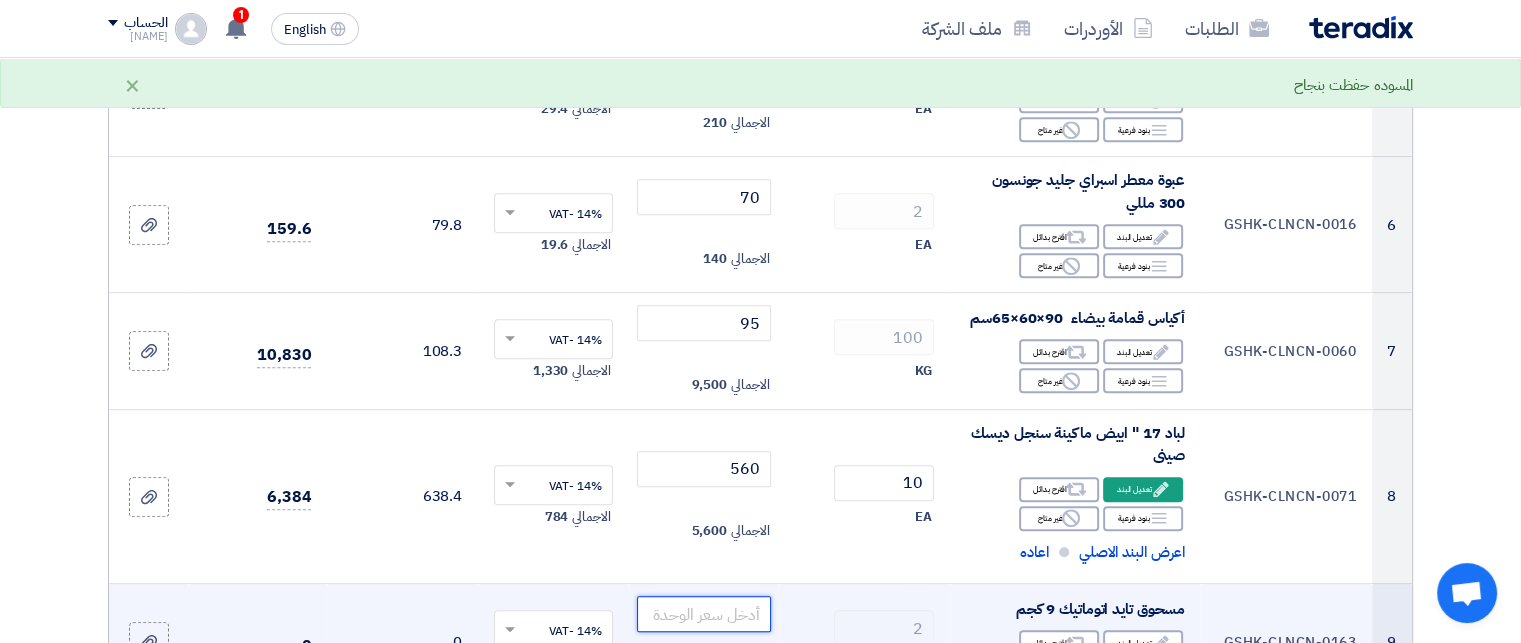 click 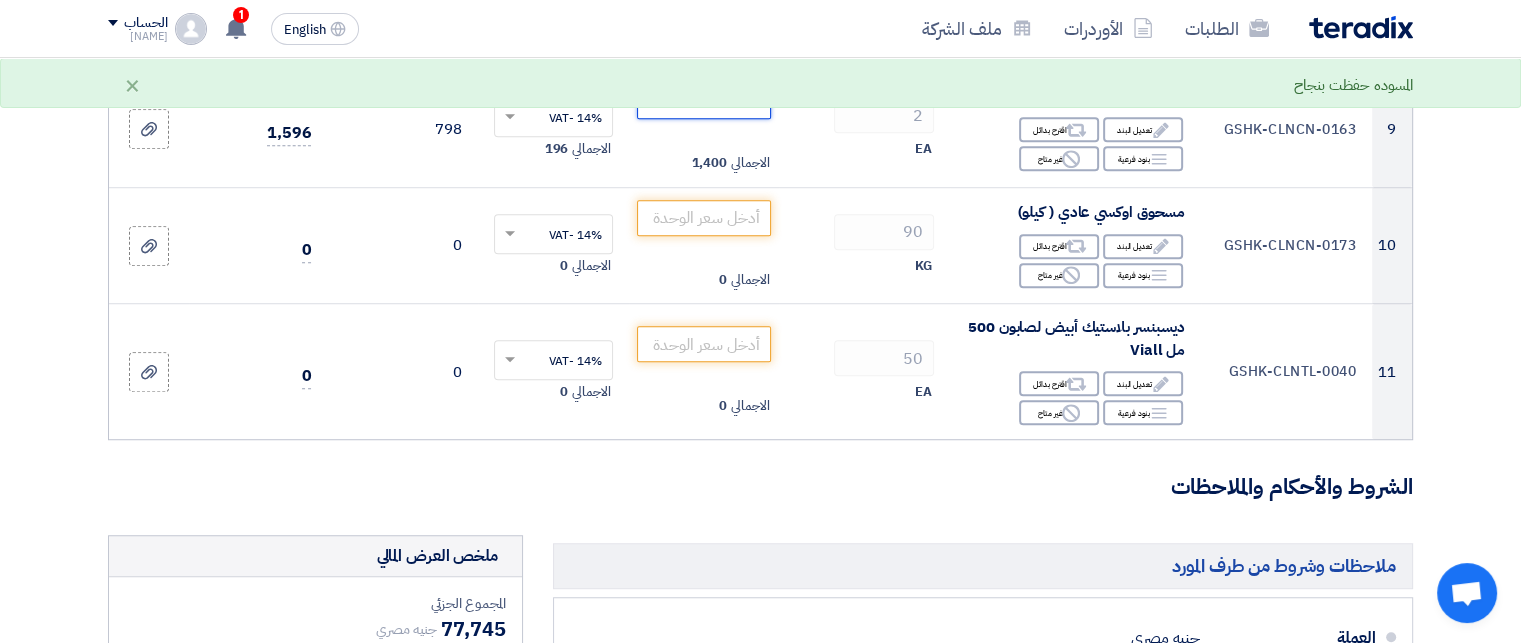 scroll, scrollTop: 1438, scrollLeft: 0, axis: vertical 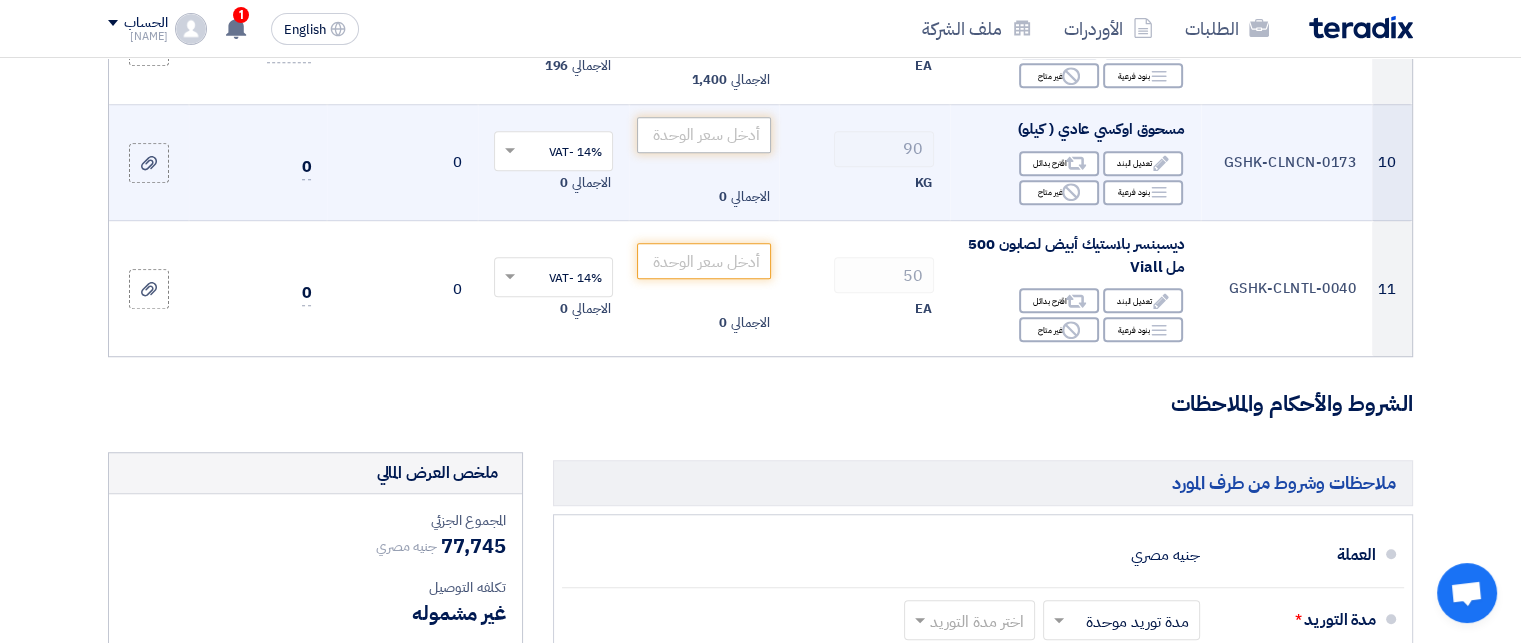 type on "700" 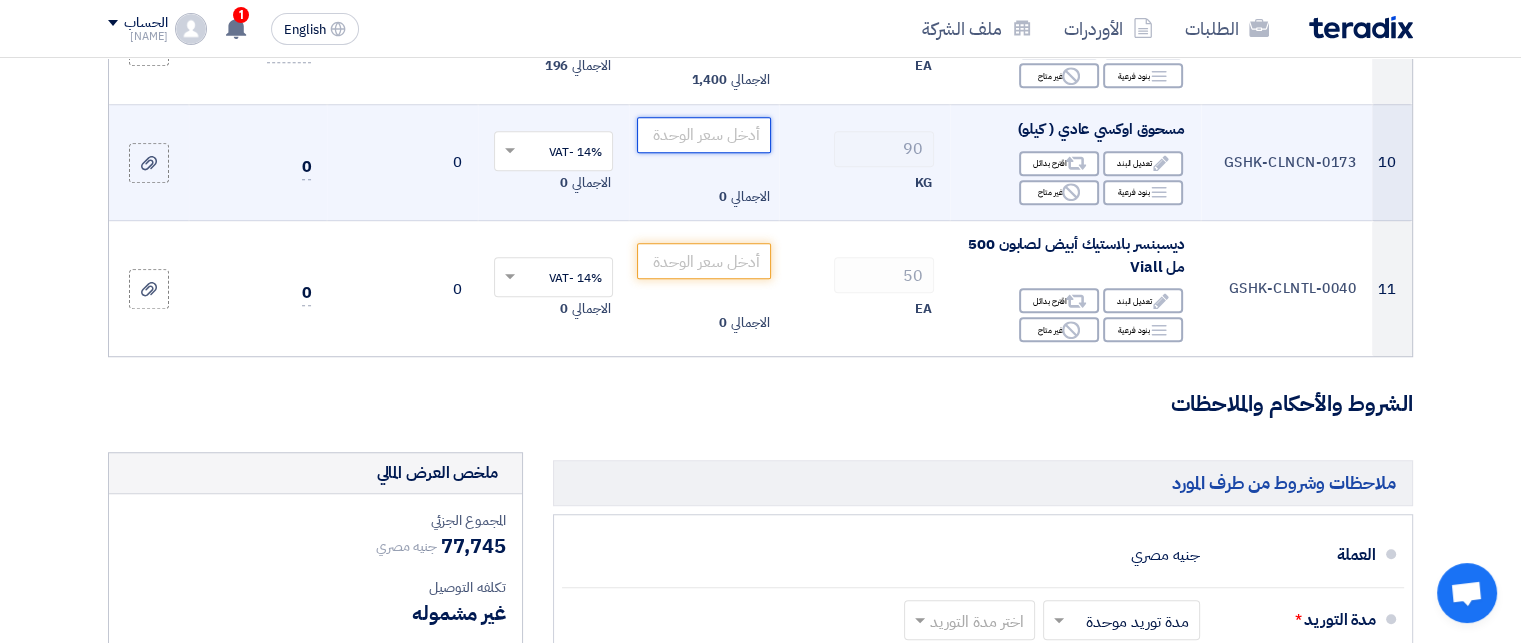 click 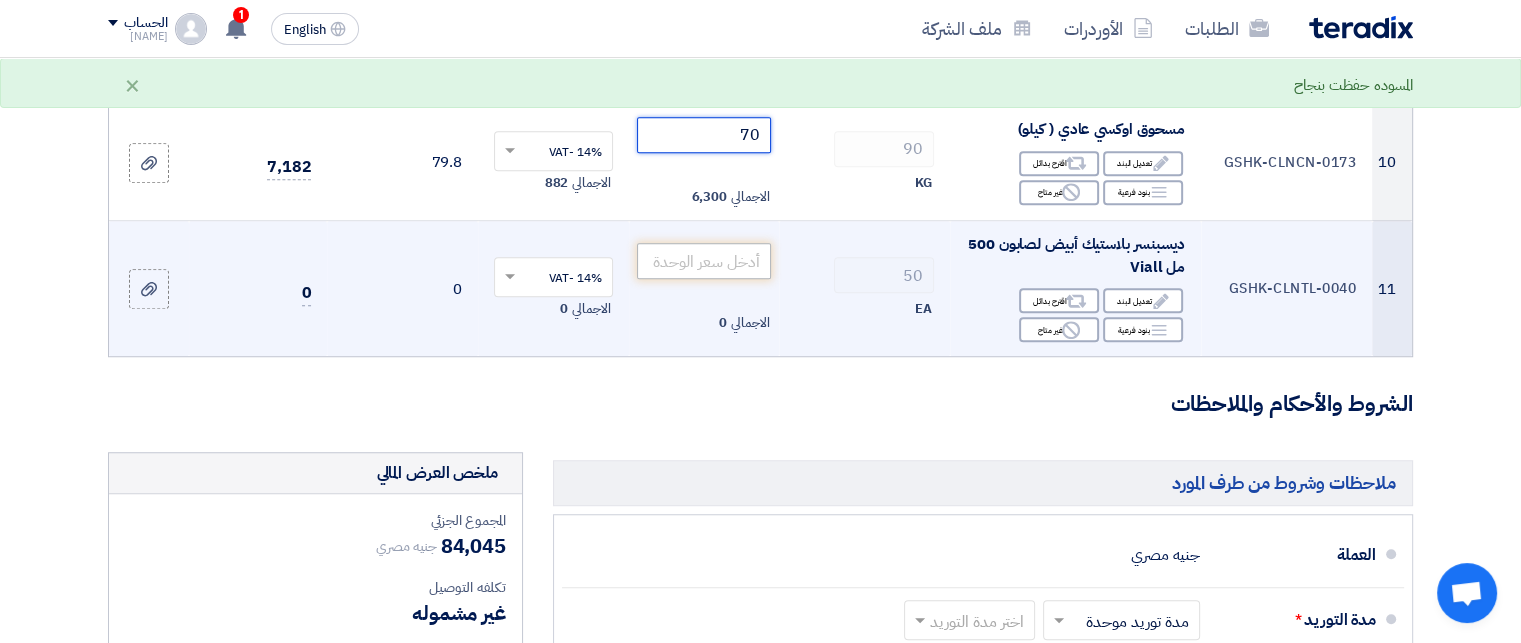 type on "70" 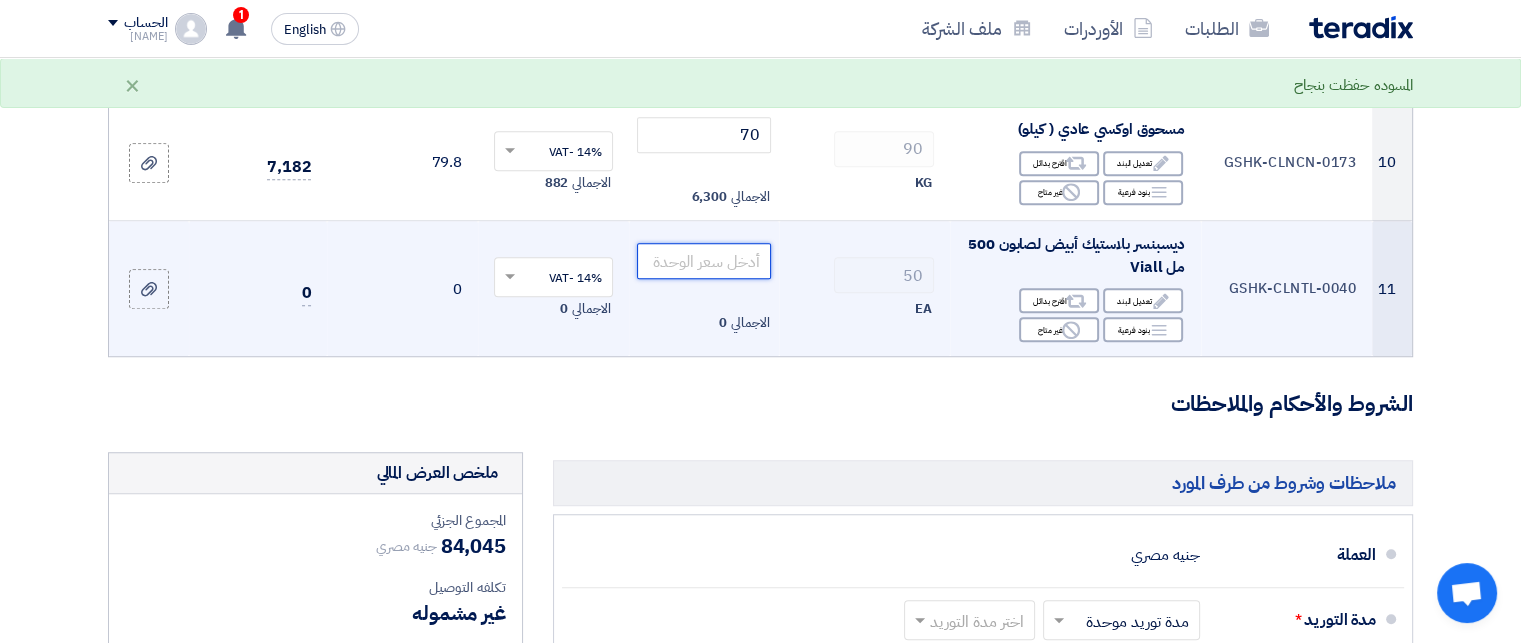 click 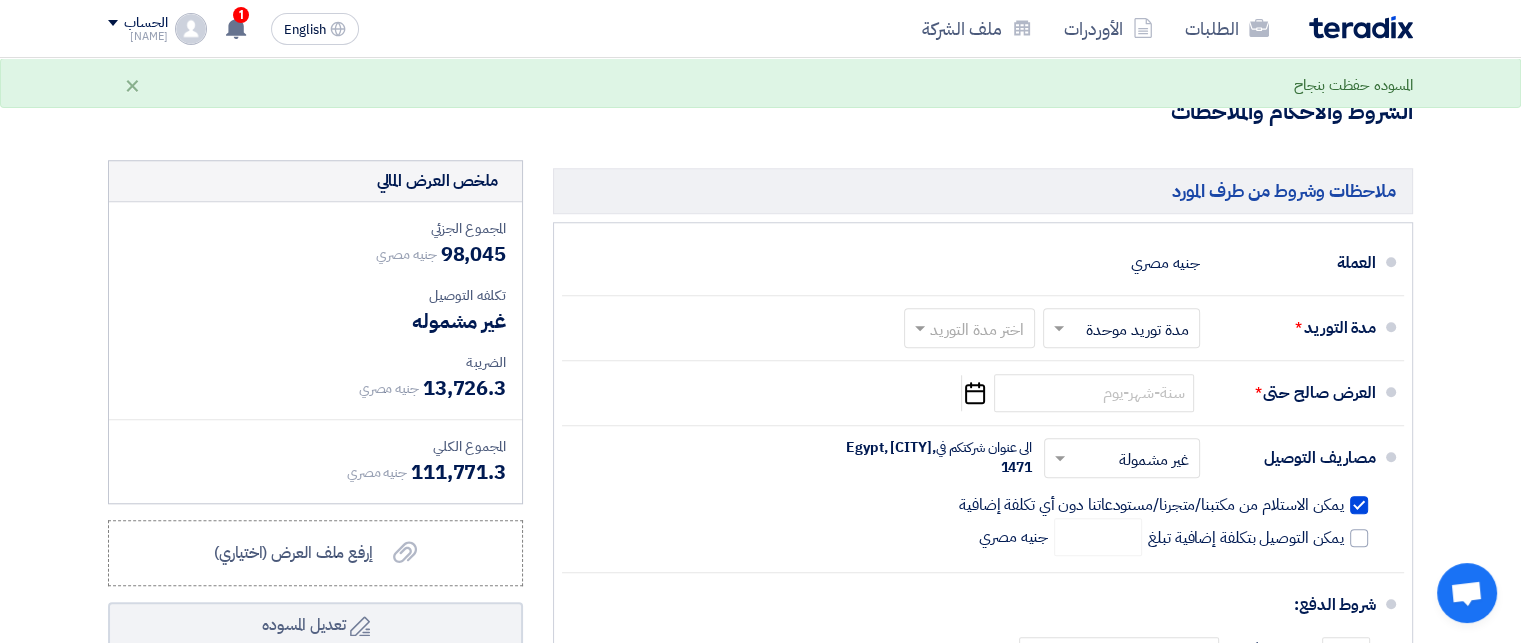 scroll, scrollTop: 1818, scrollLeft: 0, axis: vertical 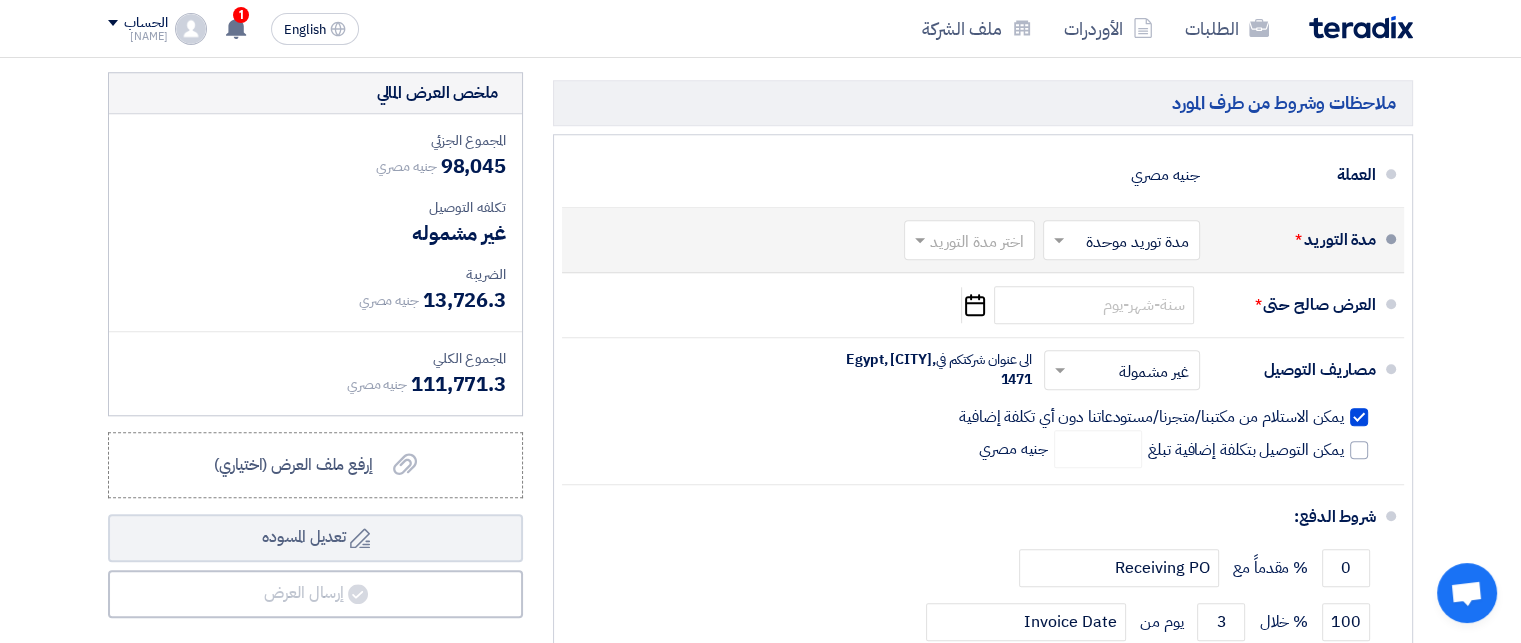 click 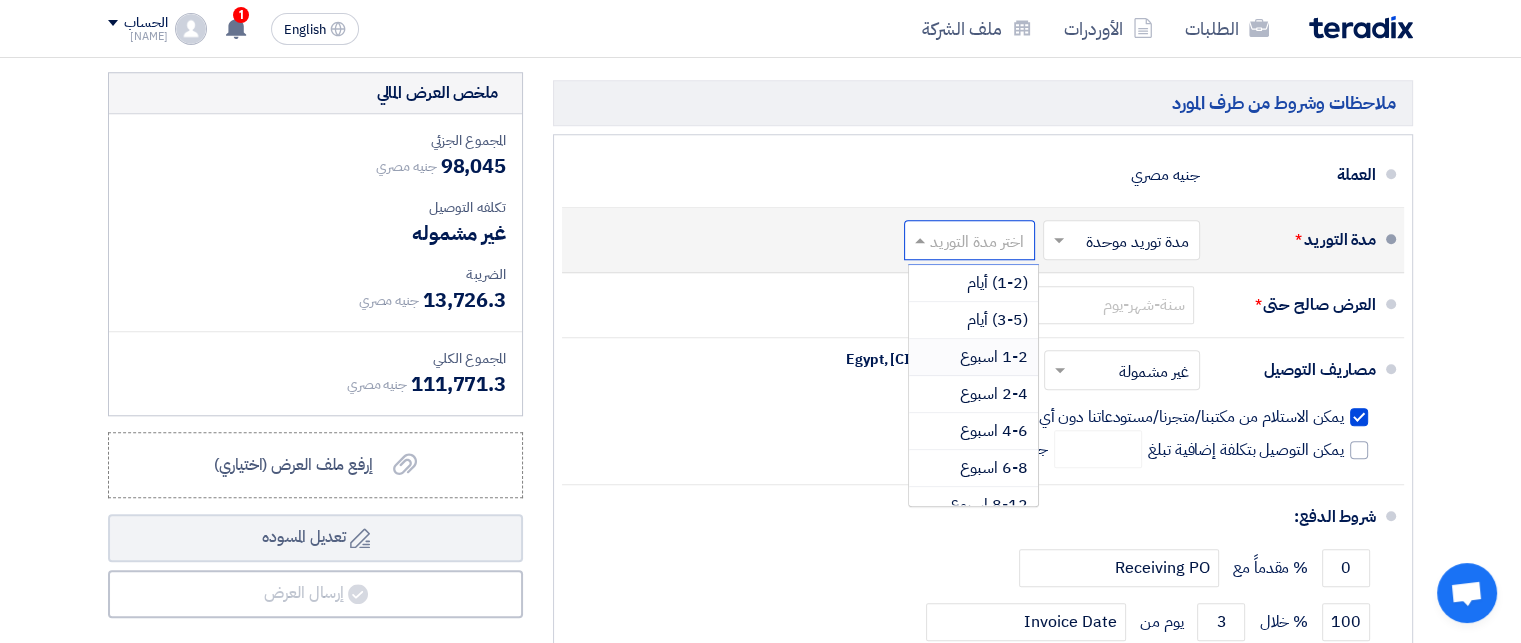 click on "1-2 اسبوع" at bounding box center (994, 357) 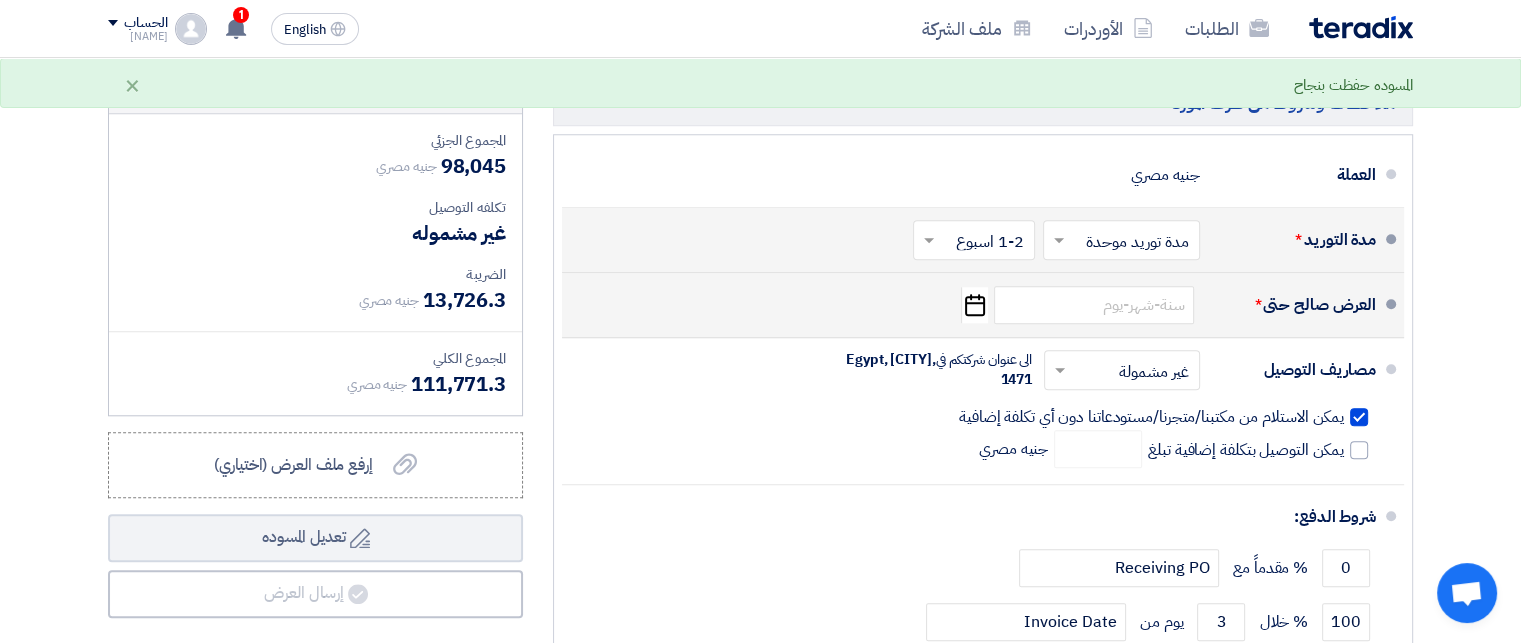 click on "Pick a date" 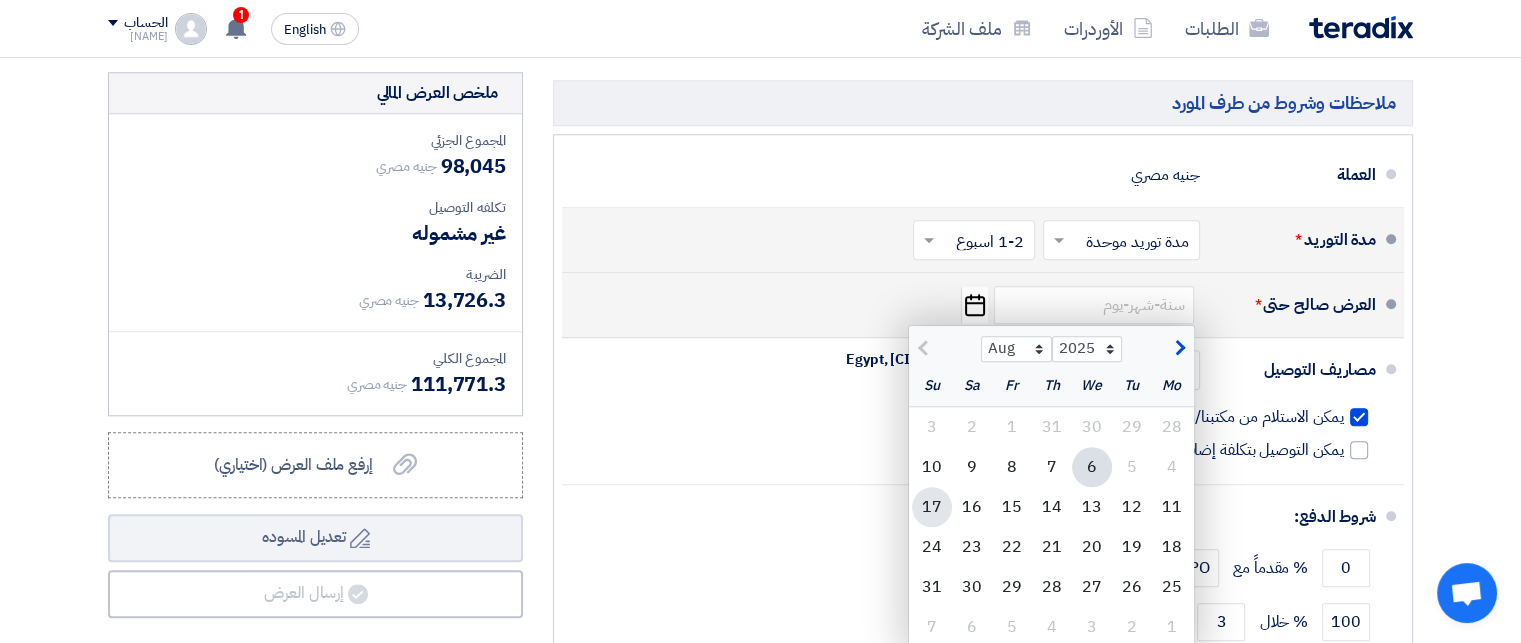 click on "17" 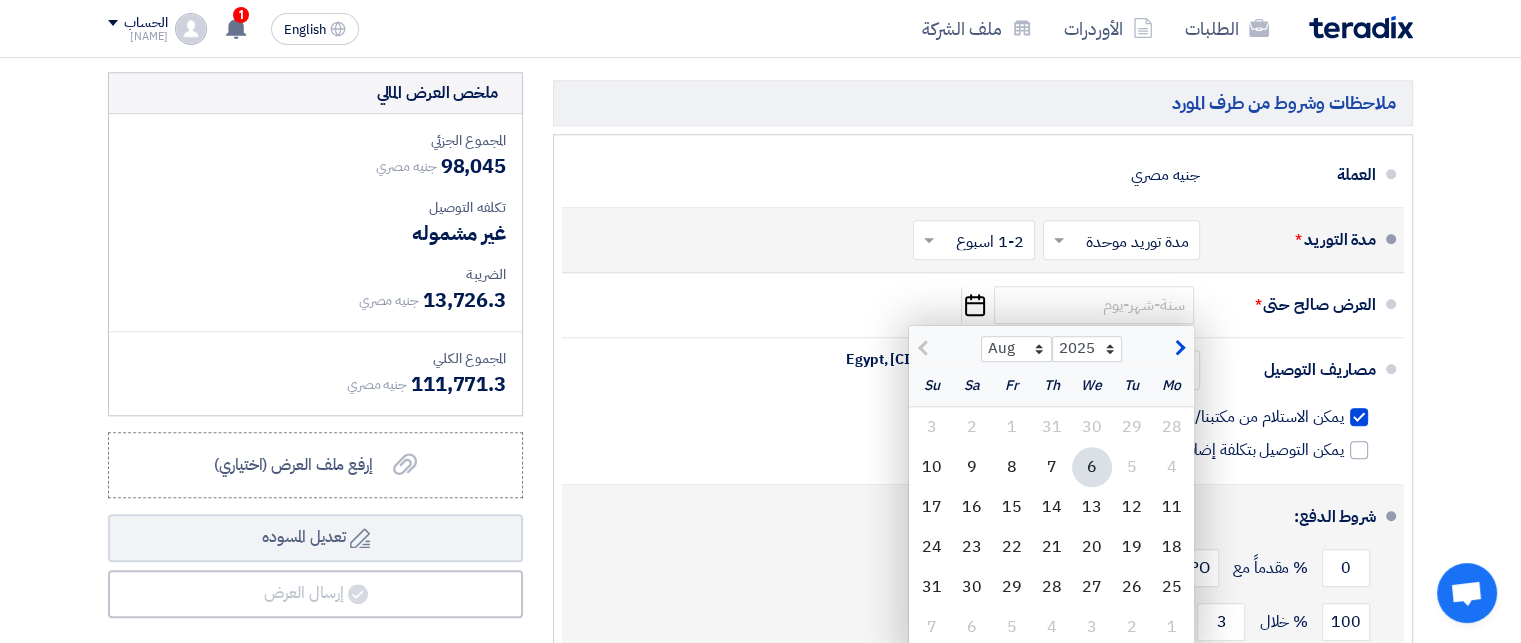 type on "8/17/2025" 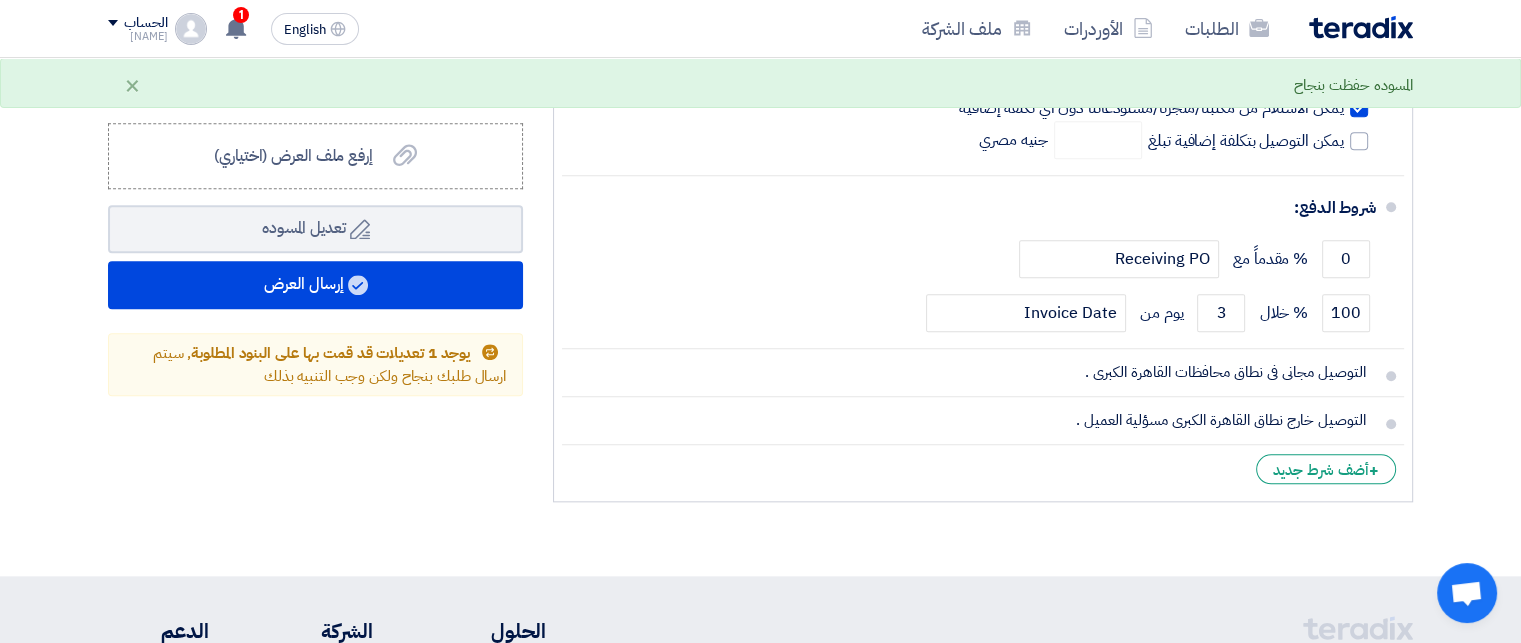 scroll, scrollTop: 2185, scrollLeft: 0, axis: vertical 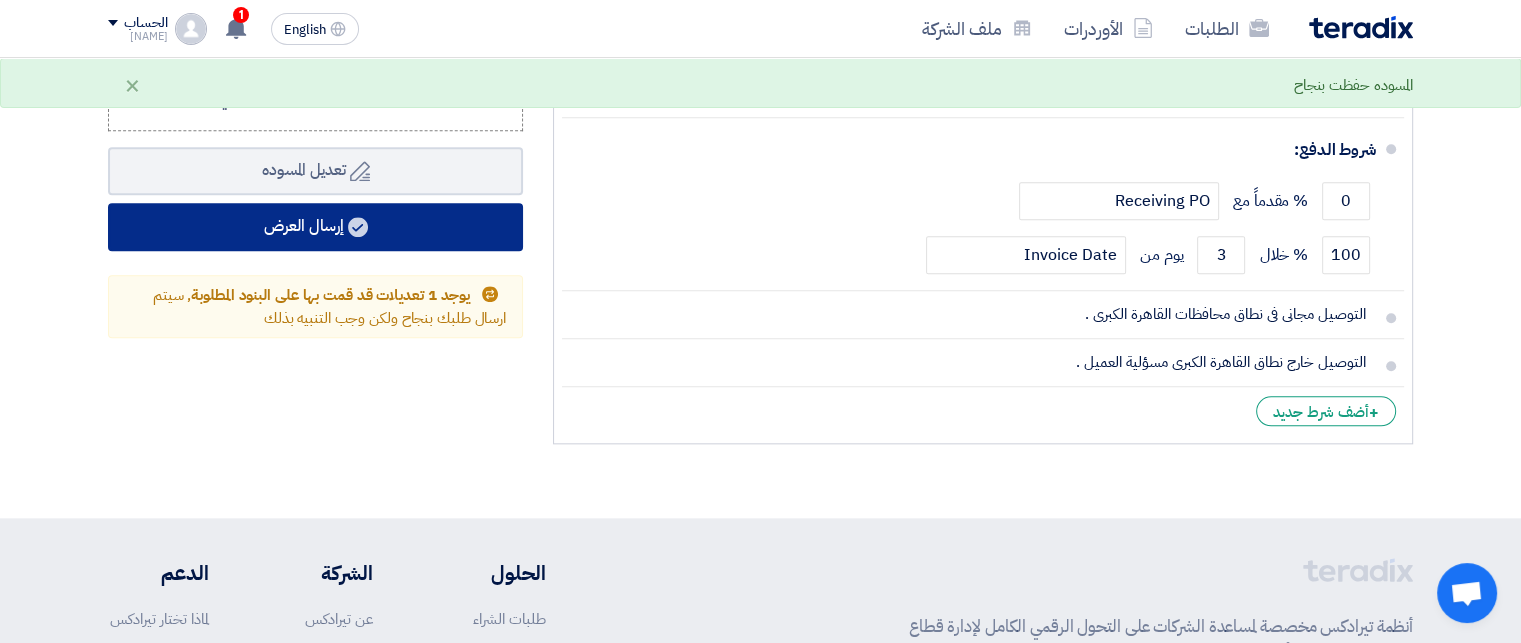 click on "إرسال العرض" 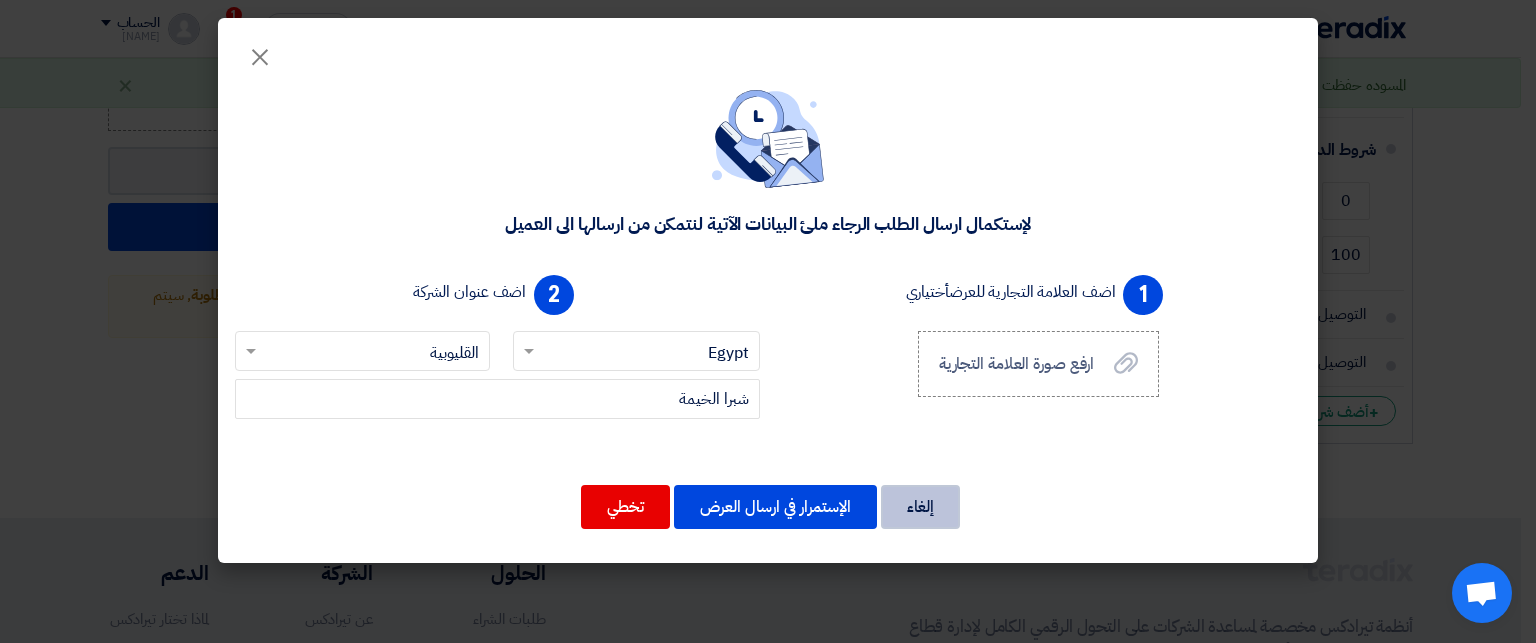click on "إلغاء" 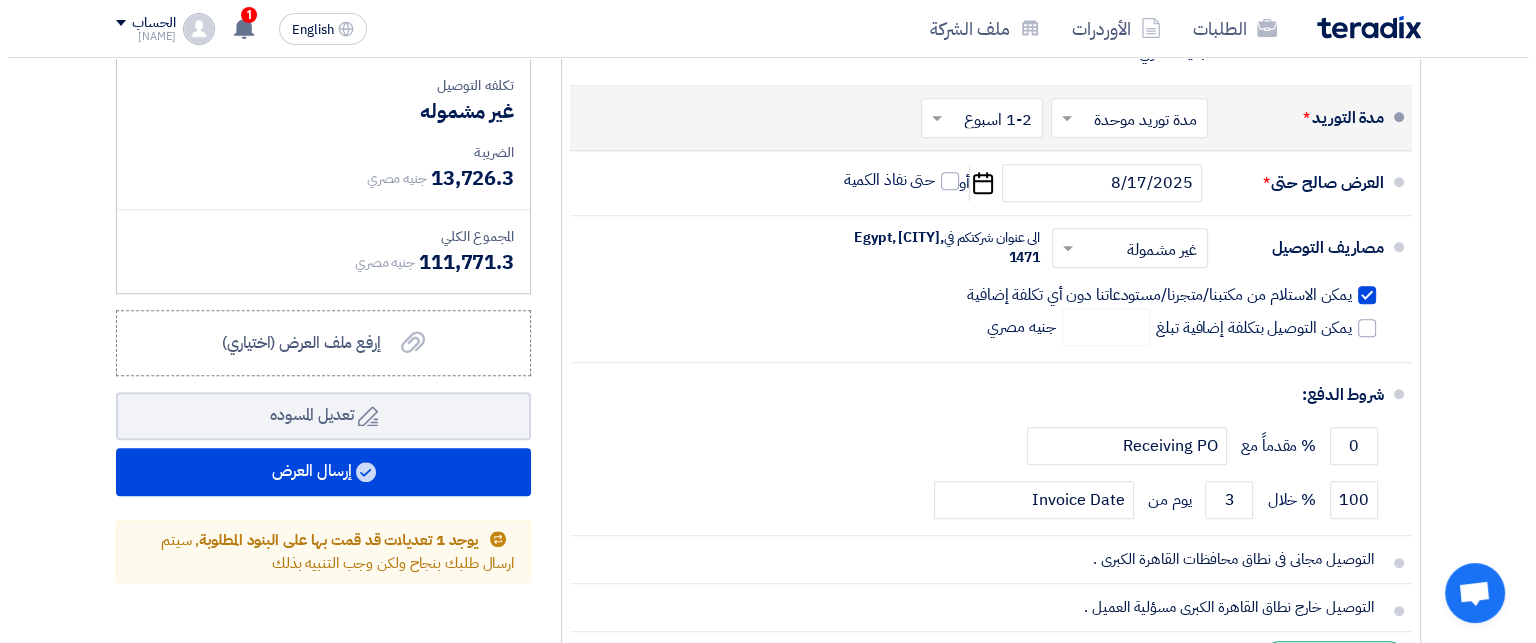 scroll, scrollTop: 1965, scrollLeft: 0, axis: vertical 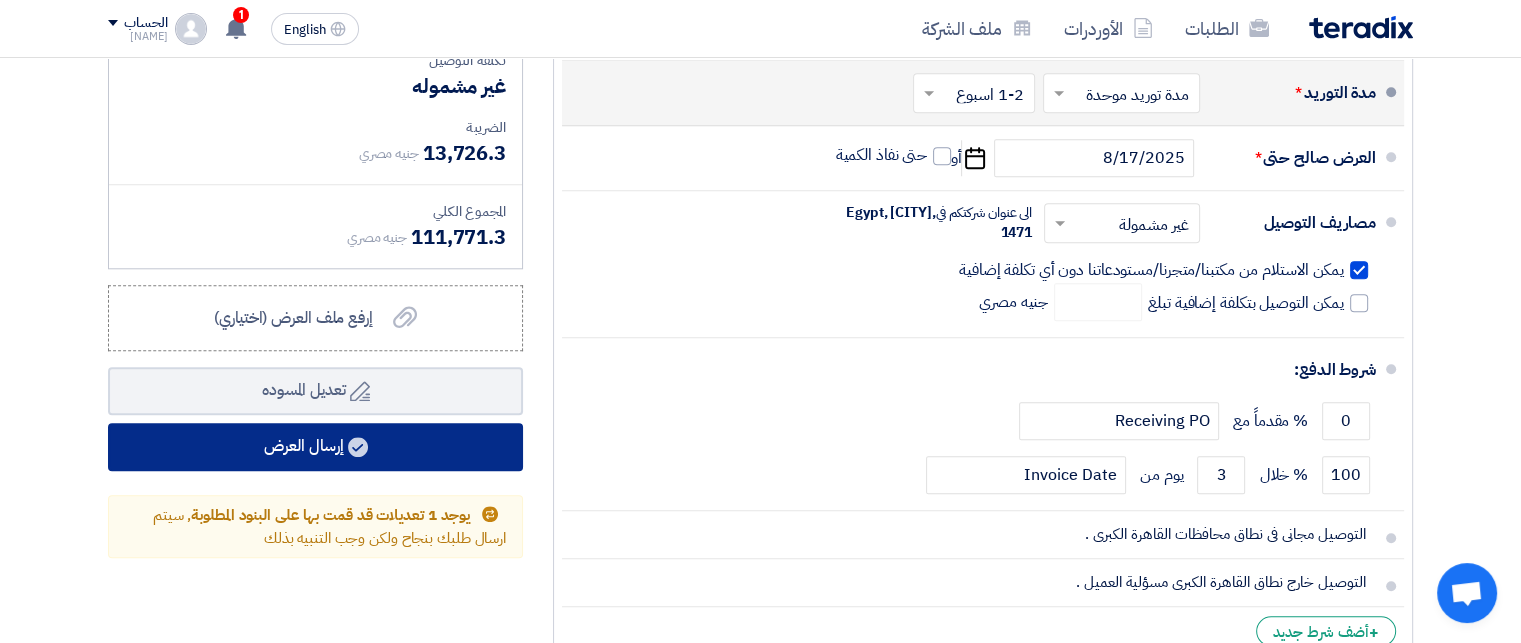 click on "إرسال العرض" 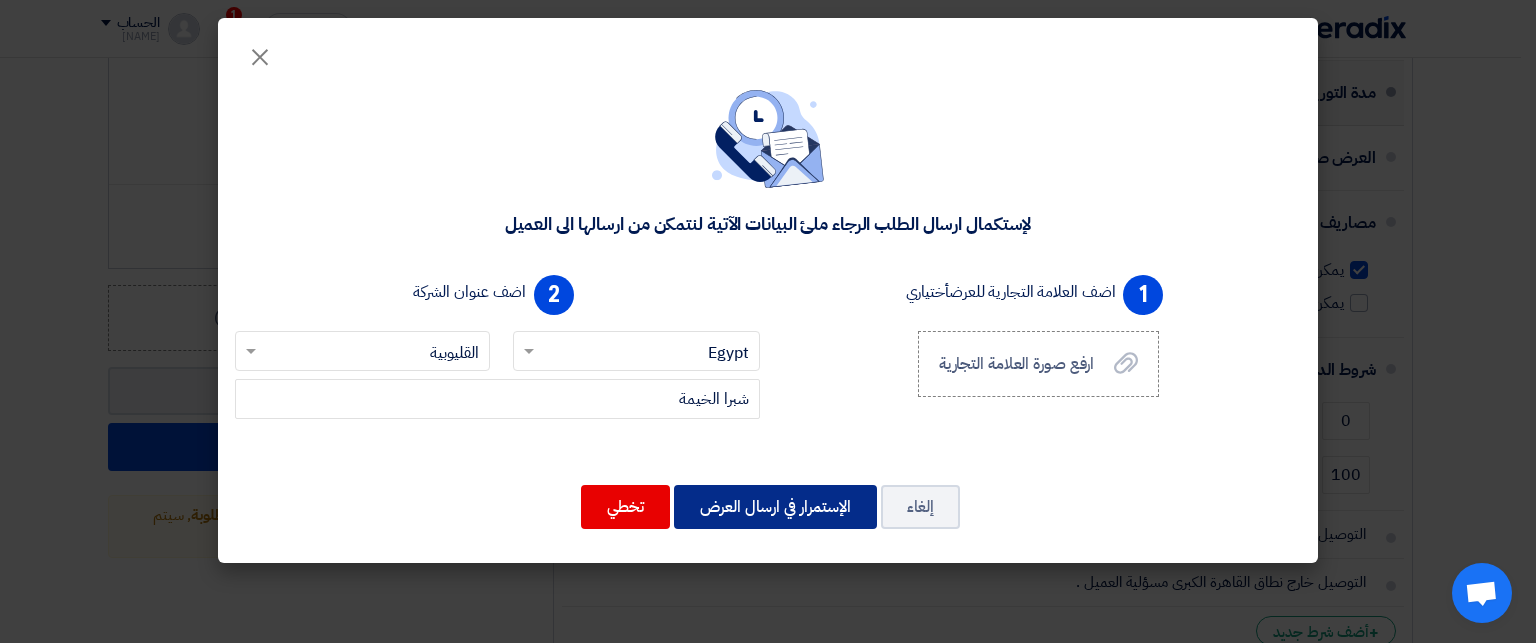 click on "الإستمرار في ارسال العرض" 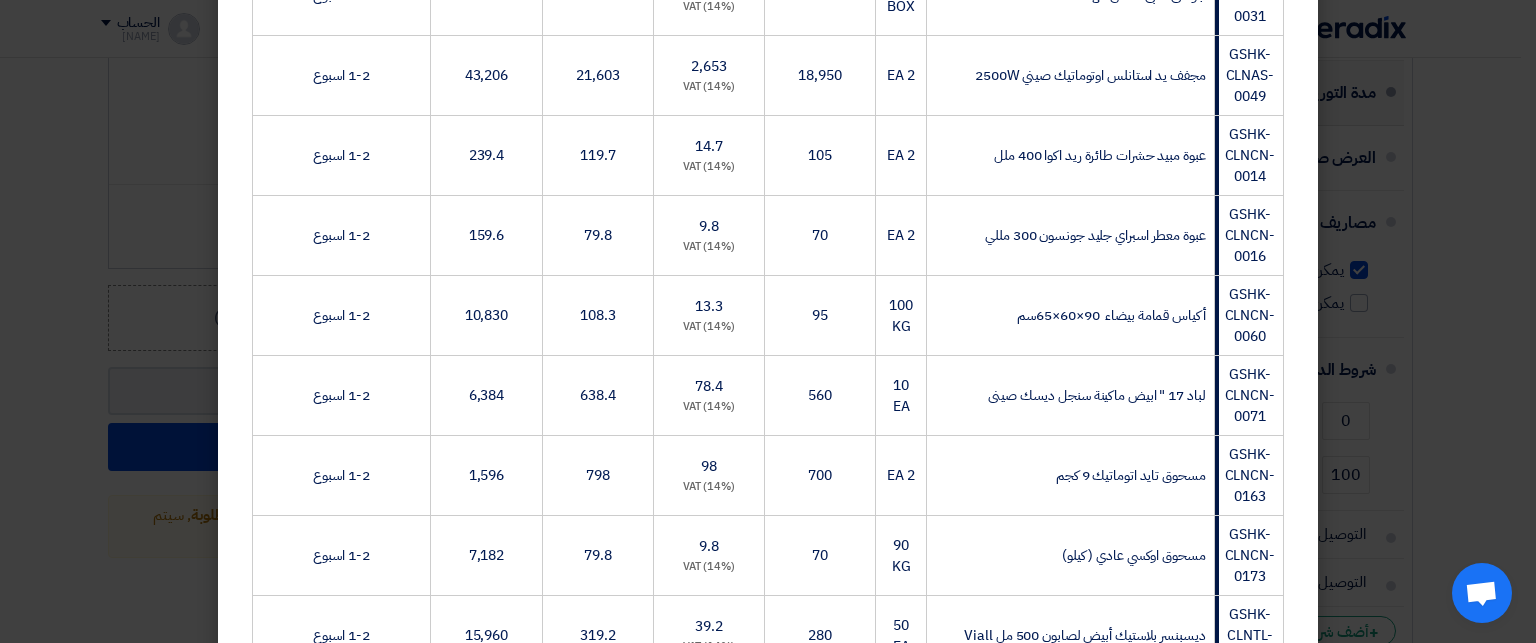scroll, scrollTop: 1124, scrollLeft: 0, axis: vertical 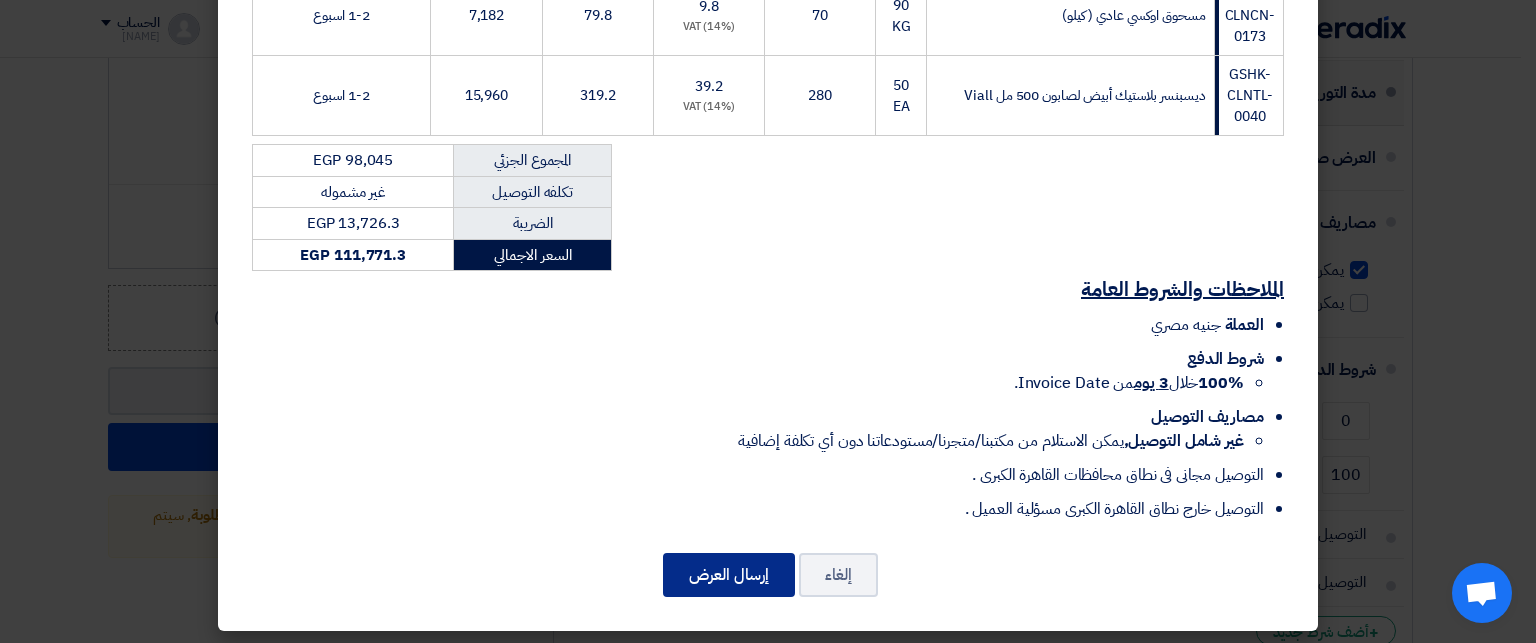 click on "إرسال العرض" 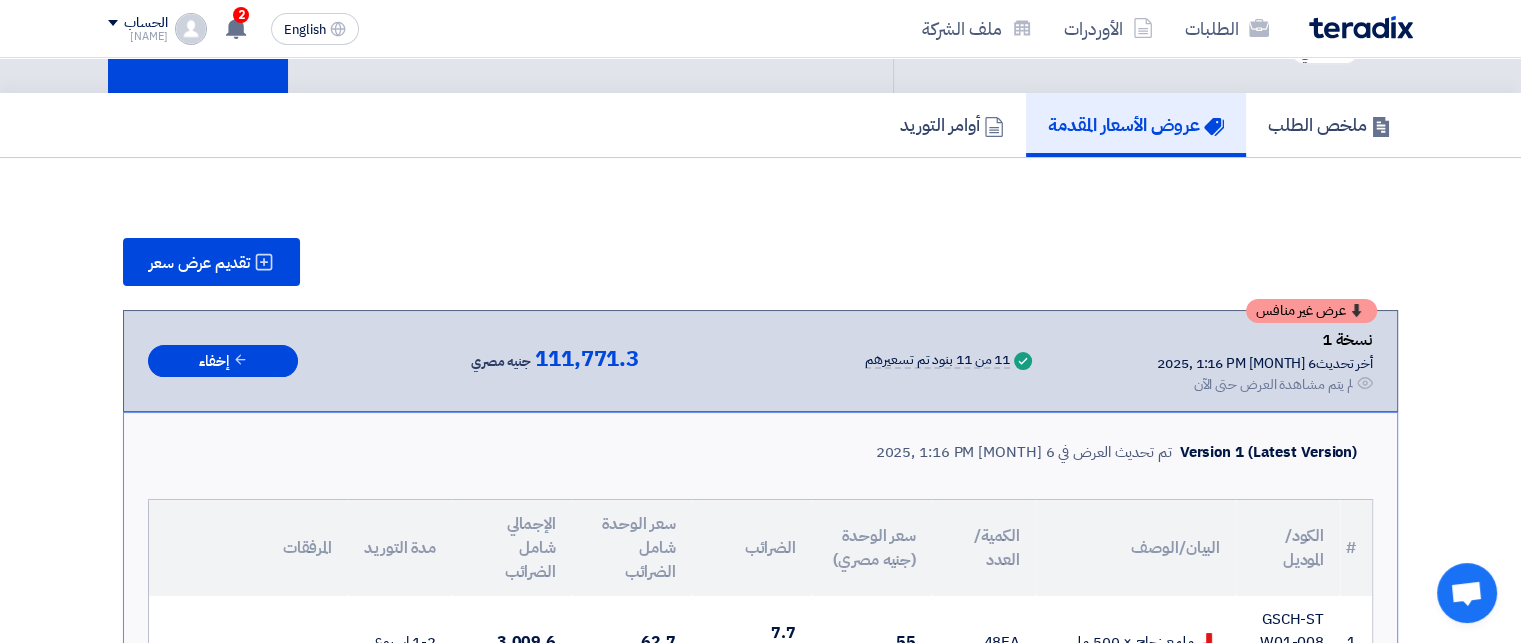 scroll, scrollTop: 106, scrollLeft: 0, axis: vertical 